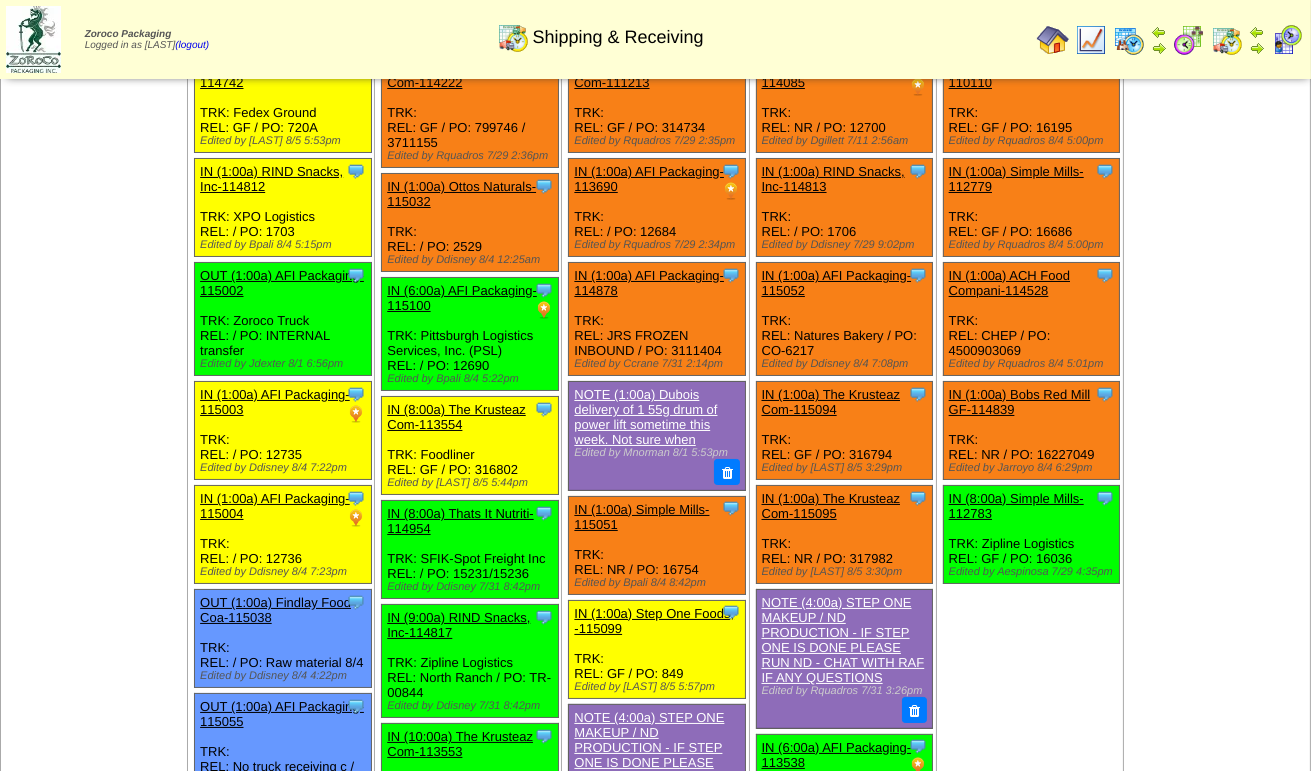 scroll, scrollTop: 0, scrollLeft: 0, axis: both 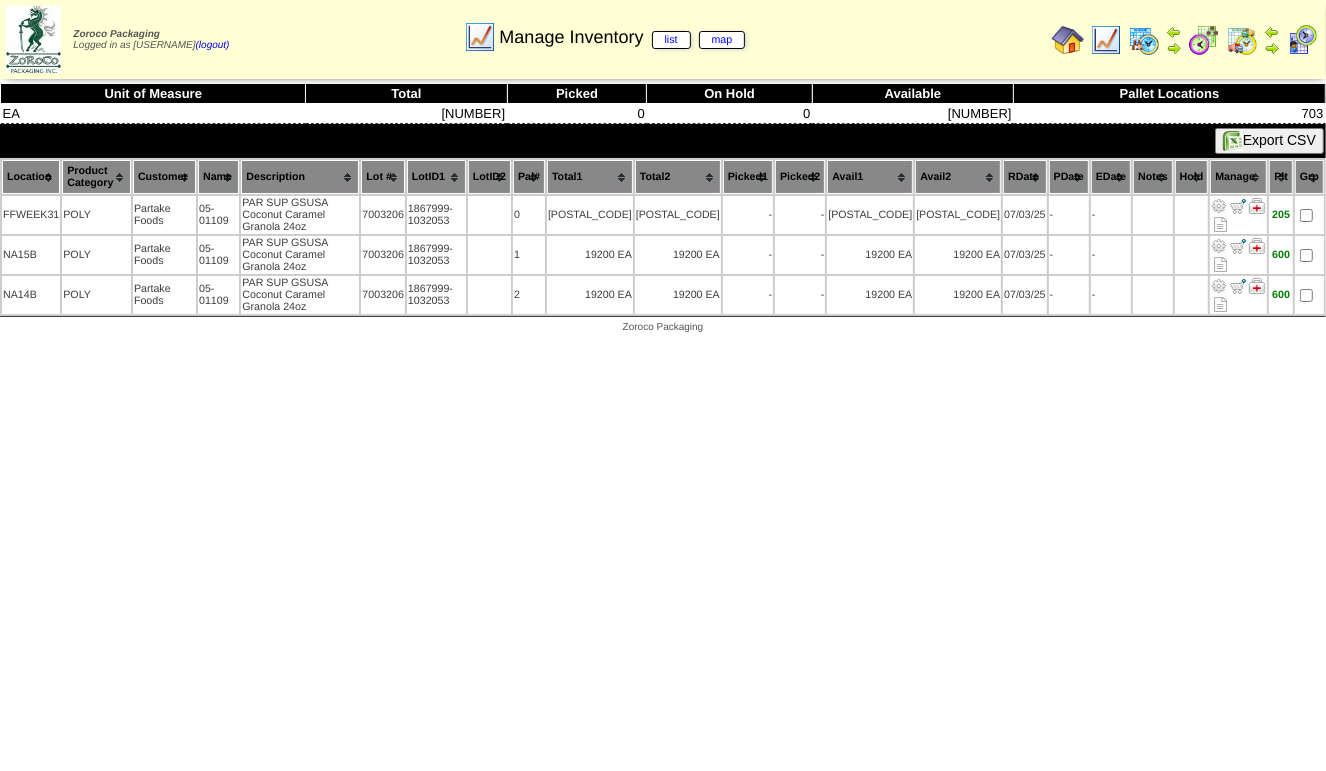 click at bounding box center [1106, 40] 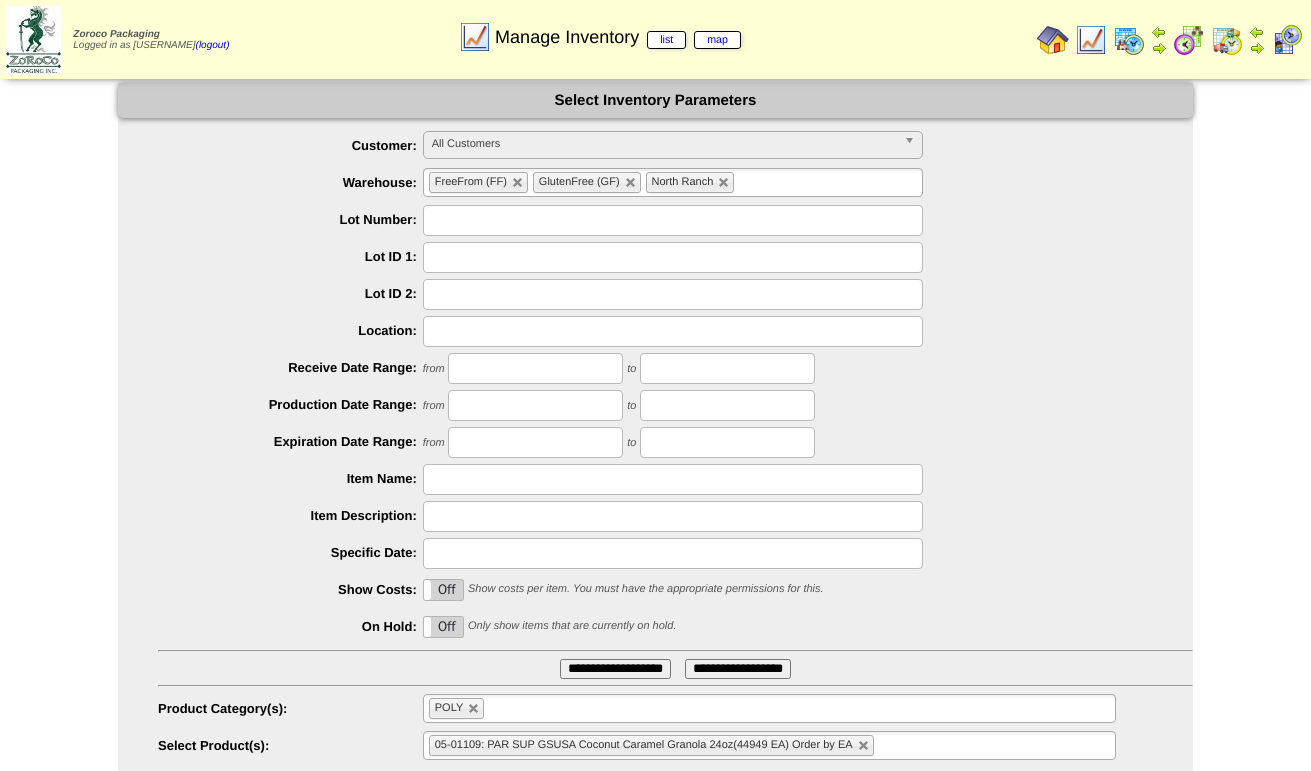 scroll, scrollTop: 0, scrollLeft: 0, axis: both 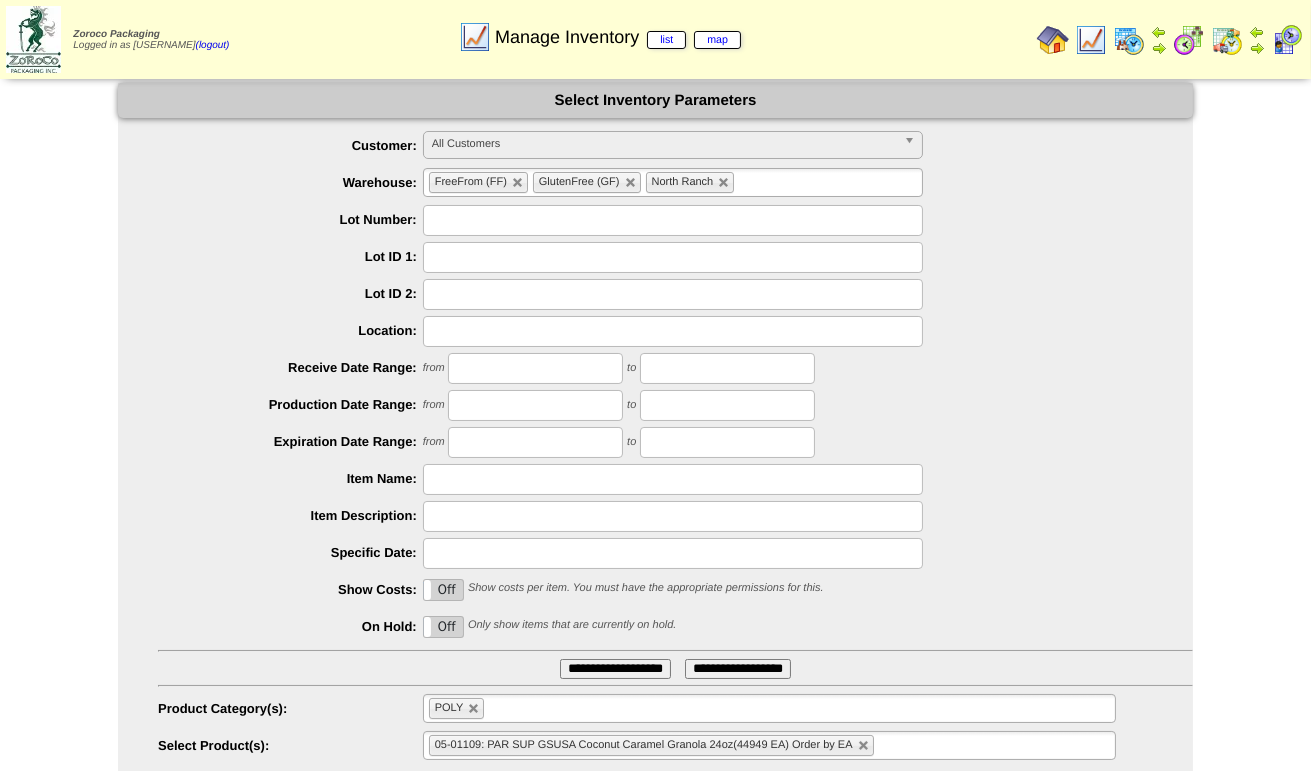 click at bounding box center [673, 220] 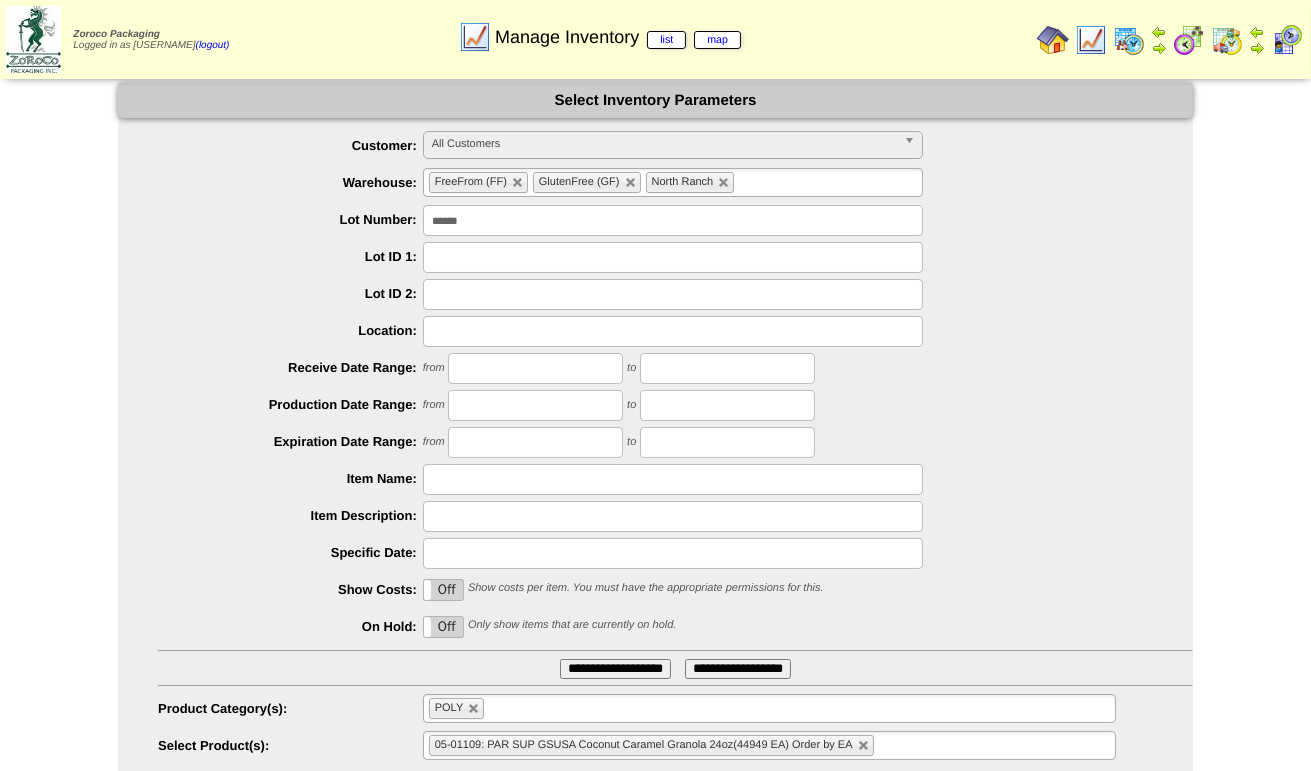 type on "*******" 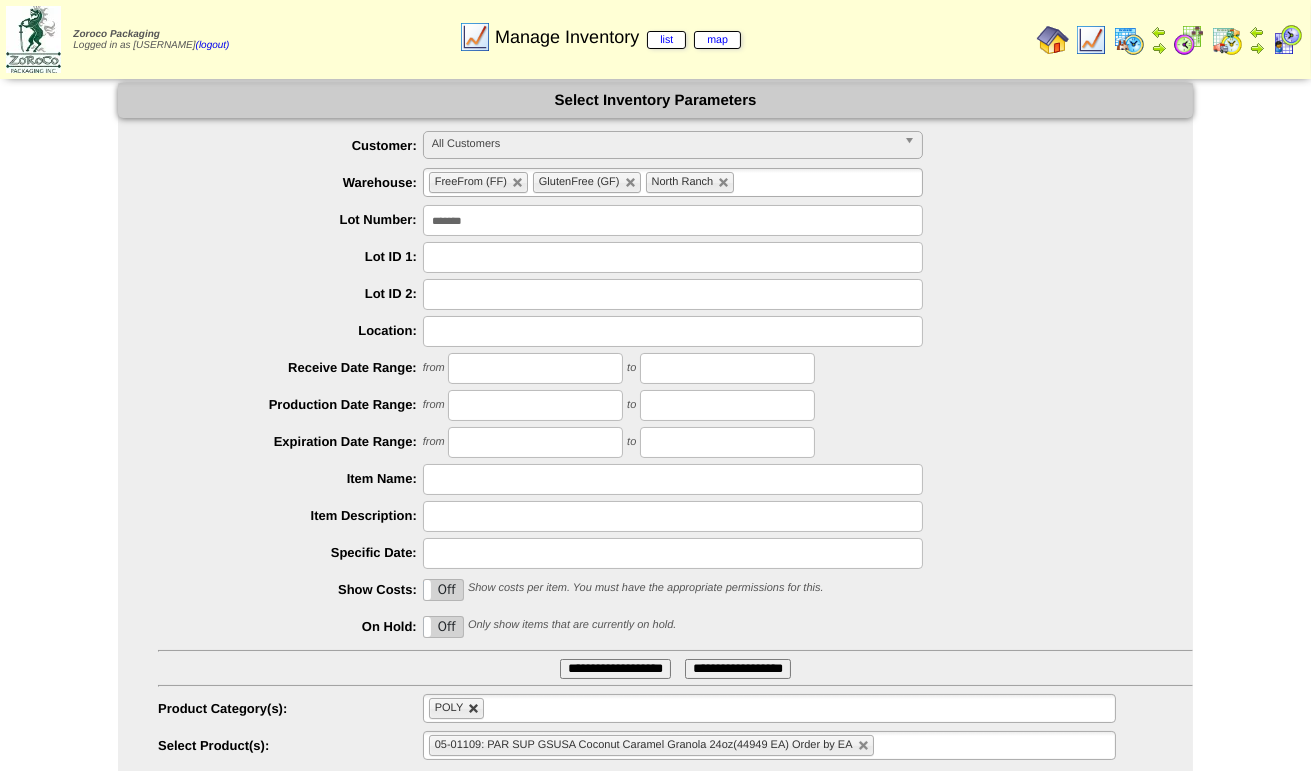 click at bounding box center [474, 709] 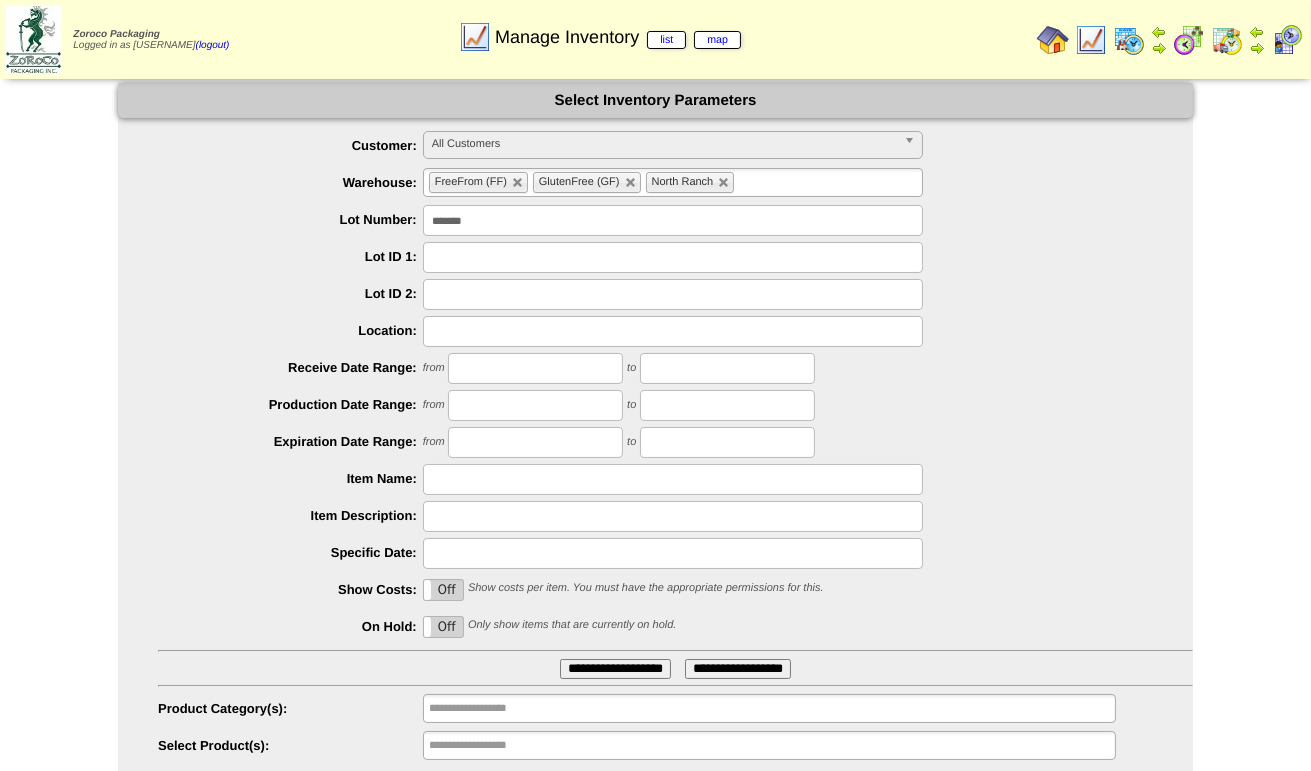 type on "*******" 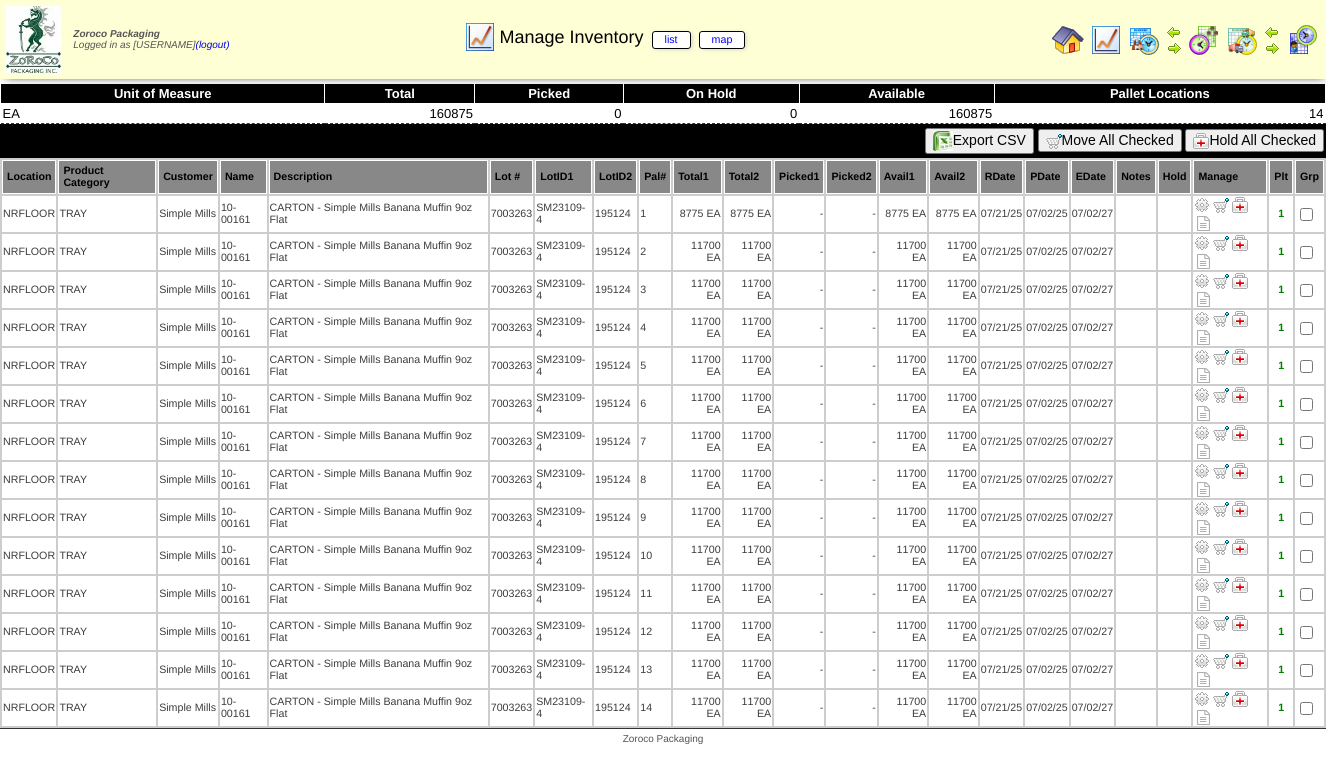 scroll, scrollTop: 0, scrollLeft: 0, axis: both 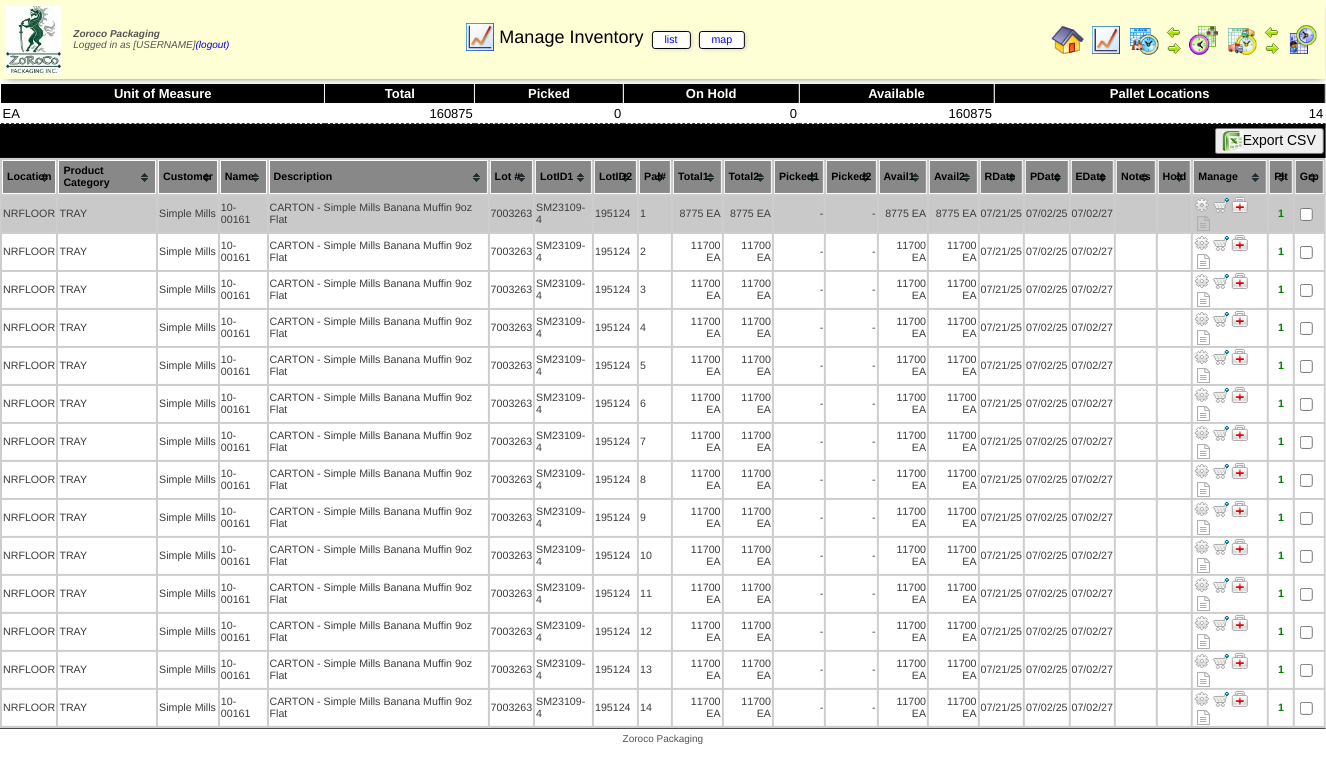 click at bounding box center (1202, 205) 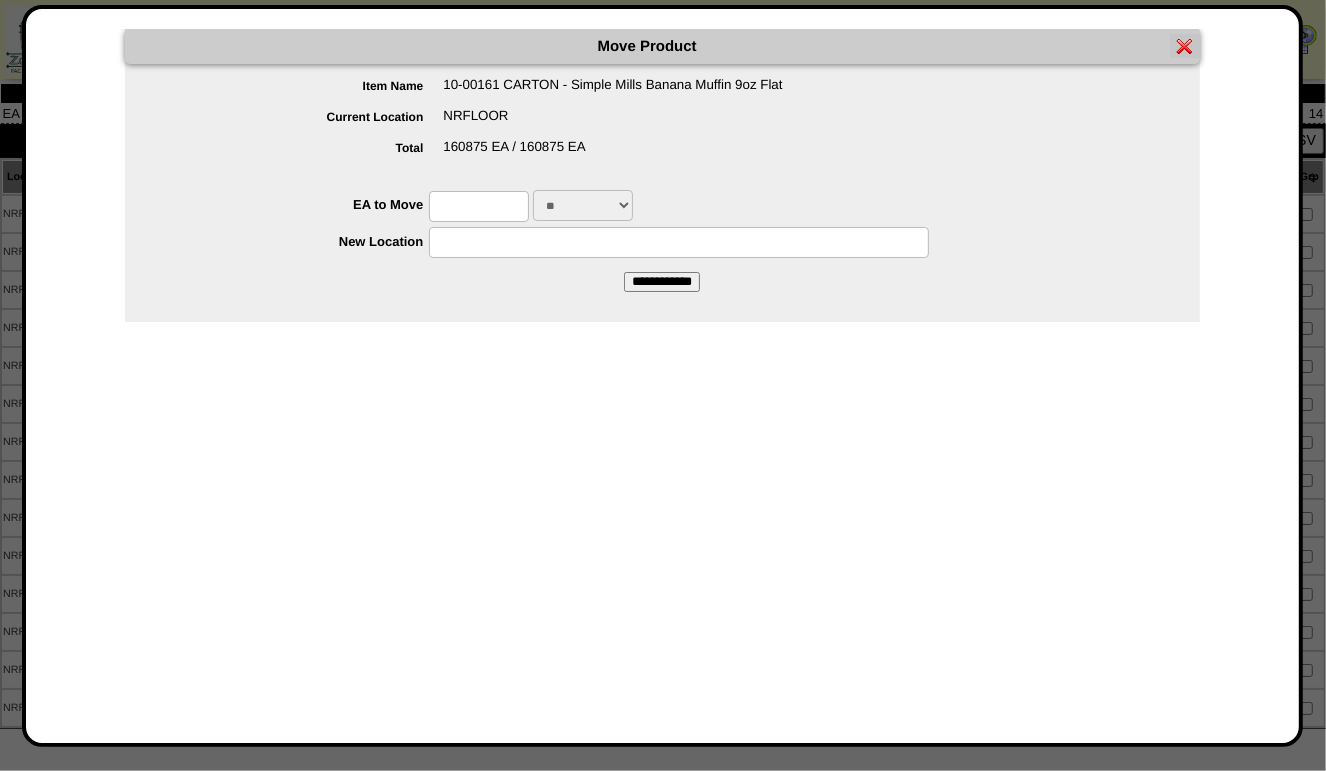 click at bounding box center (479, 206) 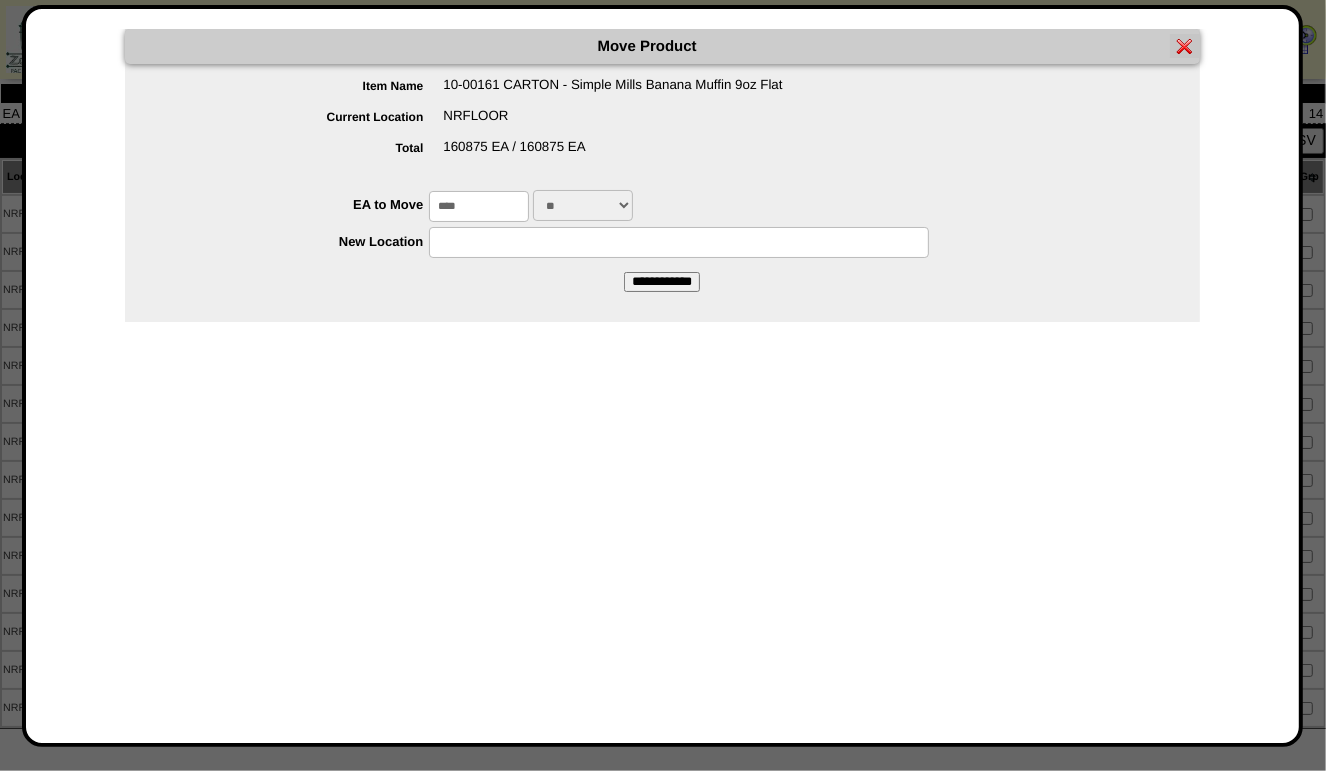 type on "****" 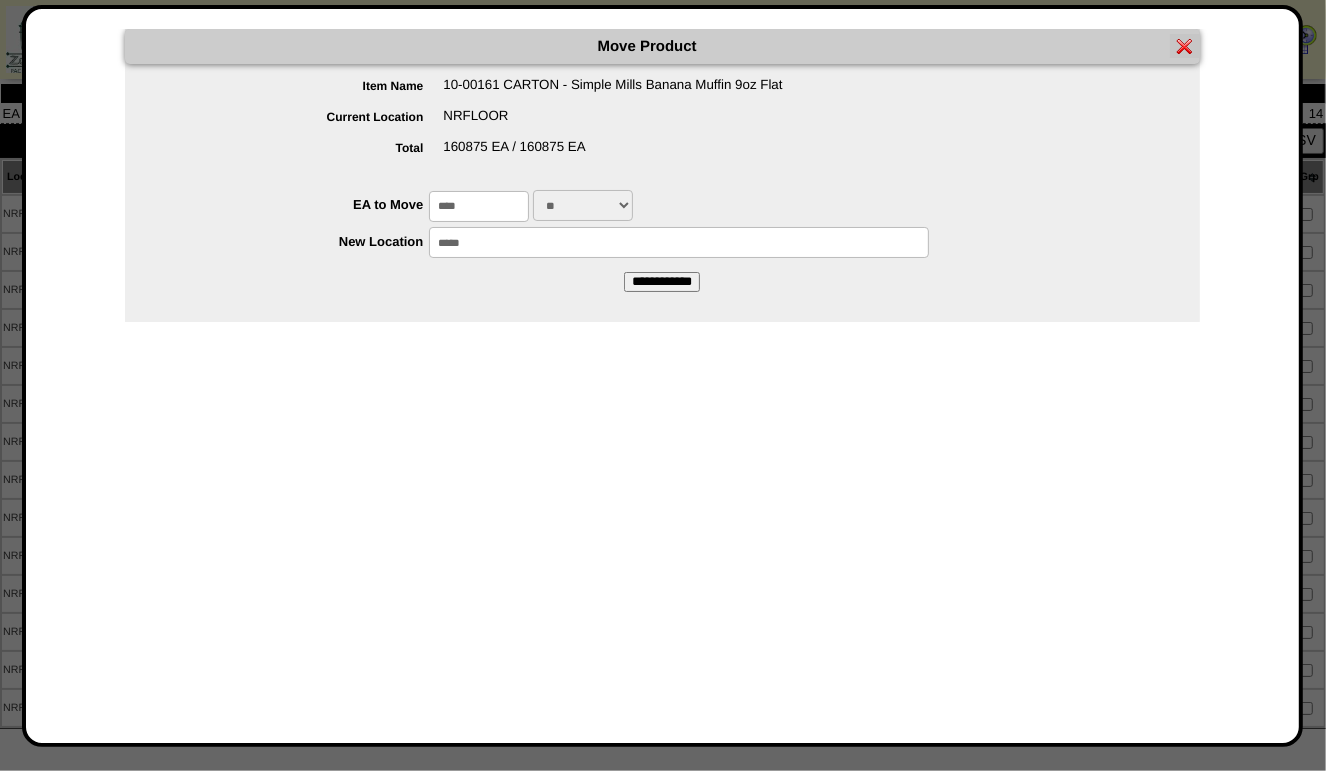 type on "*****" 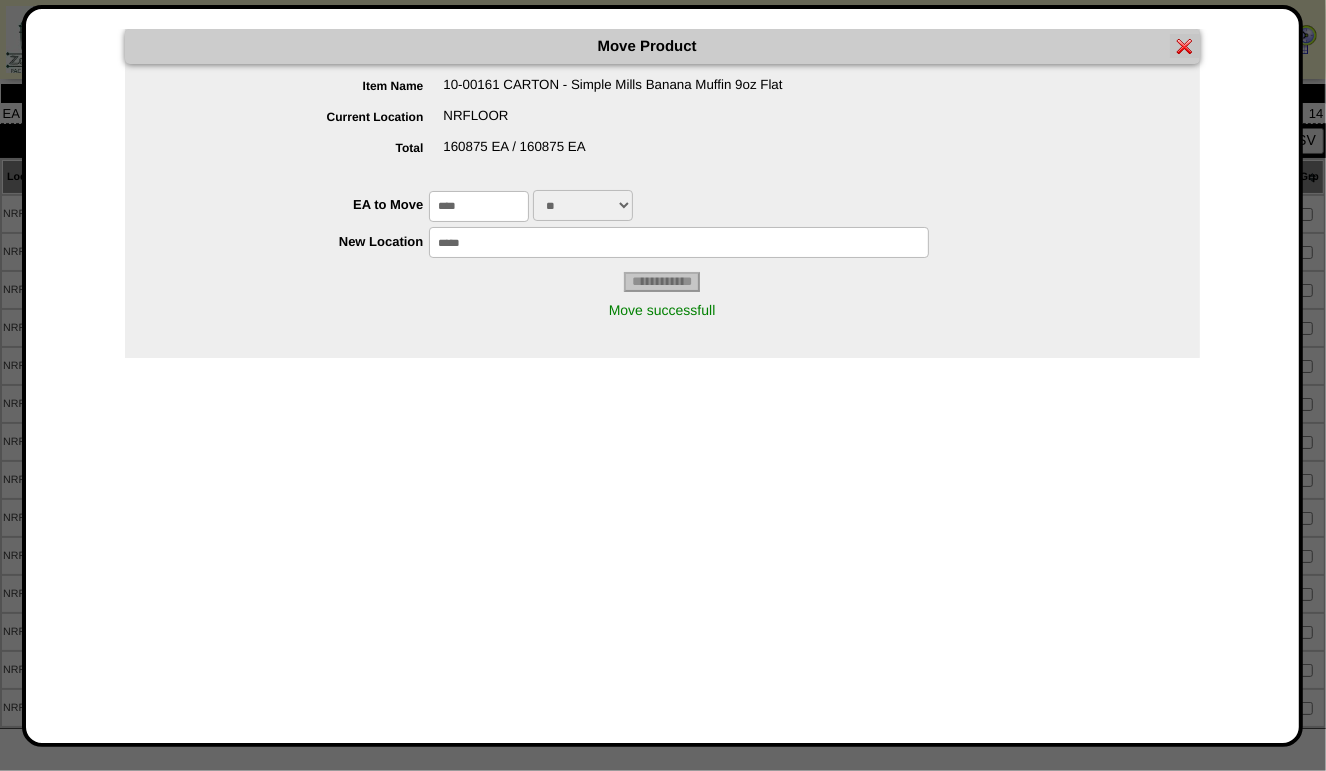 click at bounding box center [1185, 46] 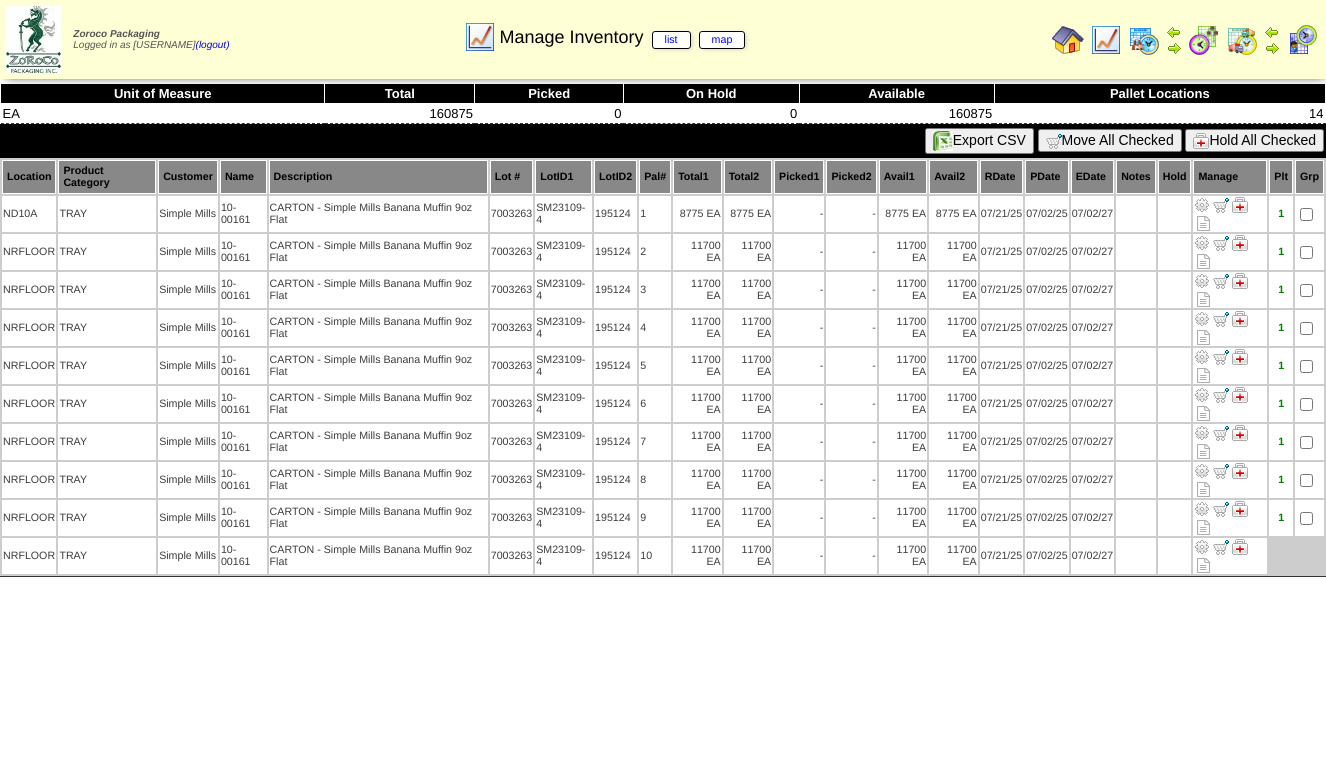 scroll, scrollTop: 0, scrollLeft: 0, axis: both 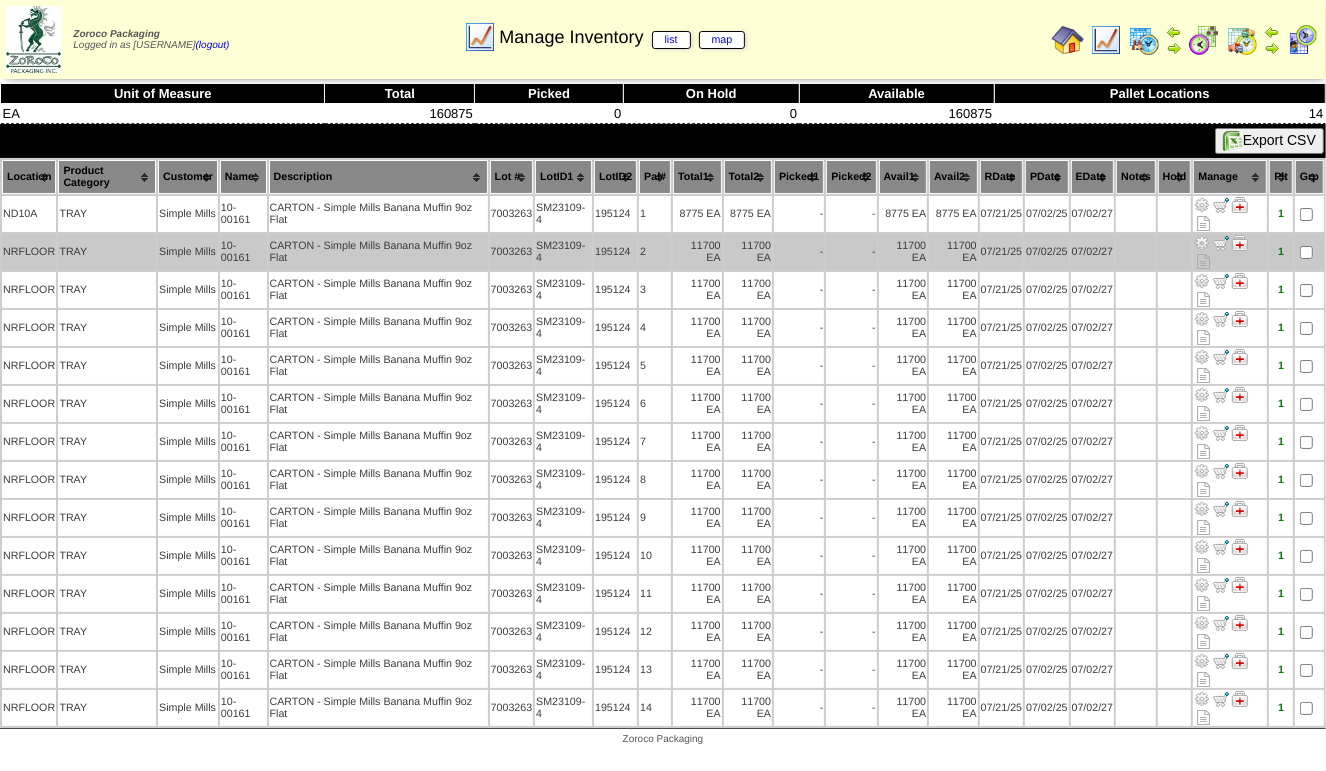 click at bounding box center (1202, 243) 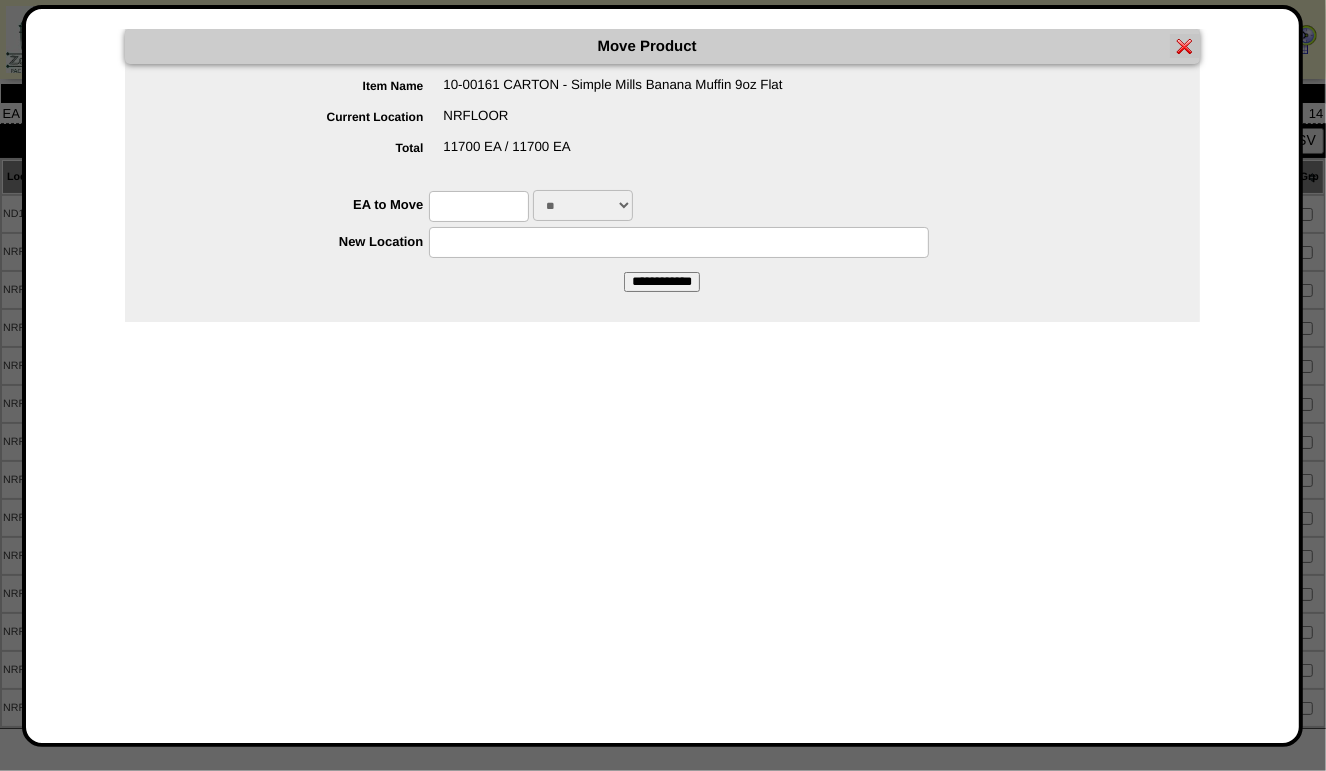 click at bounding box center [479, 206] 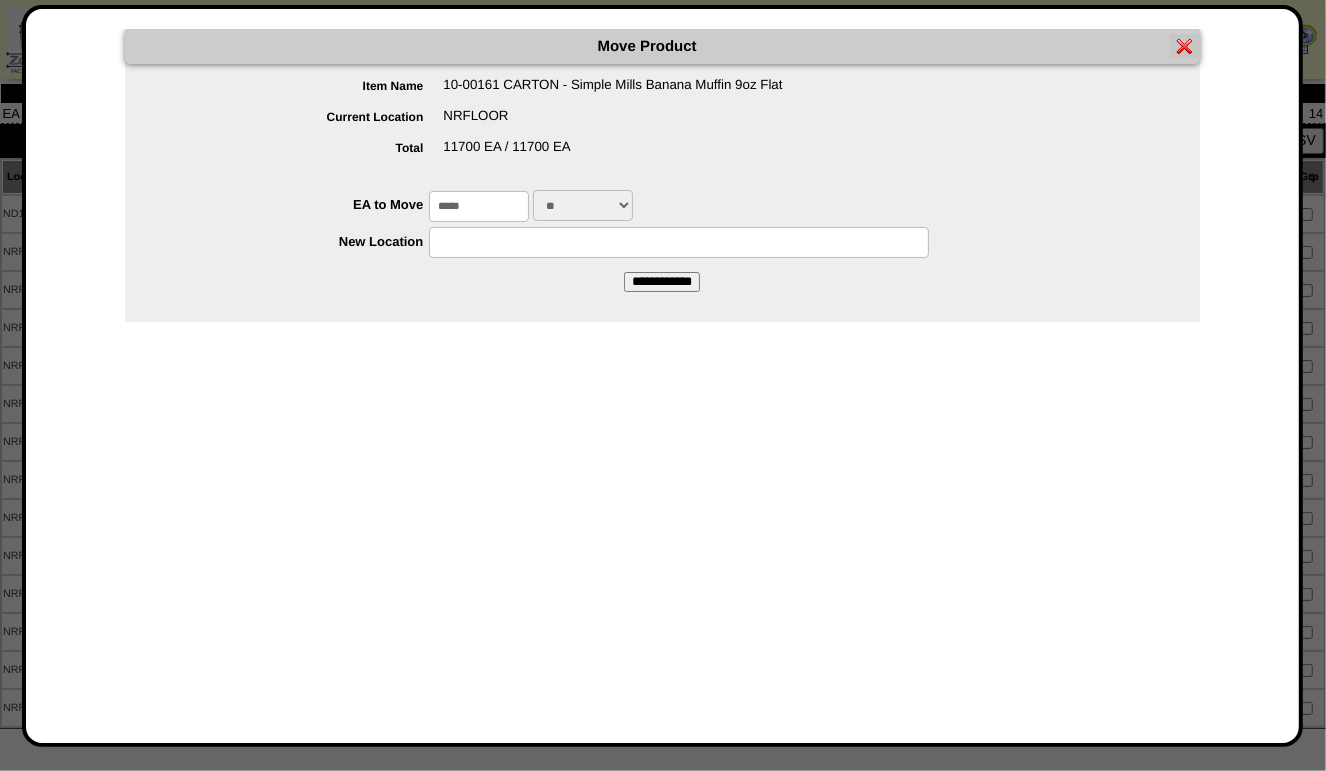 click at bounding box center (679, 242) 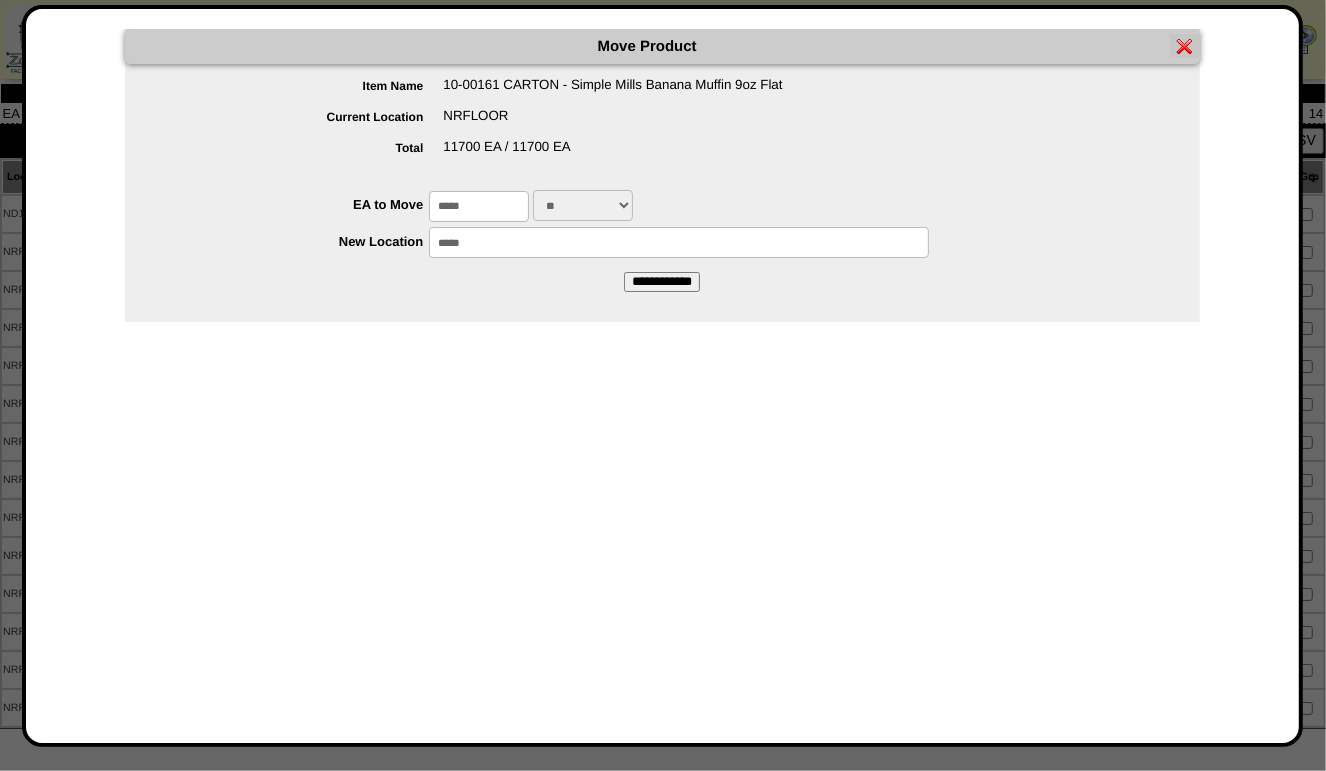 type on "*****" 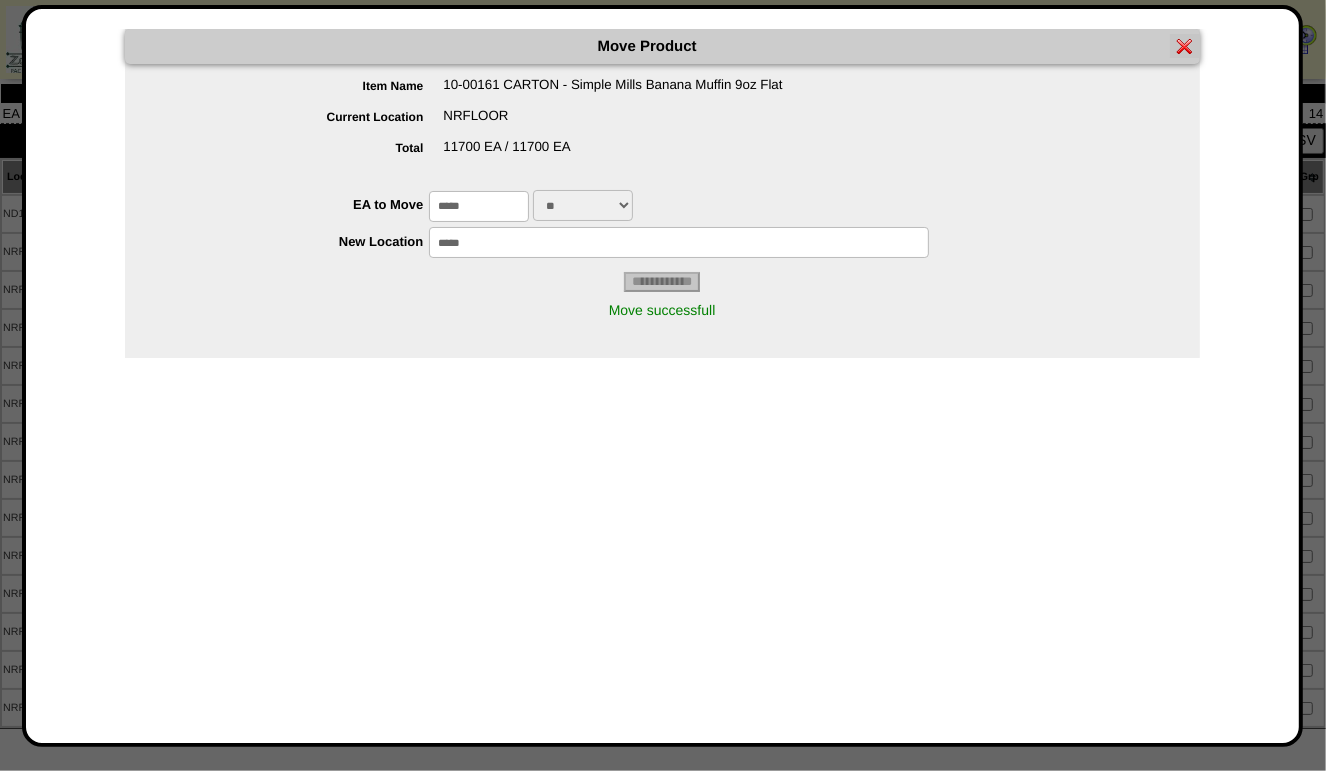 click at bounding box center (1185, 46) 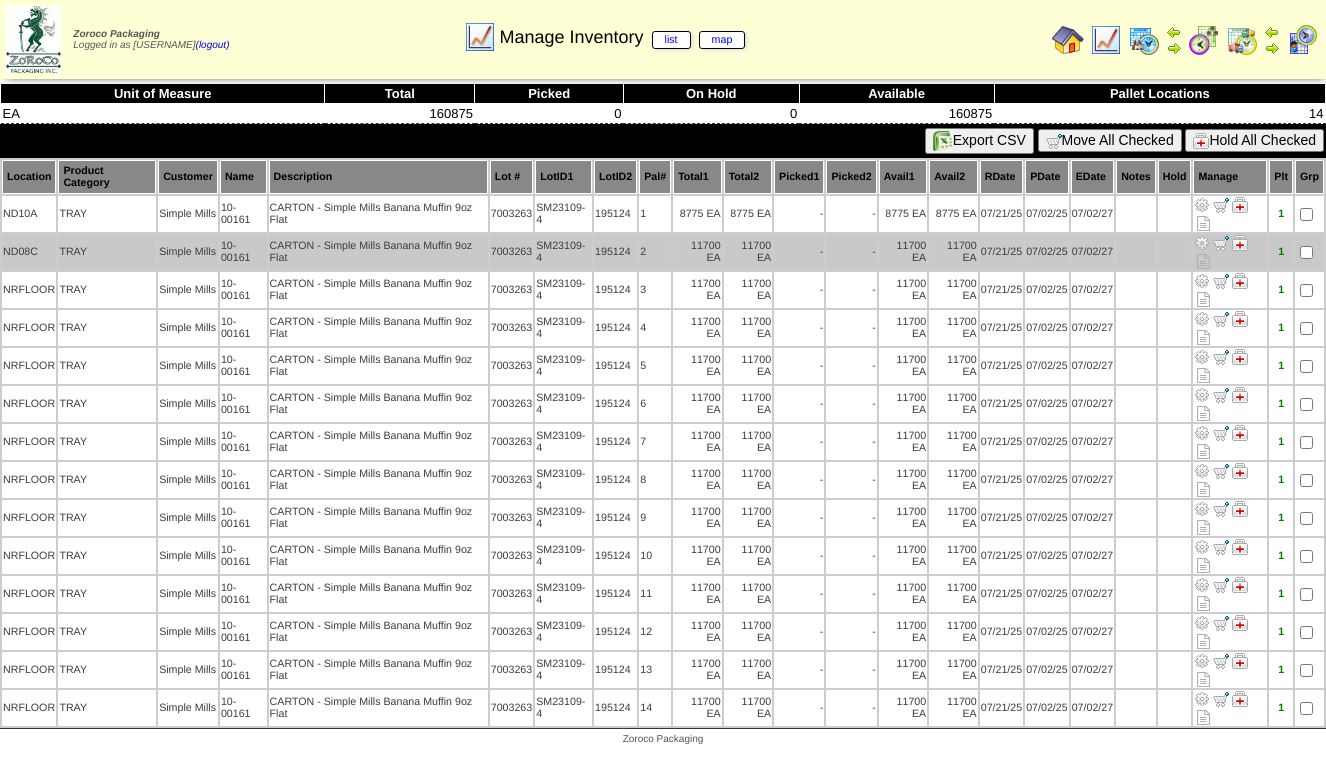 scroll, scrollTop: 0, scrollLeft: 0, axis: both 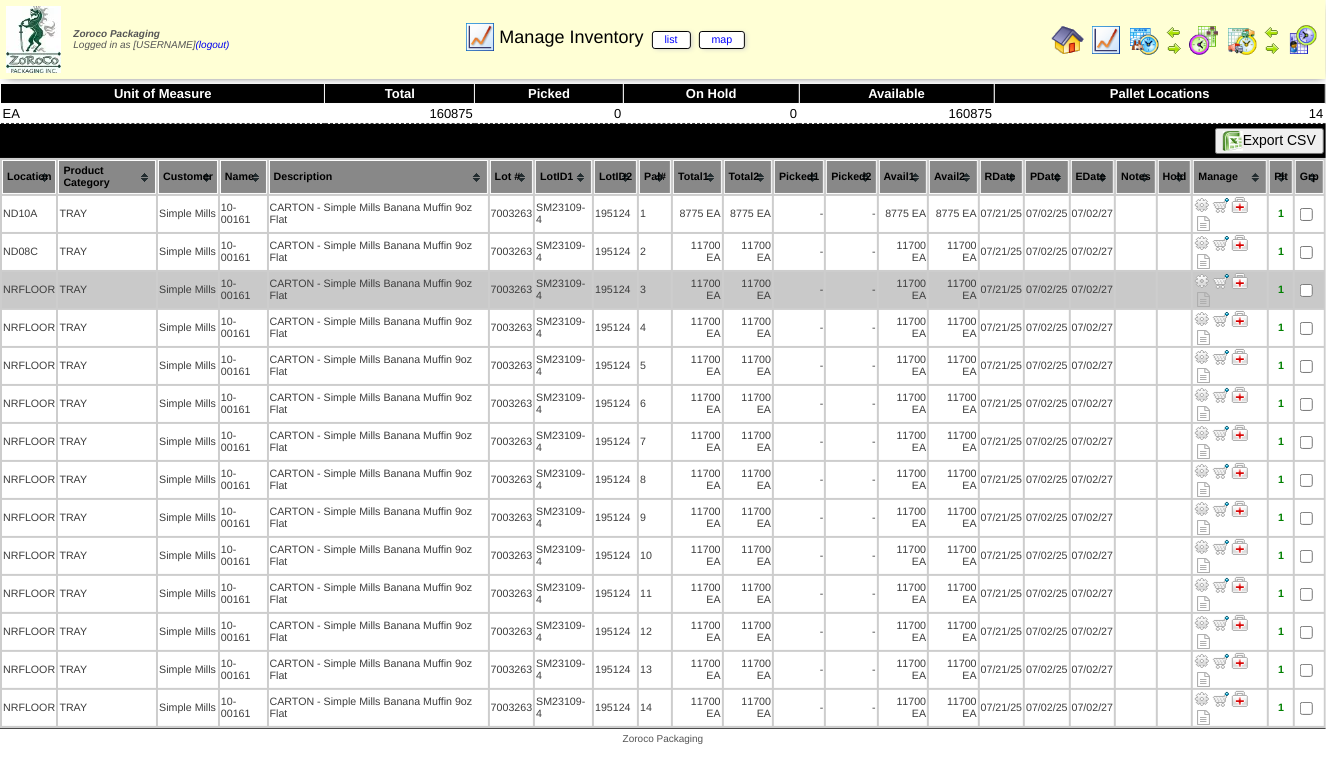 click at bounding box center (1202, 281) 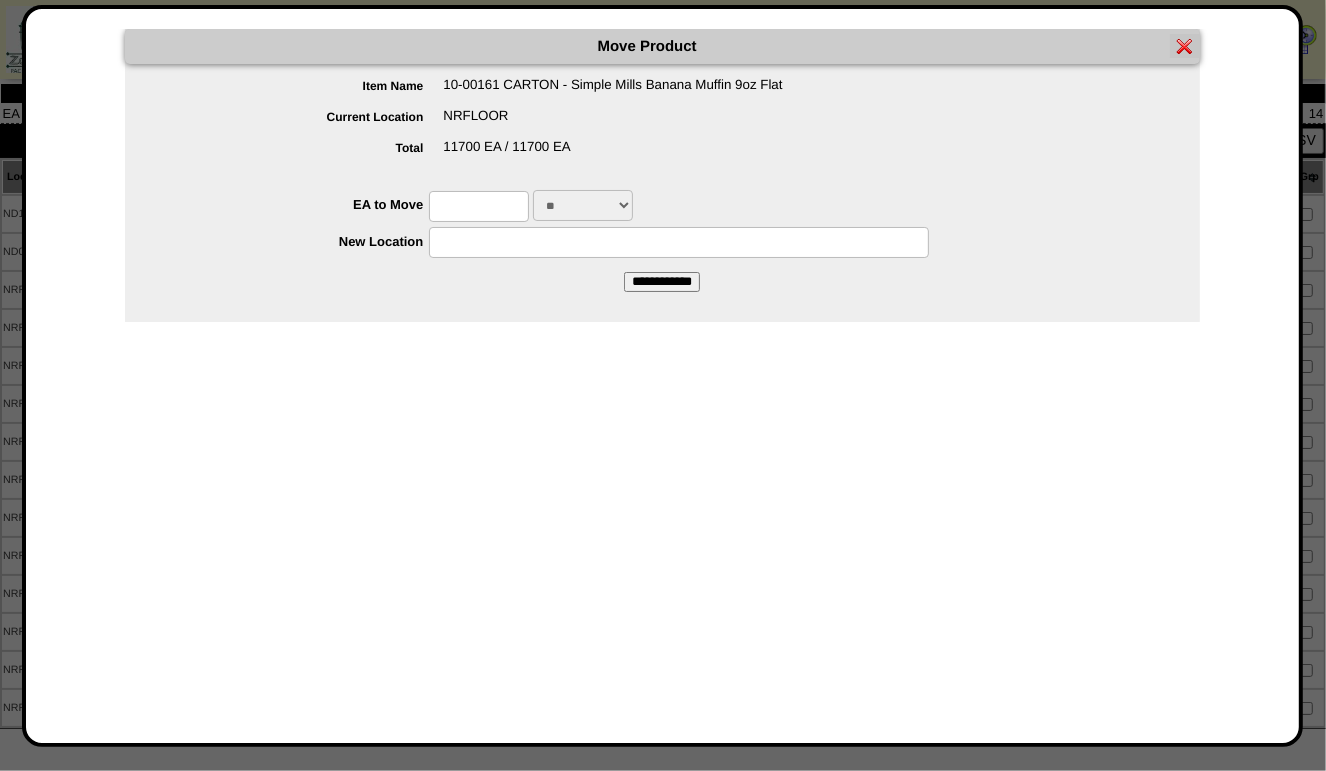 click at bounding box center (479, 206) 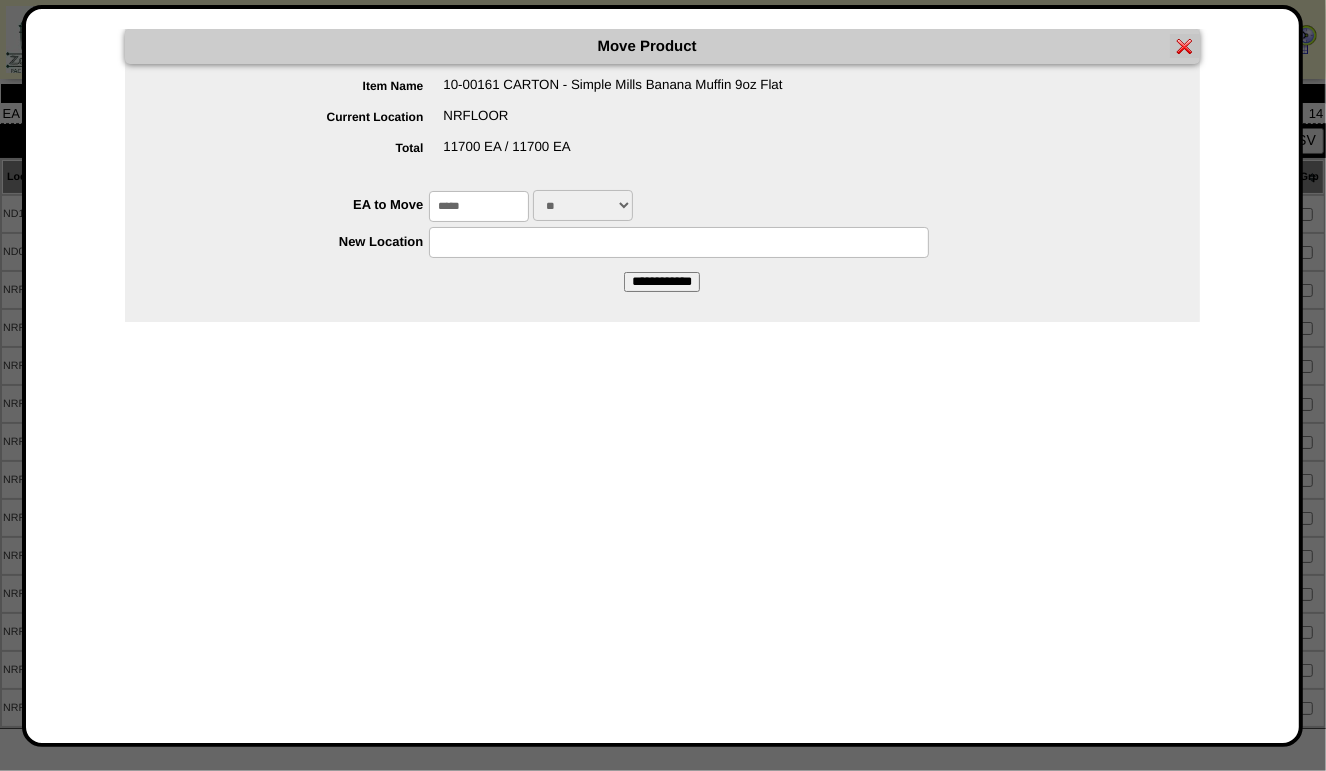 click at bounding box center [679, 242] 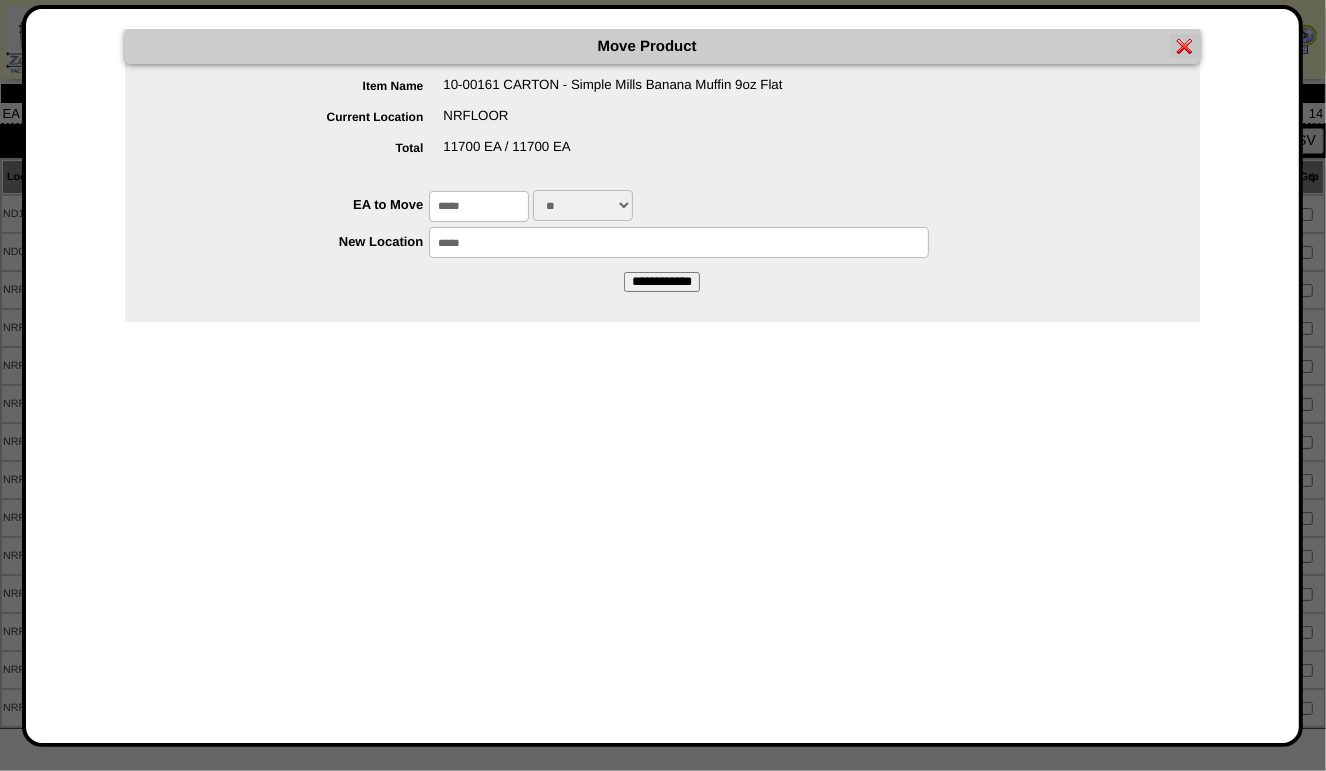 type on "*****" 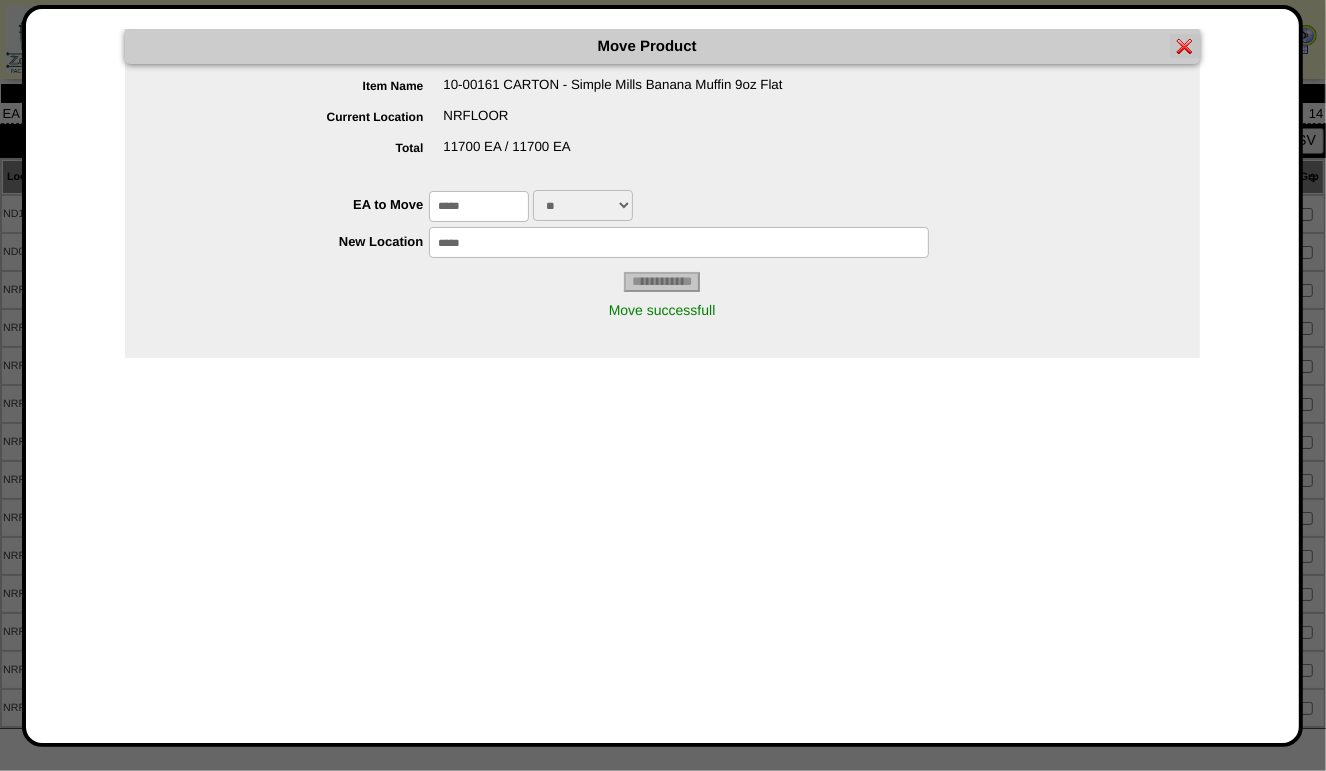 click at bounding box center (1185, 46) 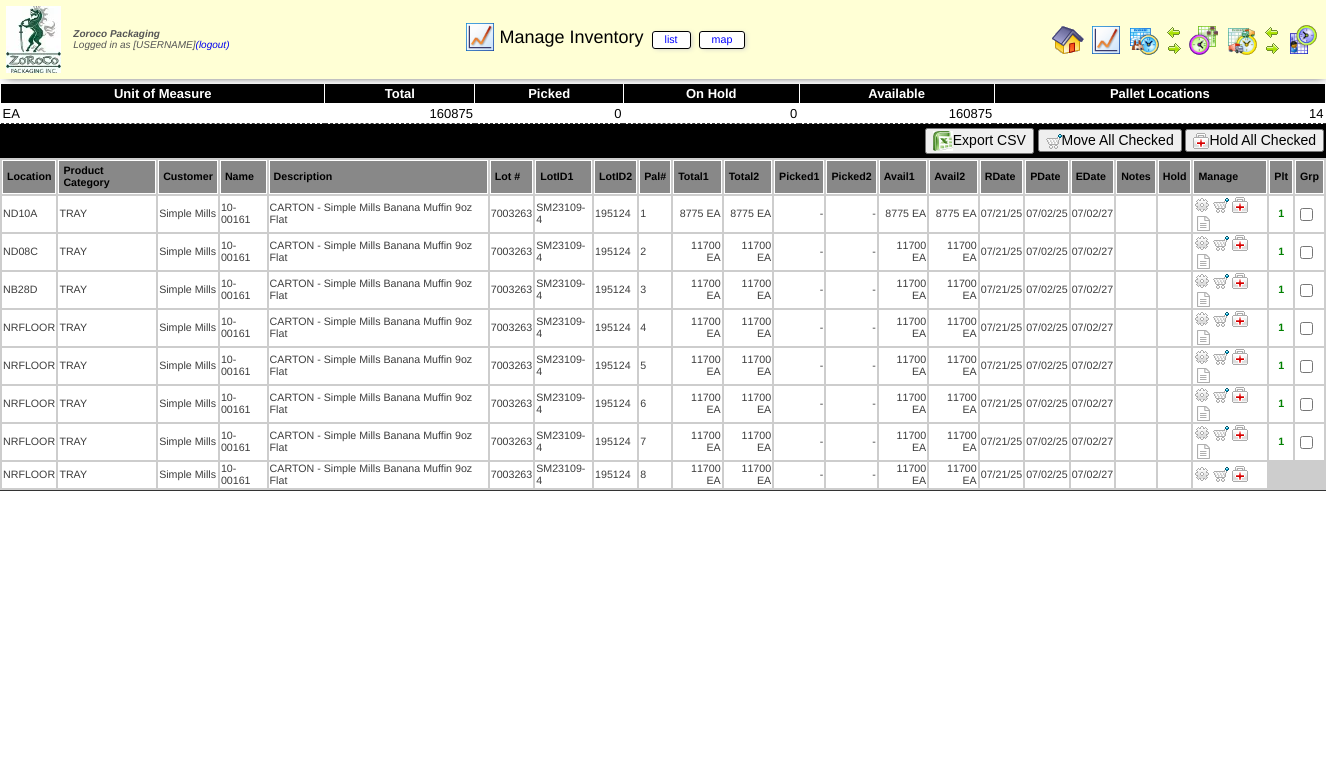 scroll, scrollTop: 0, scrollLeft: 0, axis: both 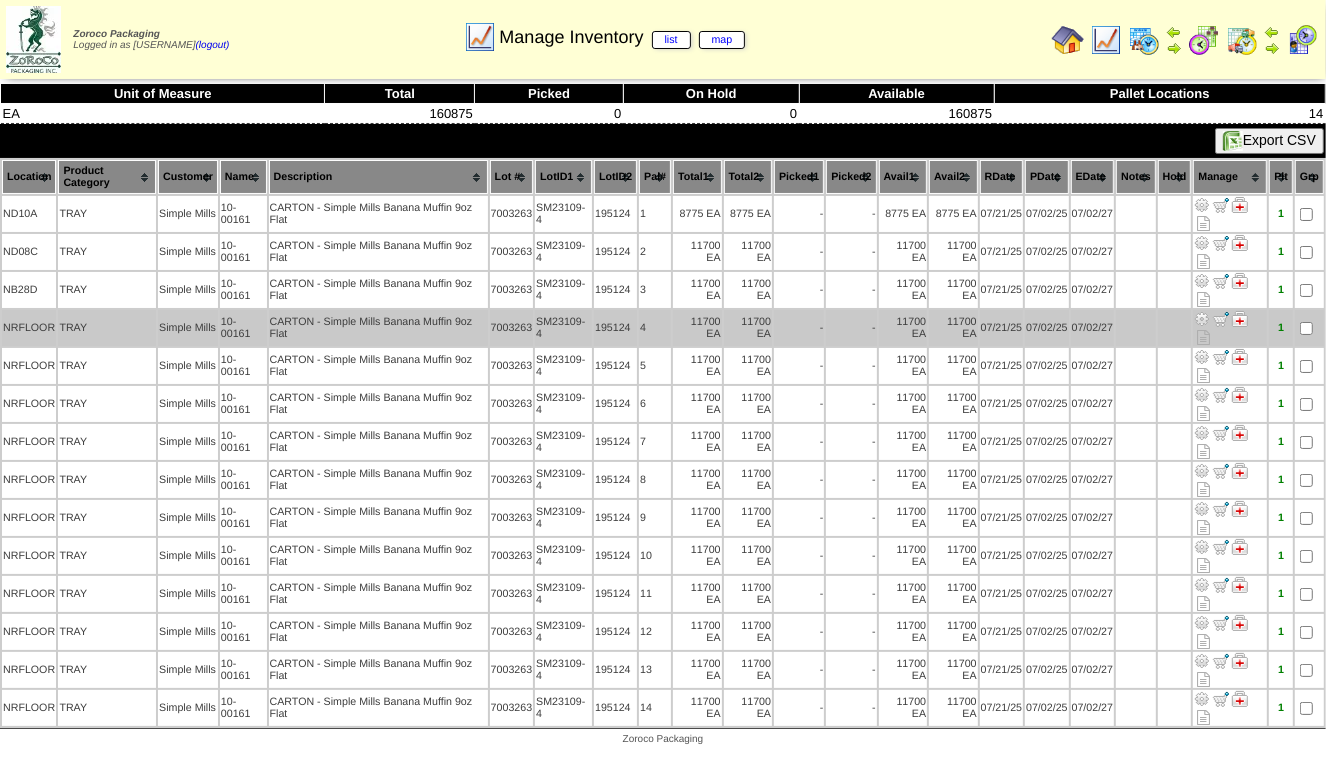 click at bounding box center (1202, 319) 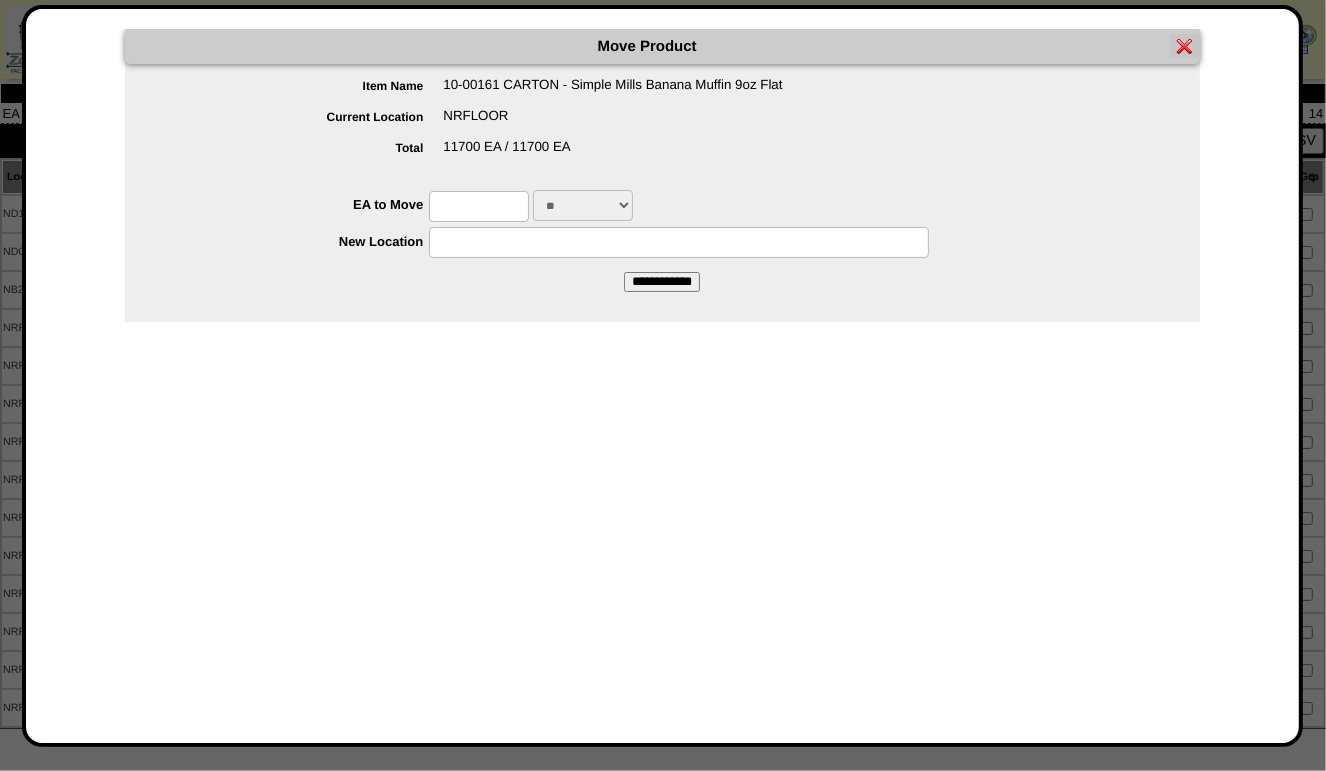 click at bounding box center (479, 206) 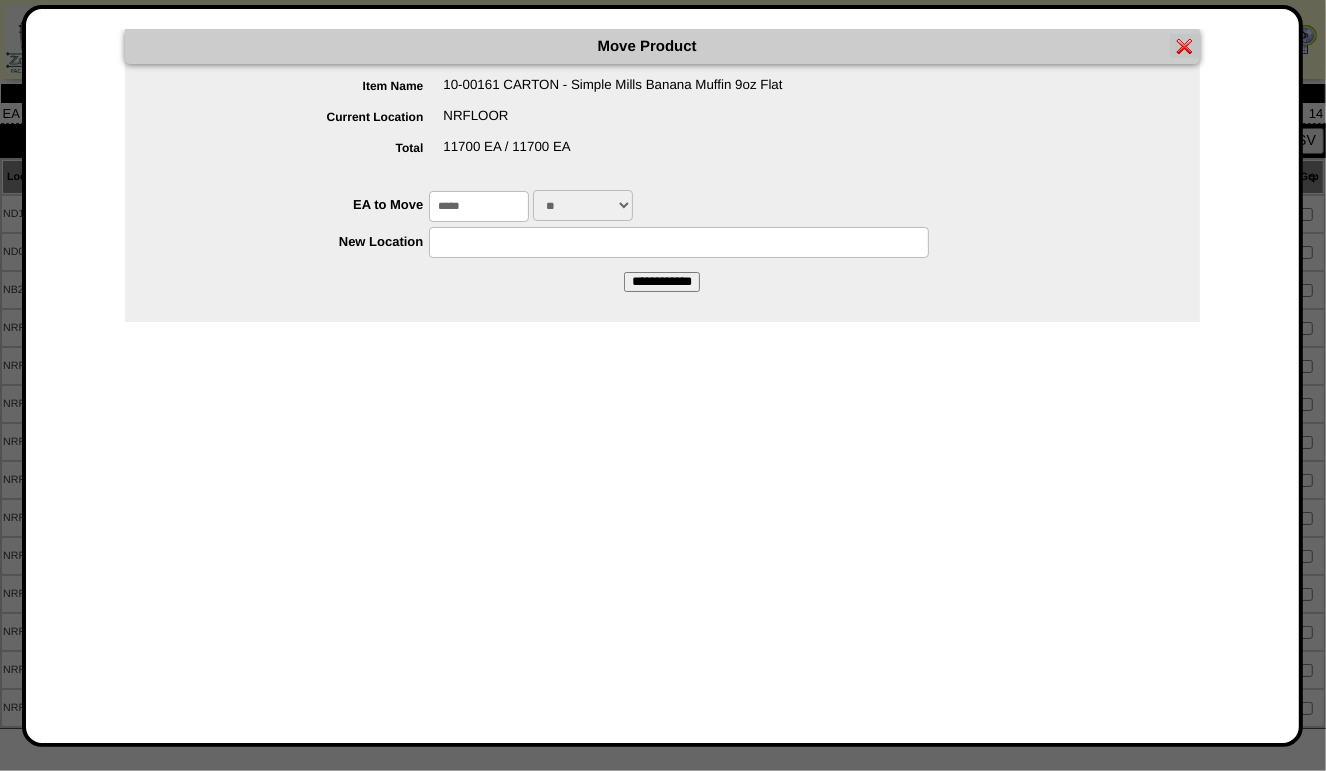 click at bounding box center [679, 242] 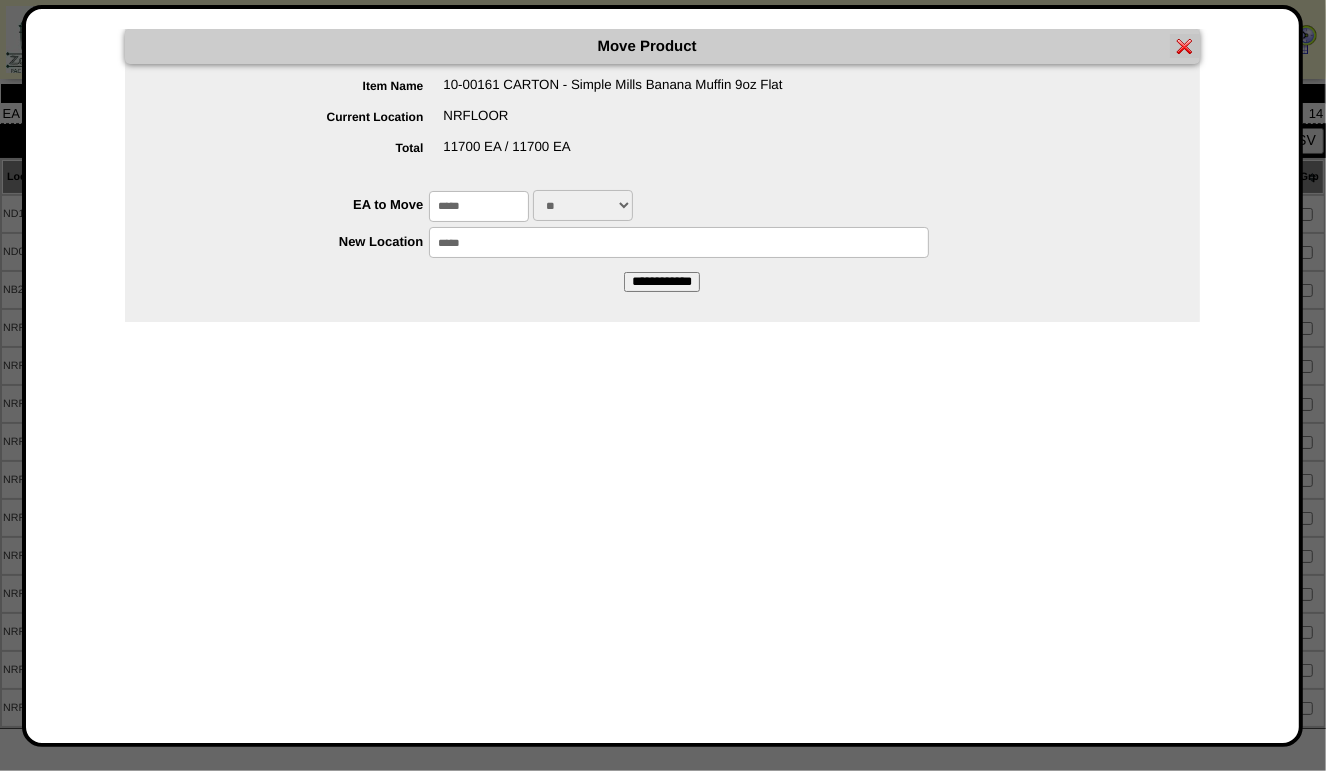 type on "*****" 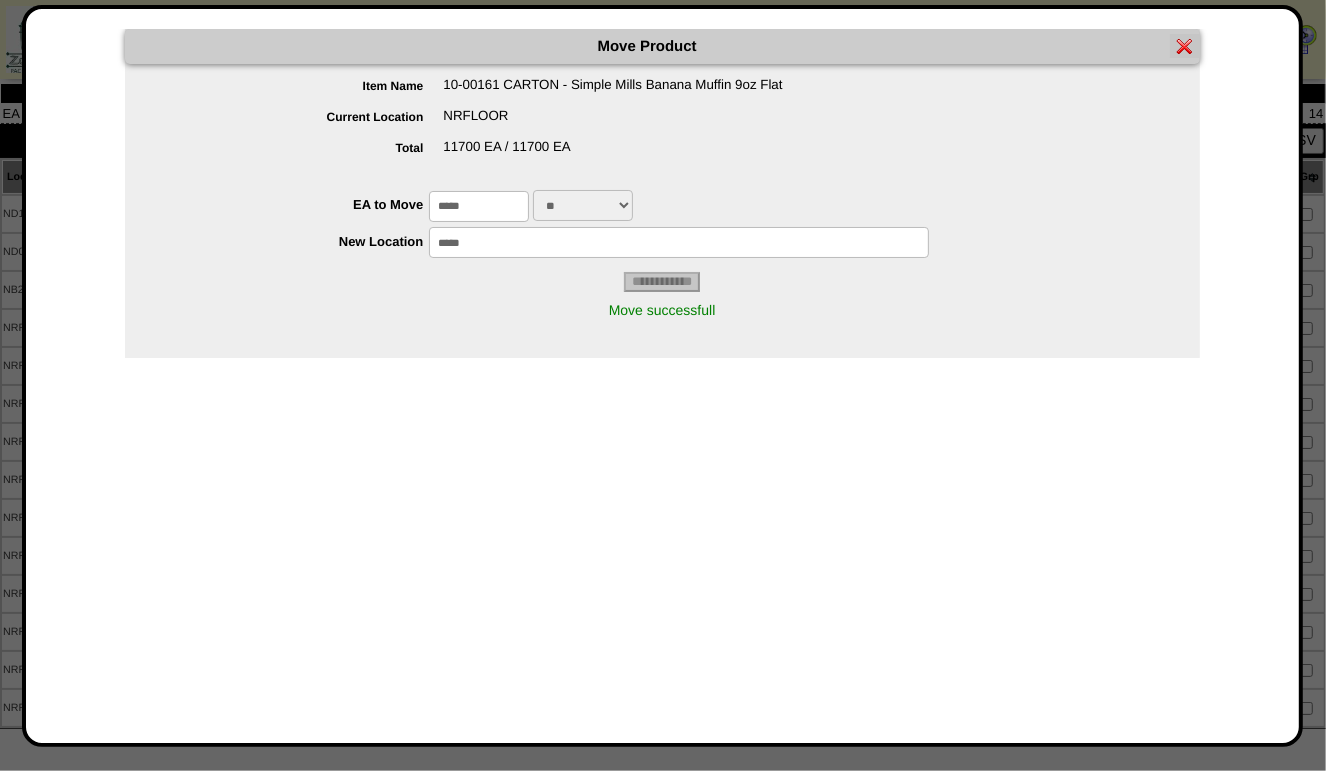 click at bounding box center [1185, 46] 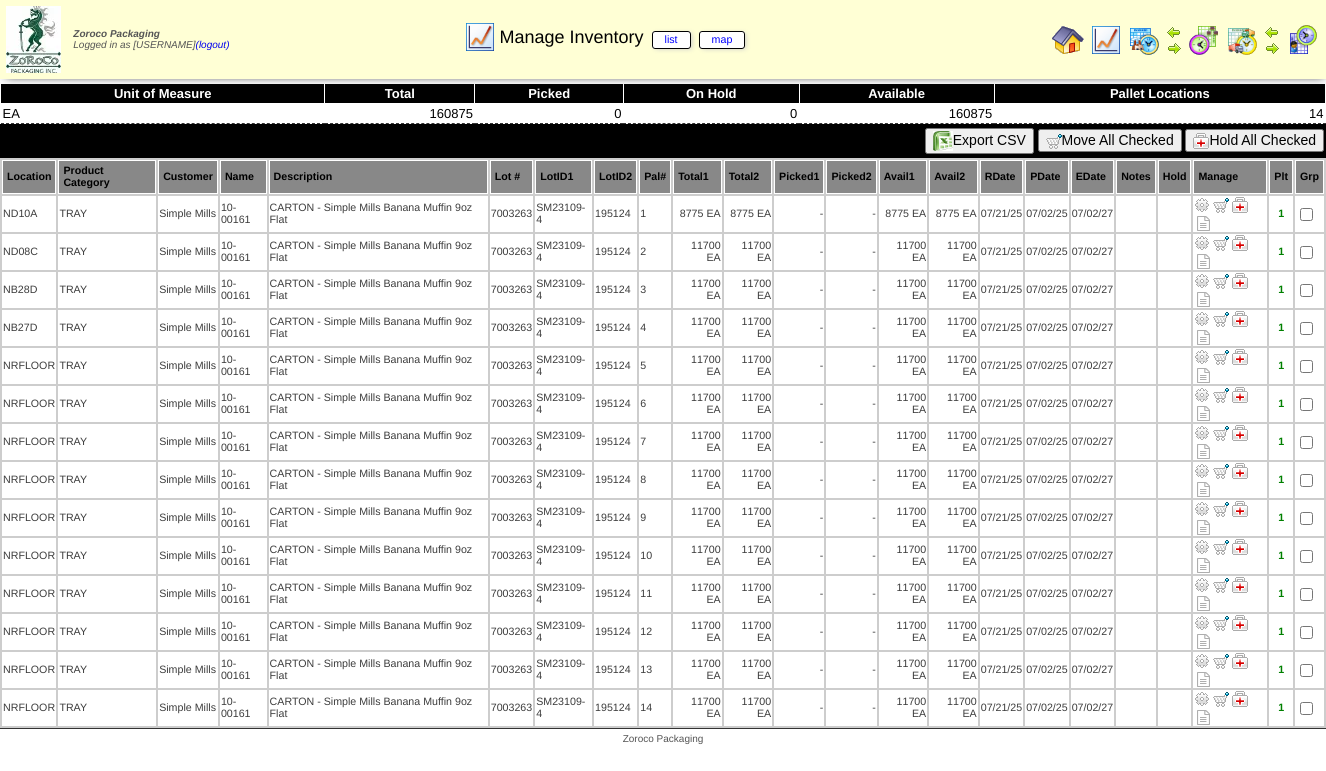 scroll, scrollTop: 0, scrollLeft: 0, axis: both 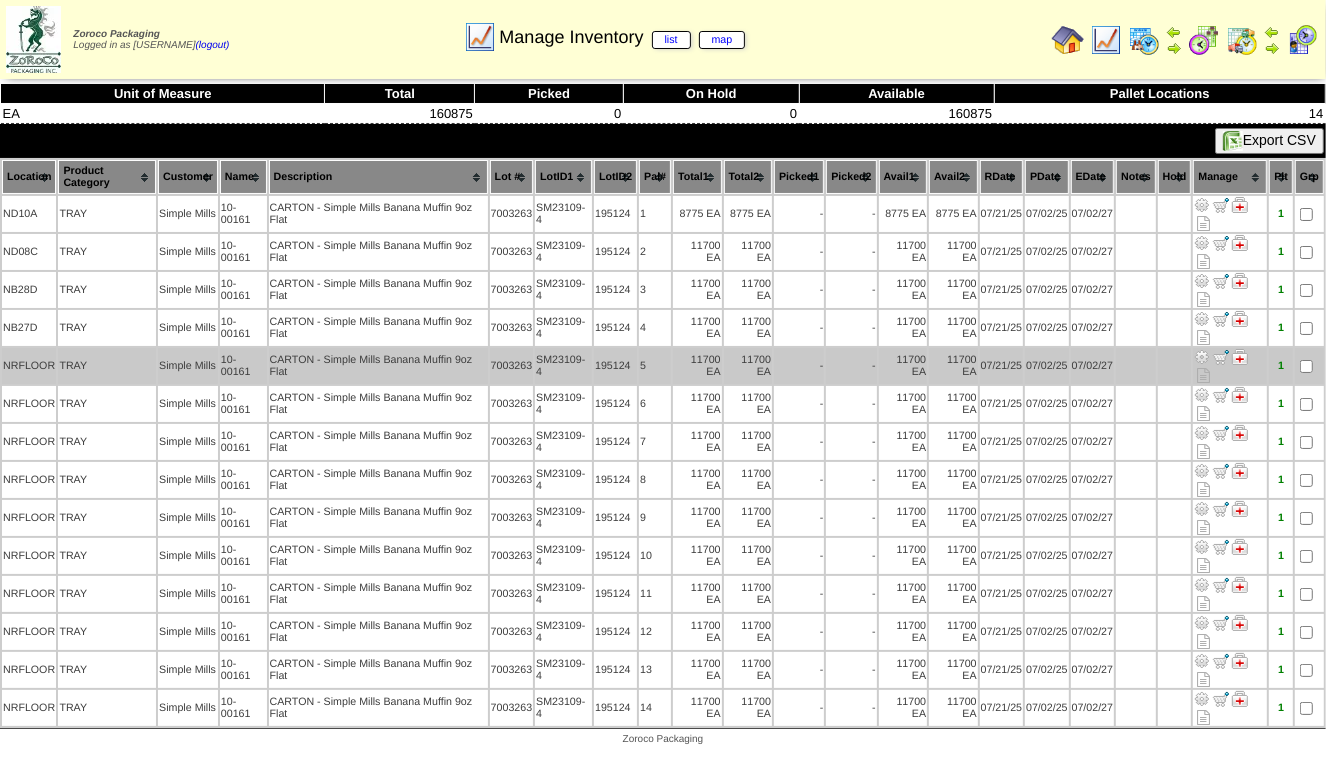click at bounding box center (1202, 357) 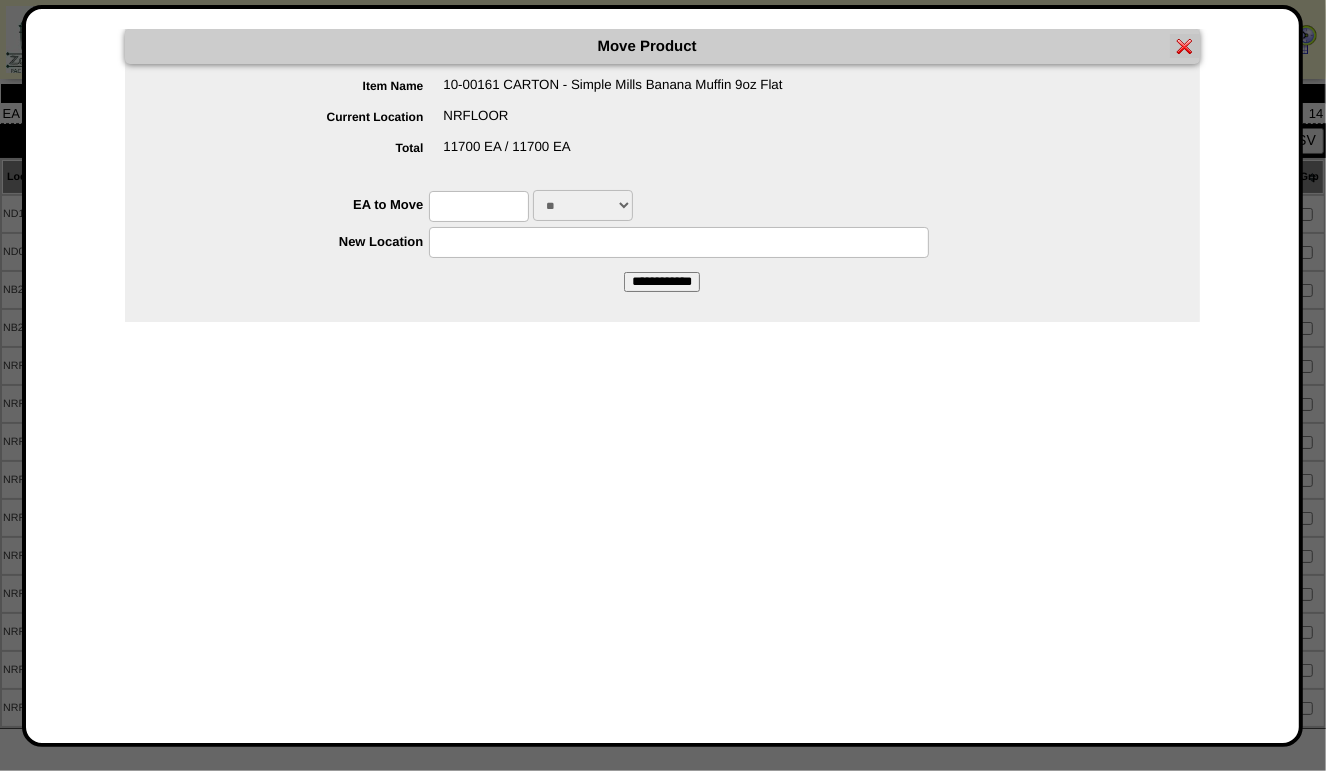 click at bounding box center [479, 206] 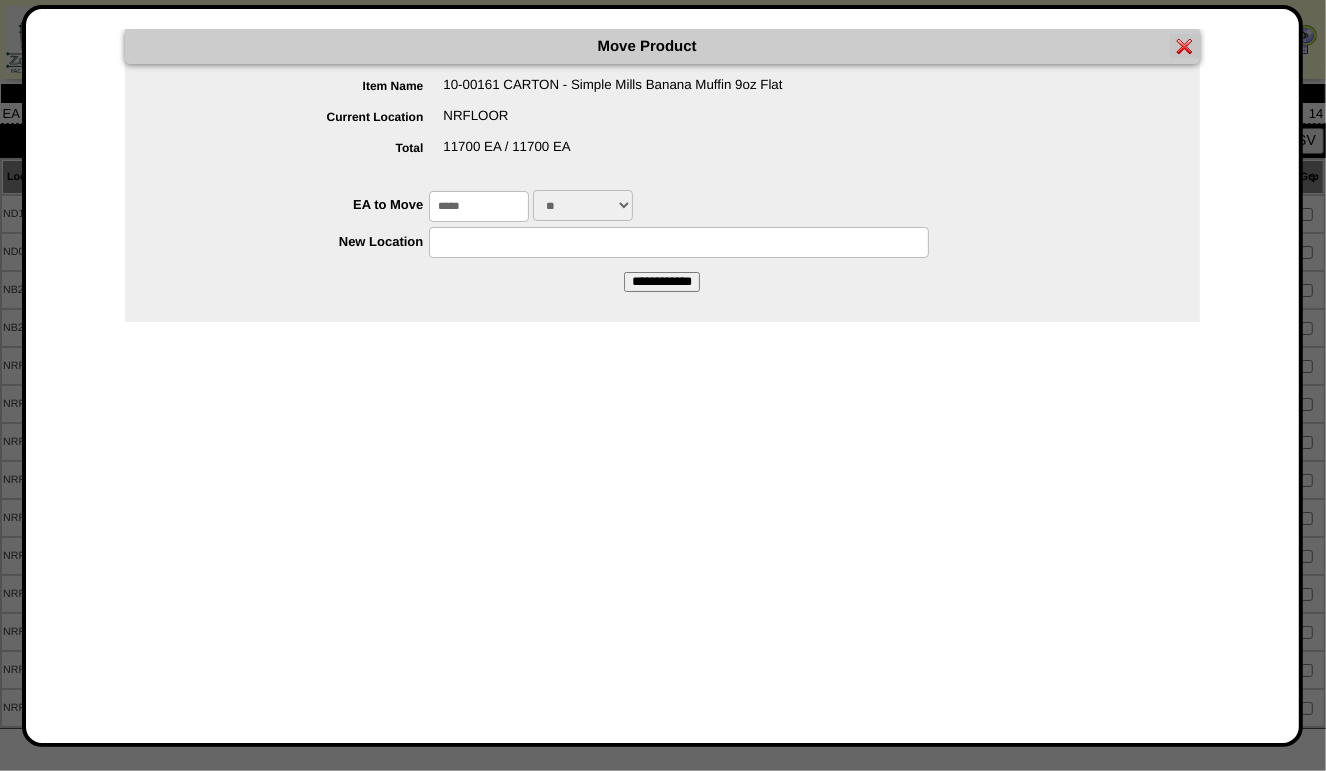 click at bounding box center (679, 242) 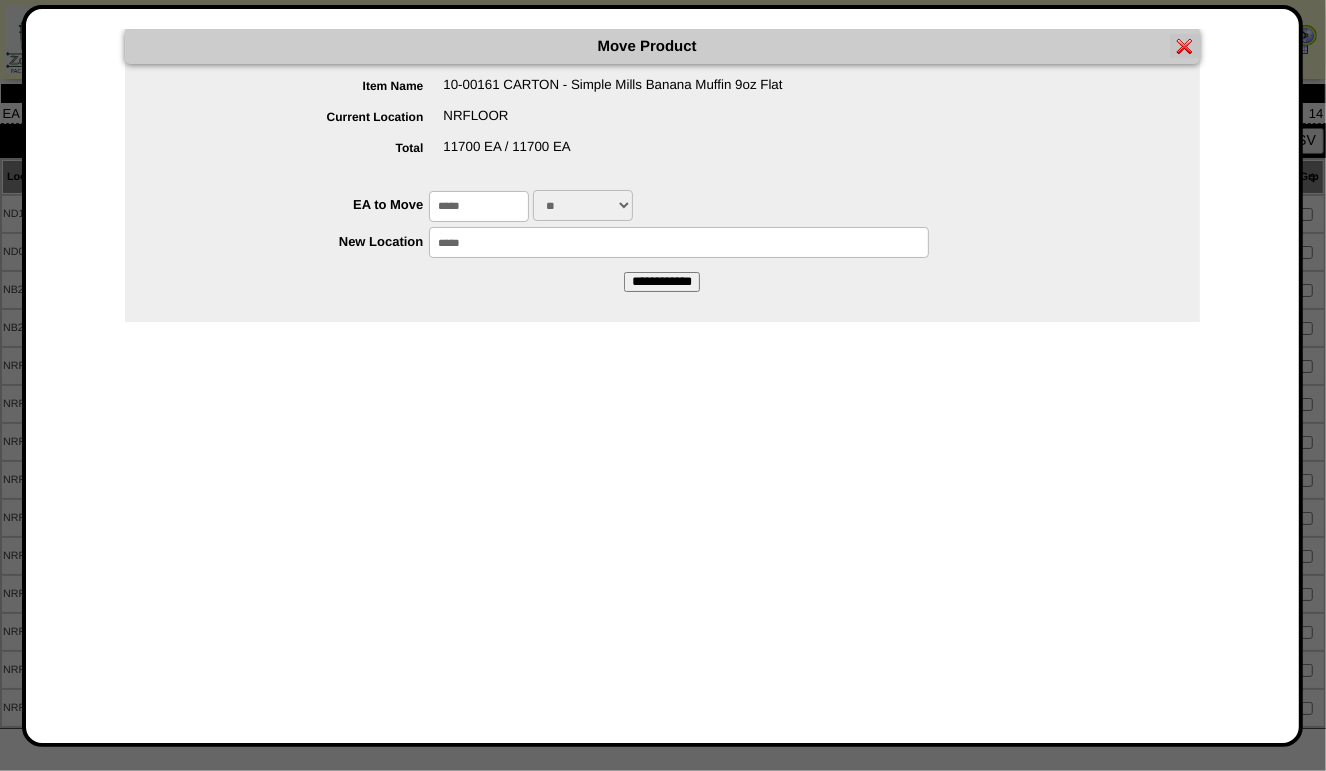 type on "*****" 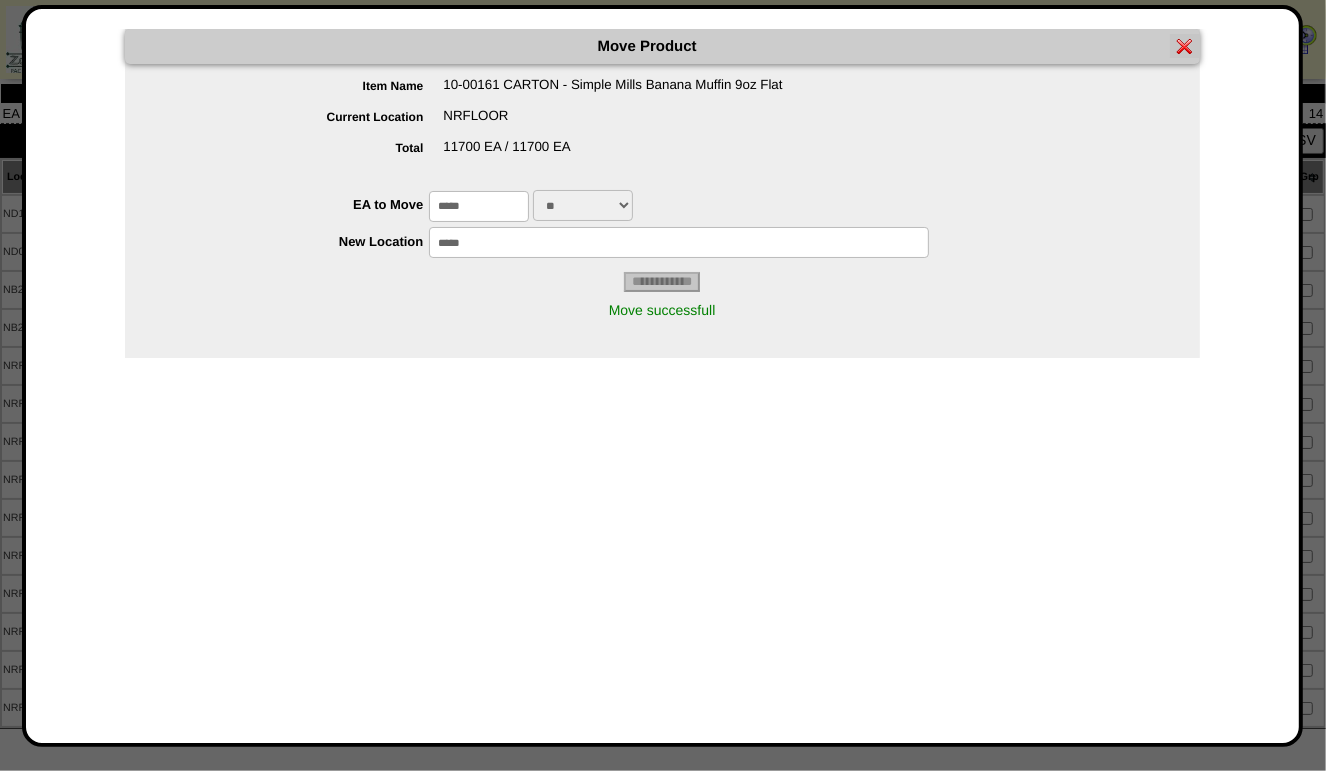 click at bounding box center (1185, 46) 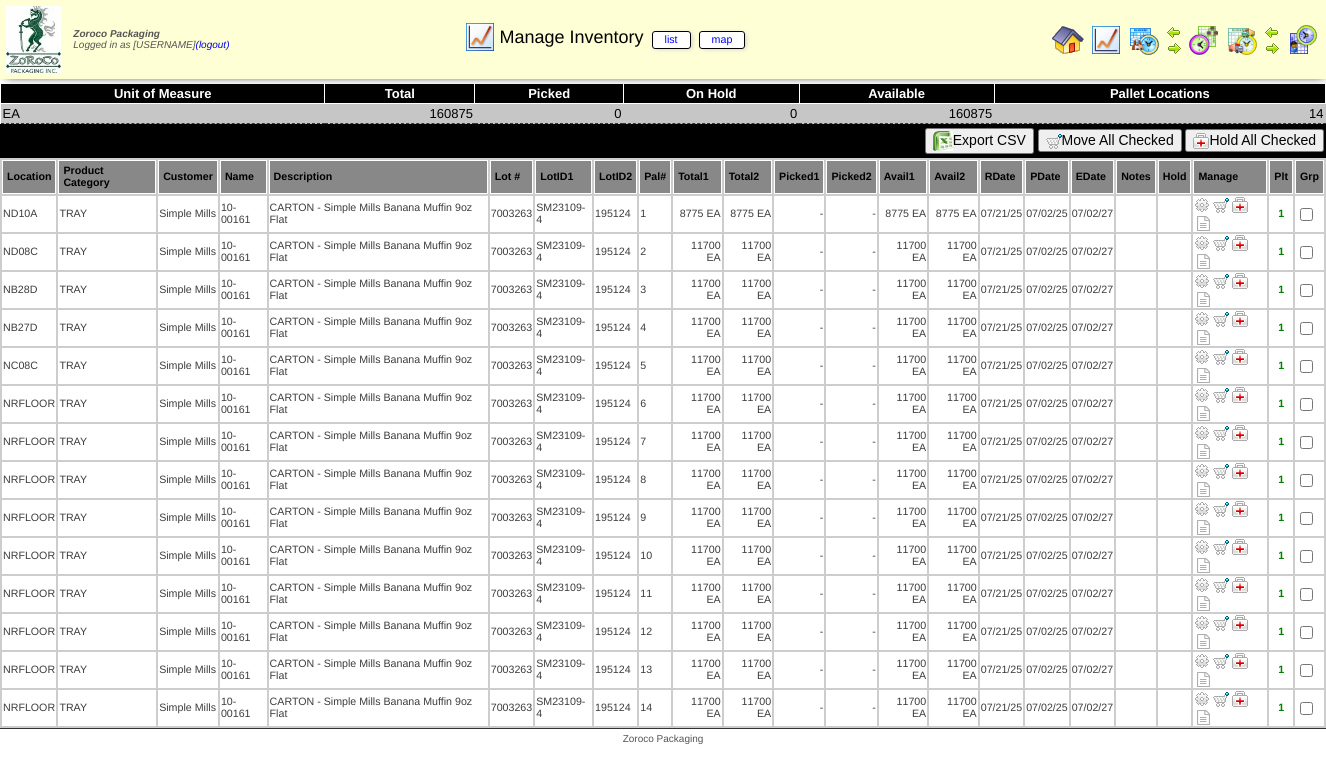 scroll, scrollTop: 0, scrollLeft: 0, axis: both 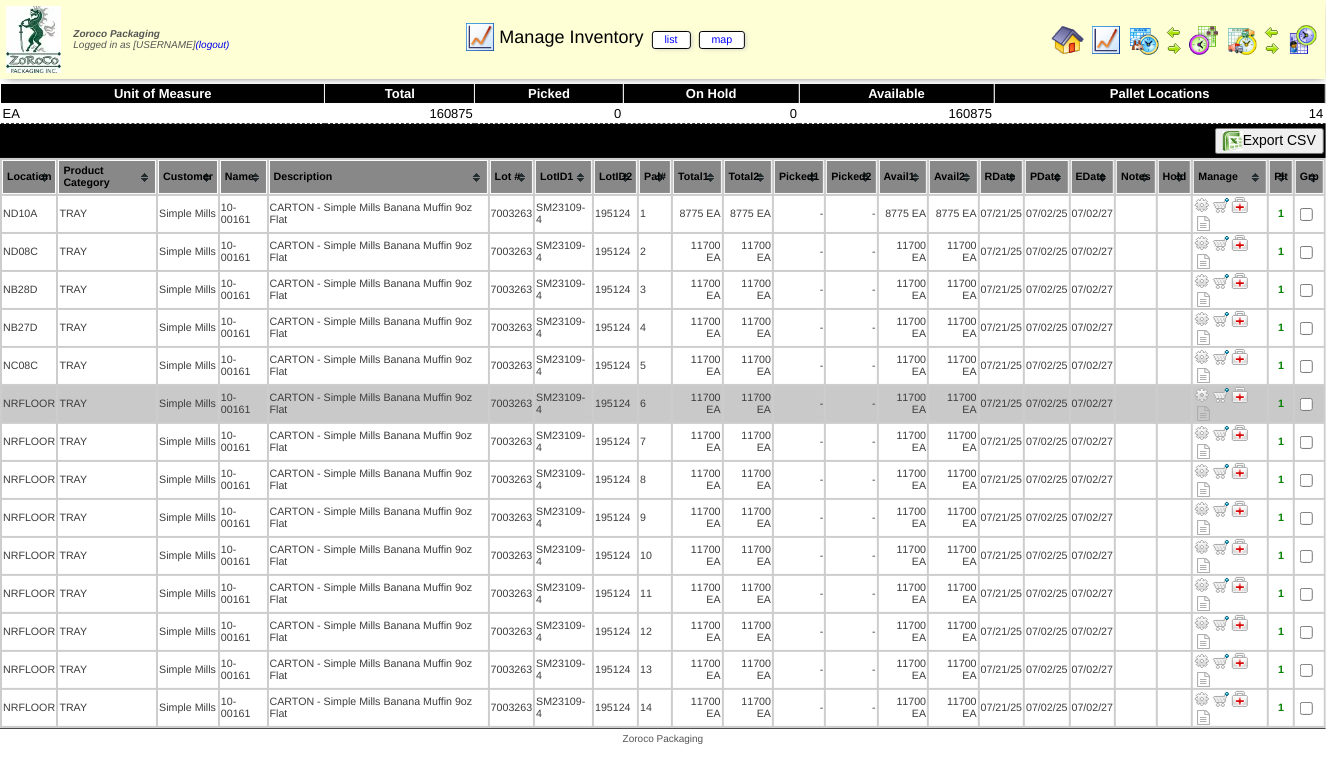 click at bounding box center (1202, 395) 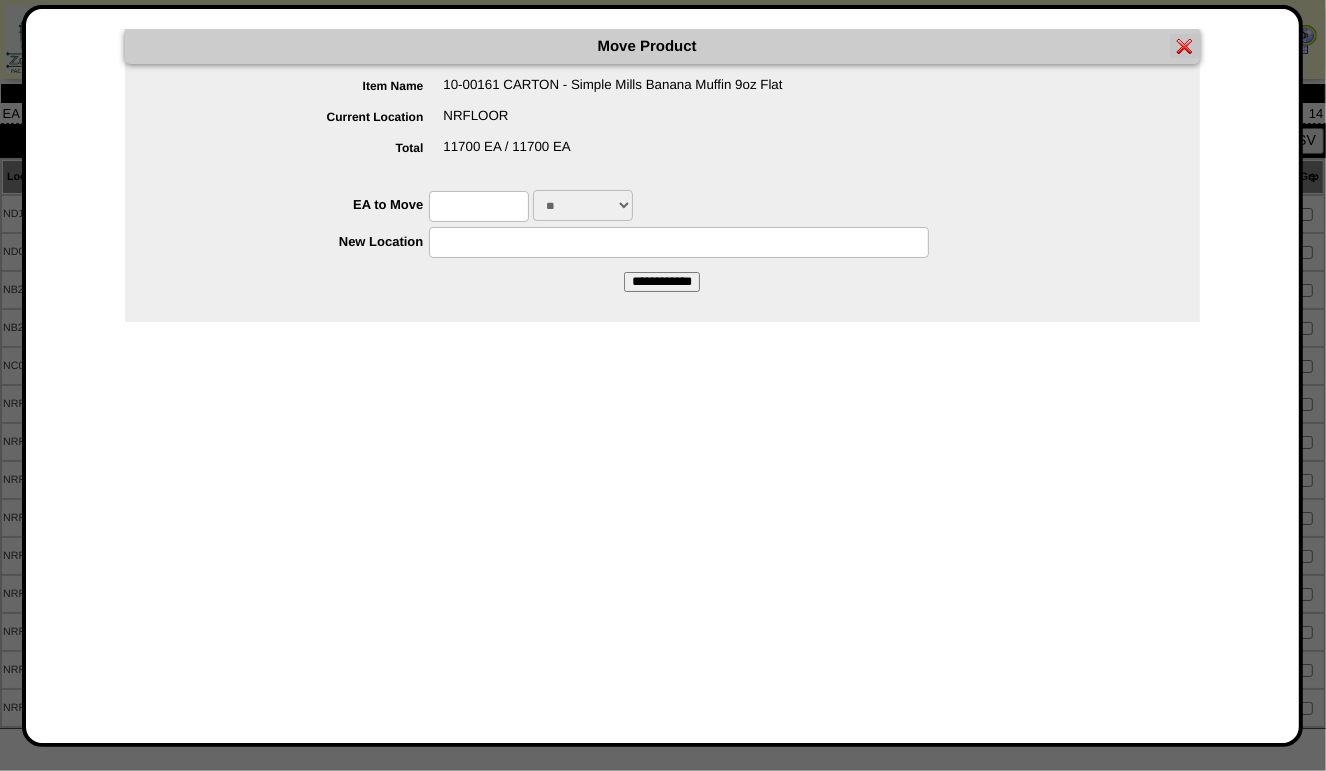 click at bounding box center [479, 206] 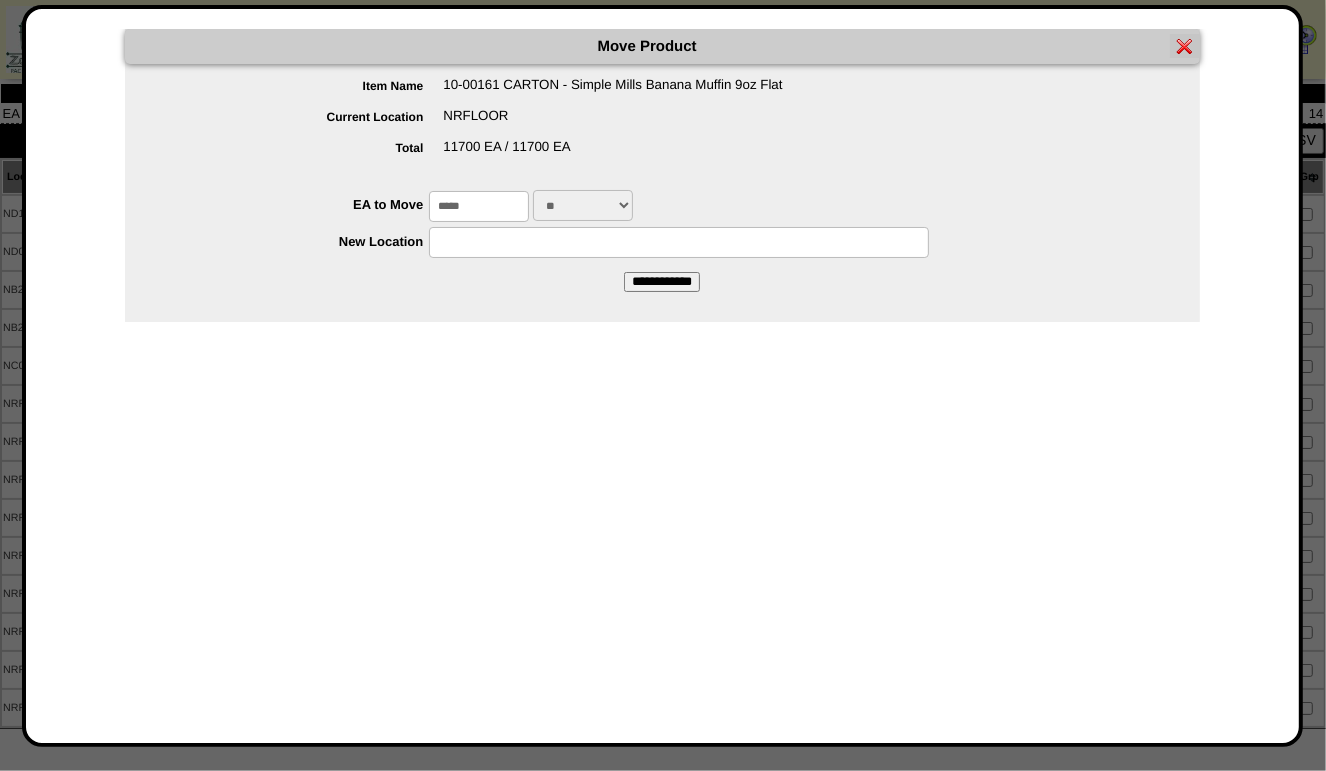 click at bounding box center [679, 242] 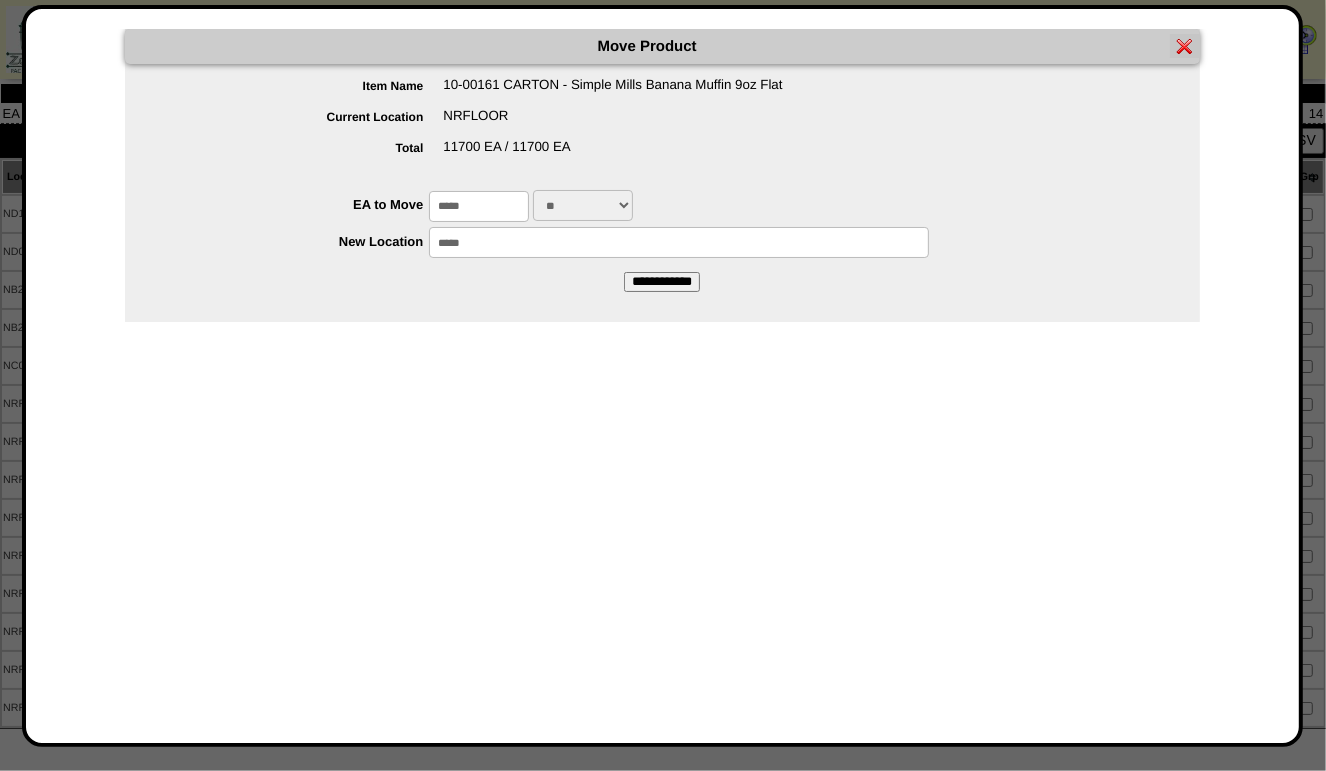 type on "*****" 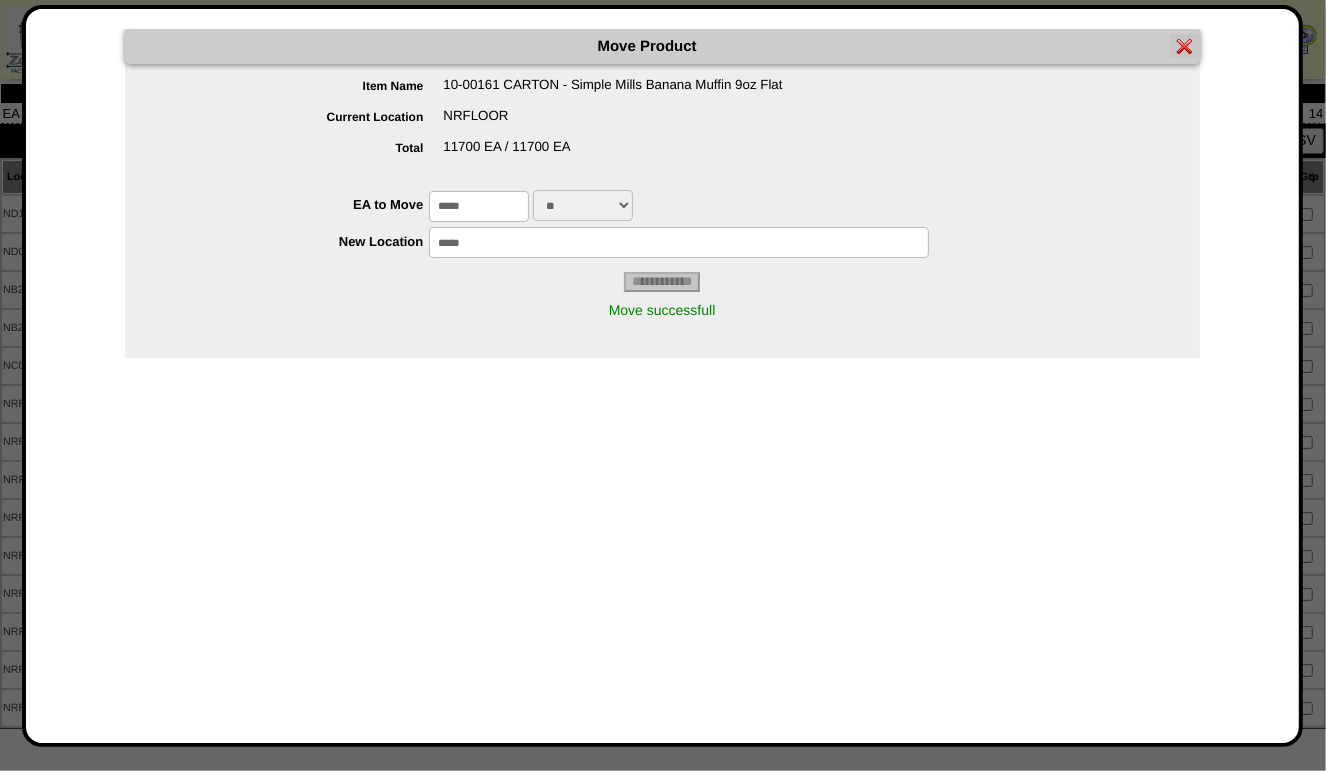 click at bounding box center (1185, 46) 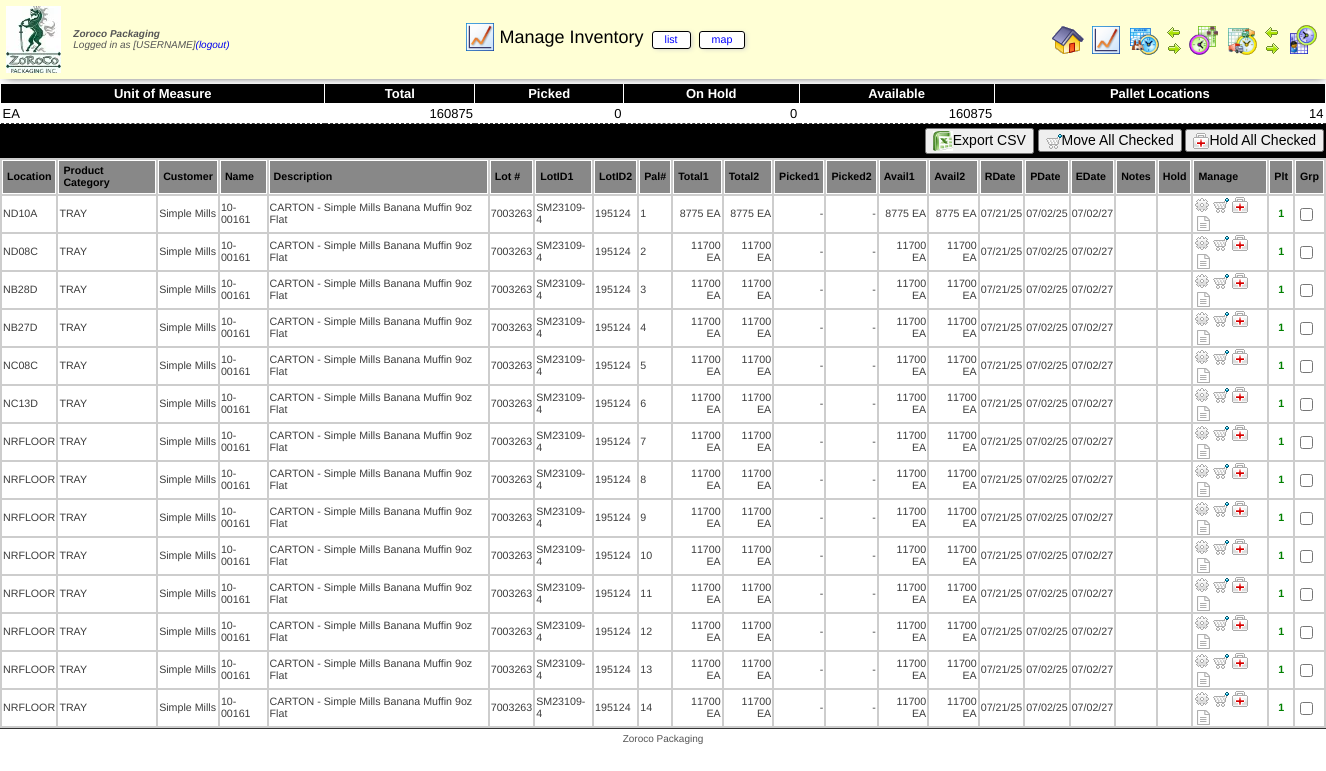 scroll, scrollTop: 0, scrollLeft: 0, axis: both 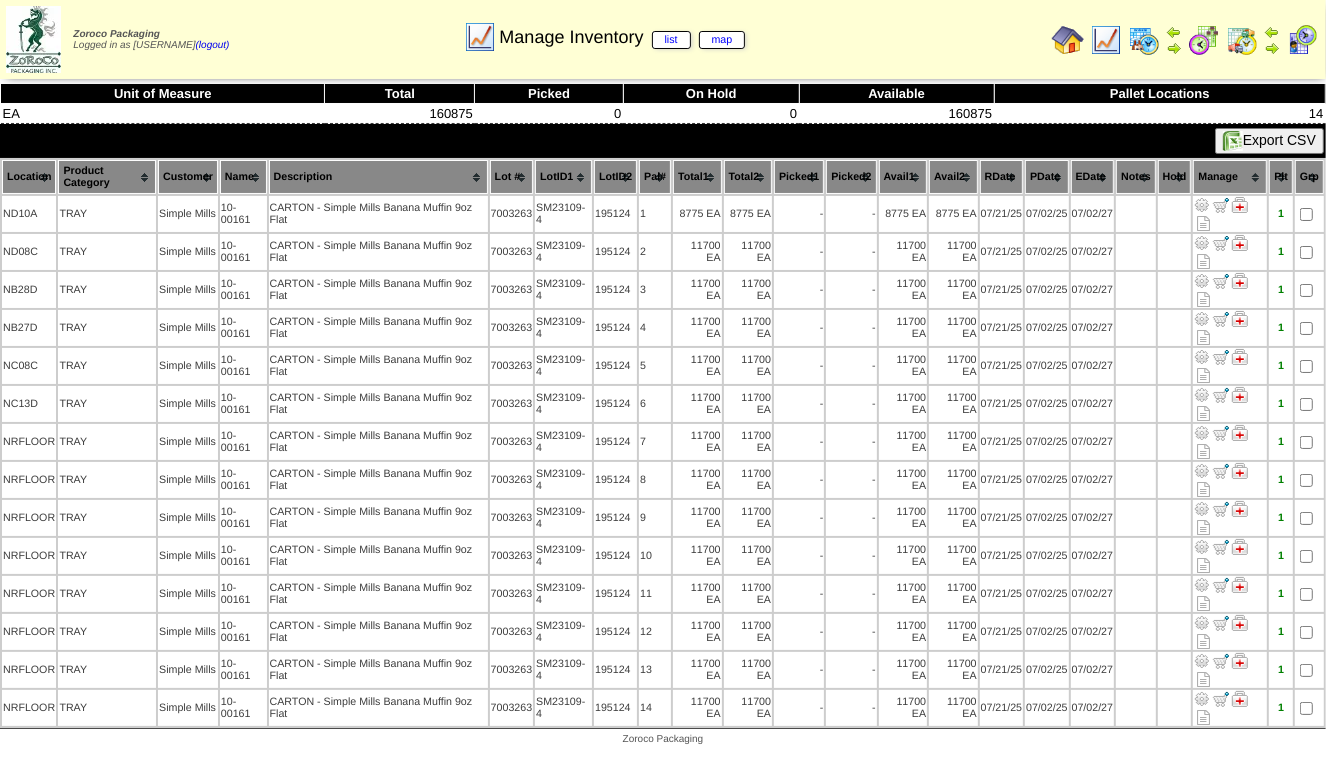 click at bounding box center (1106, 40) 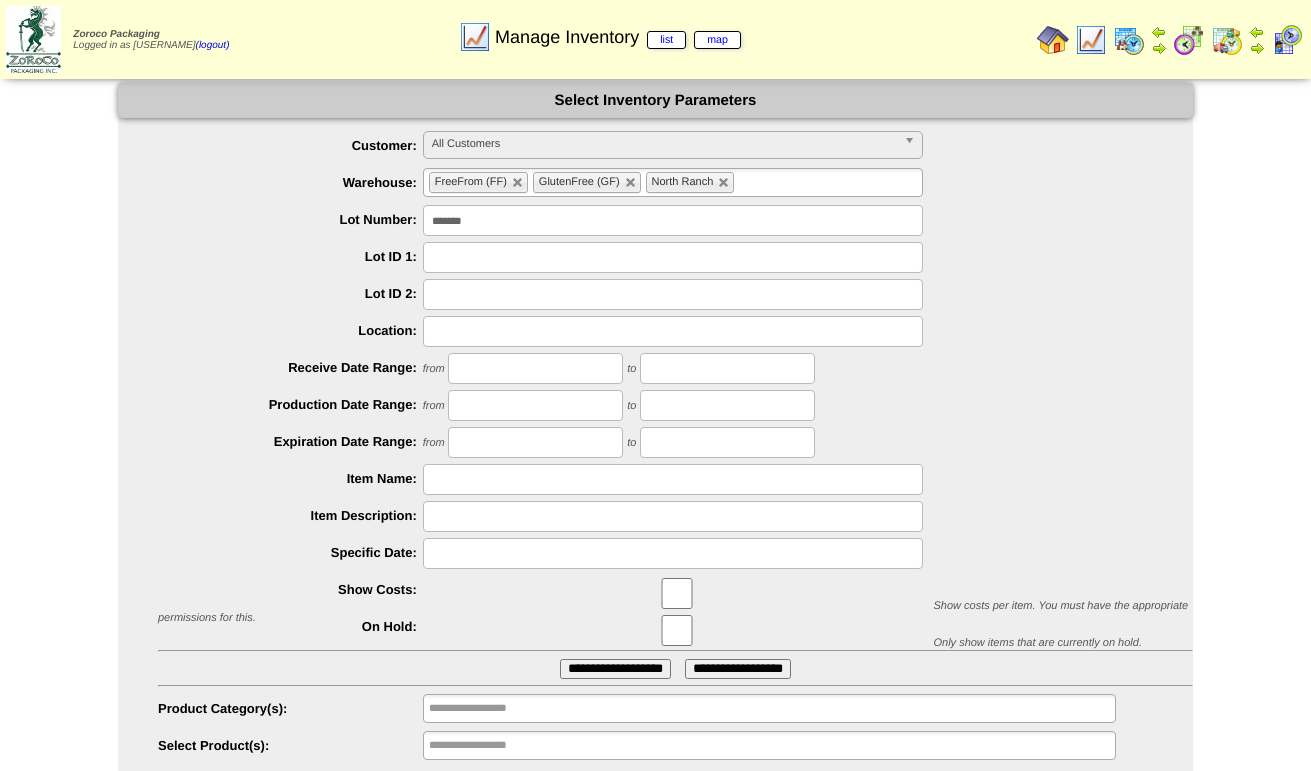 scroll, scrollTop: 0, scrollLeft: 0, axis: both 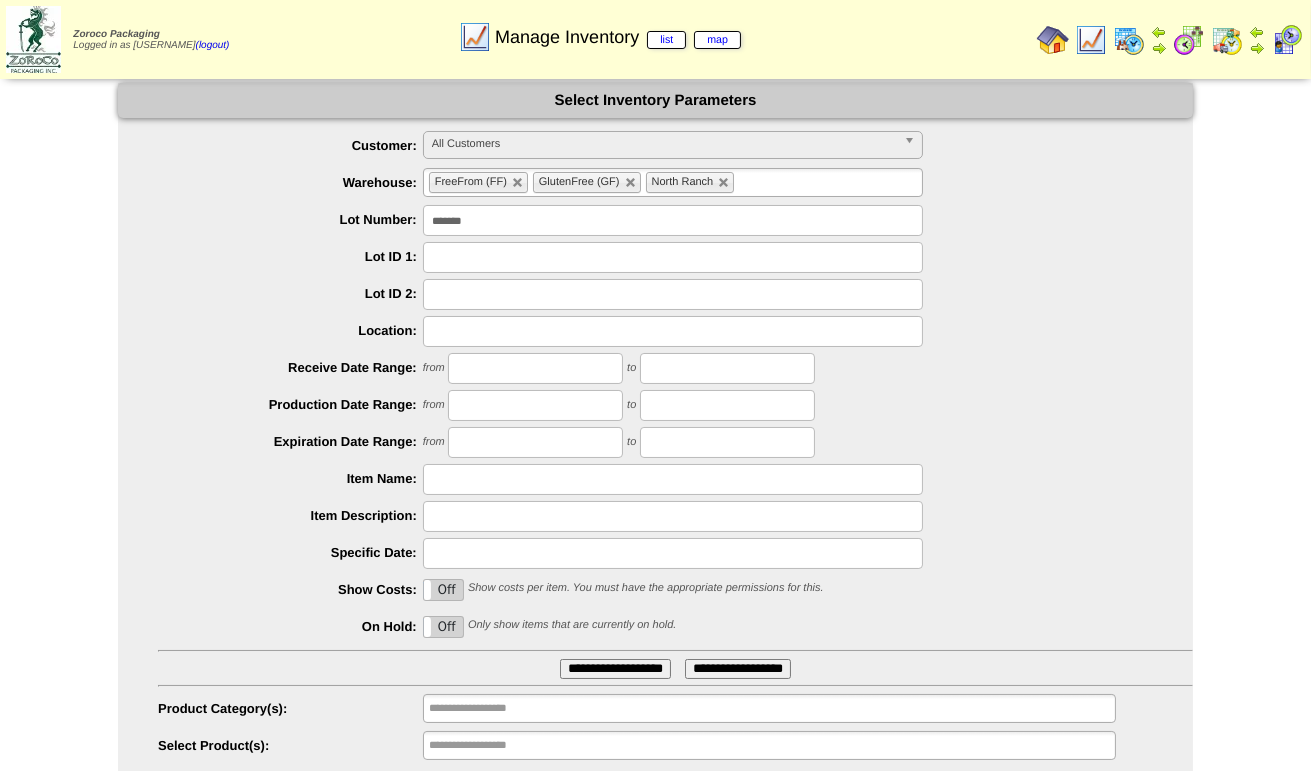 drag, startPoint x: 504, startPoint y: 224, endPoint x: 285, endPoint y: 224, distance: 219 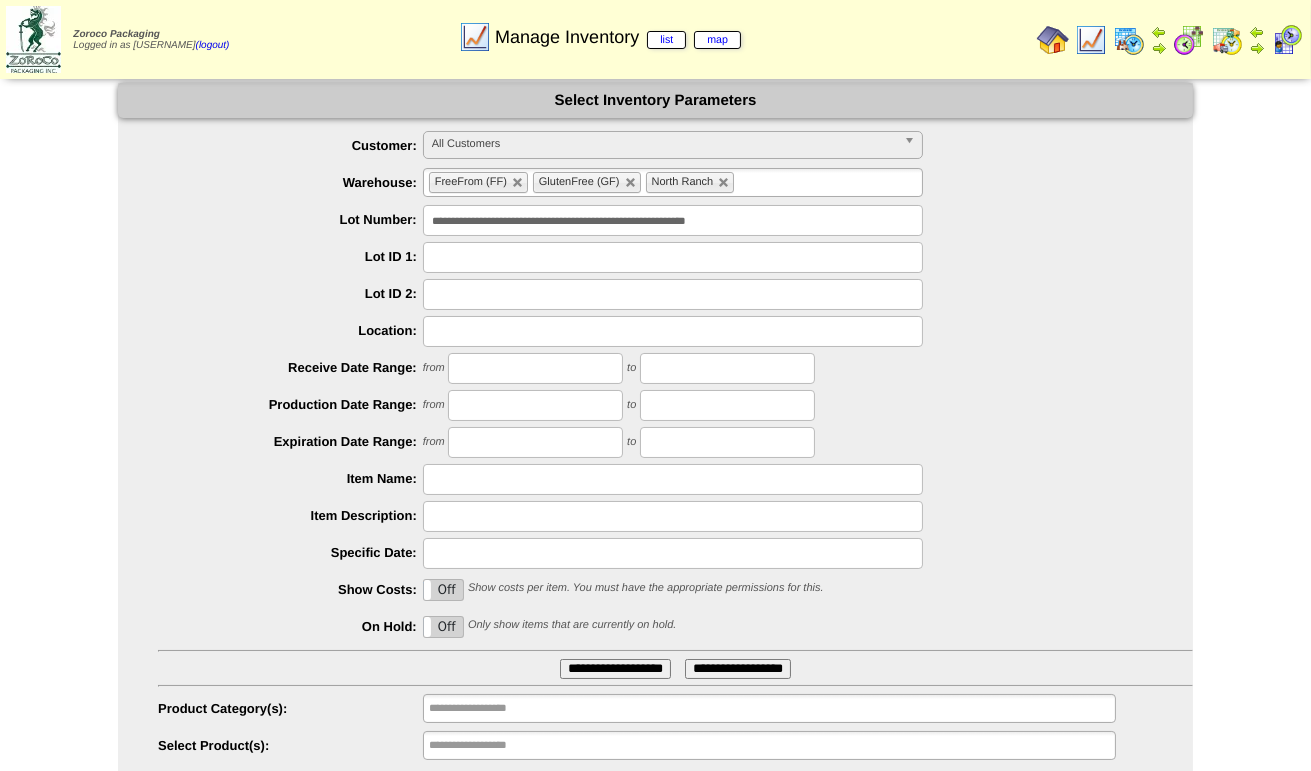 type on "**********" 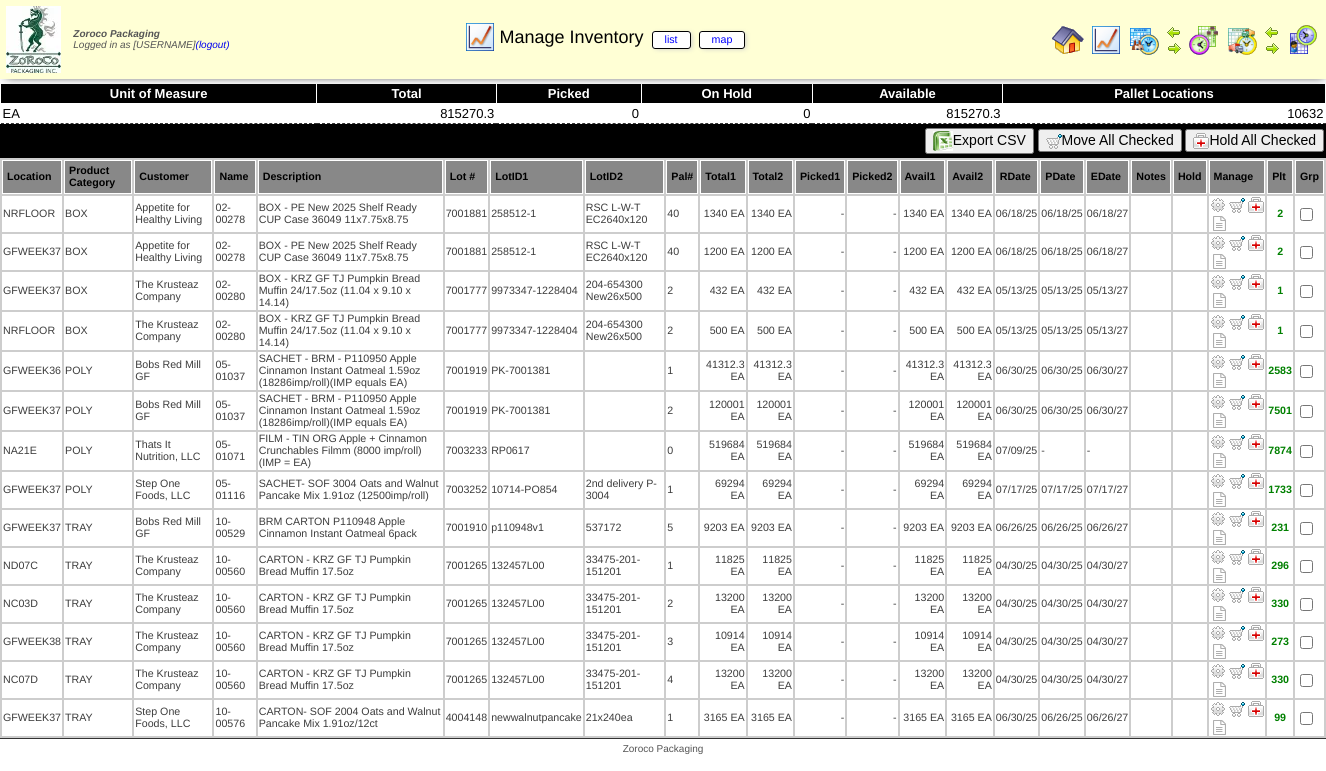 scroll, scrollTop: 0, scrollLeft: 0, axis: both 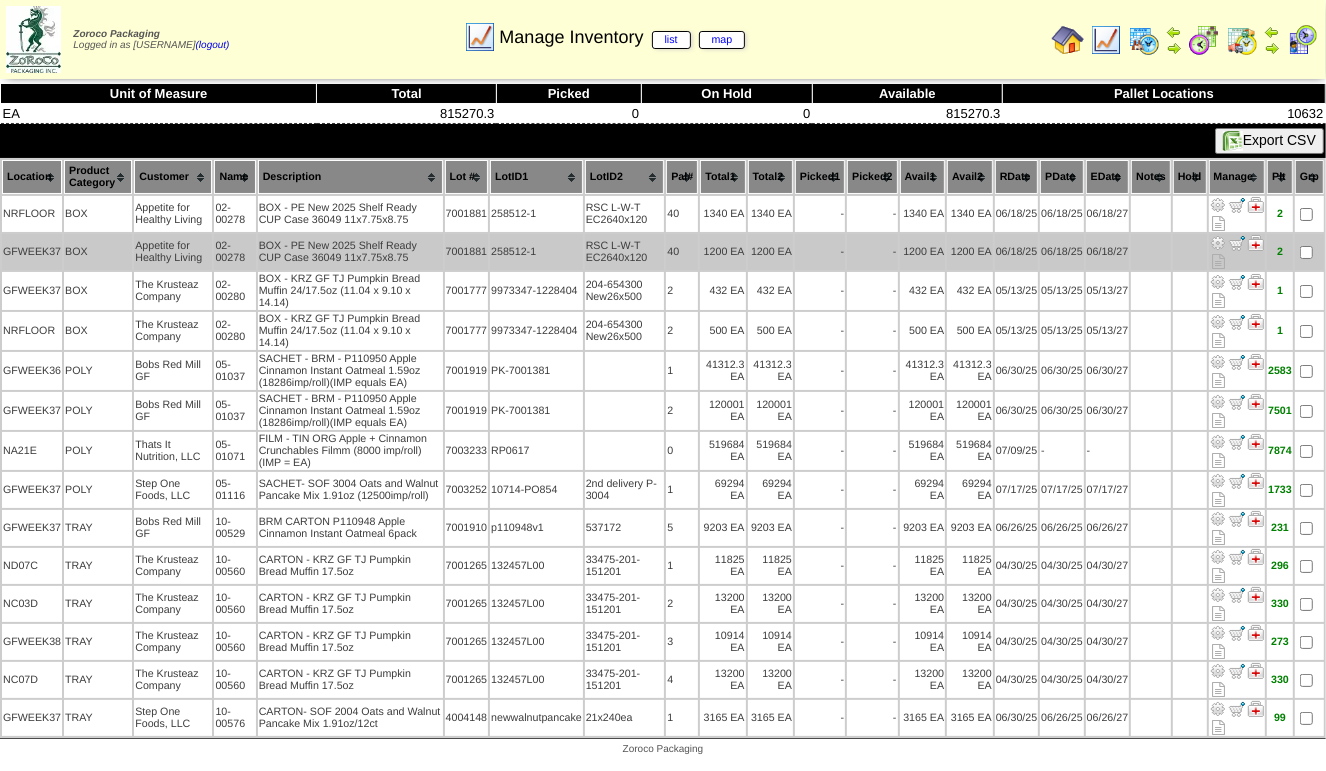 click at bounding box center (1218, 243) 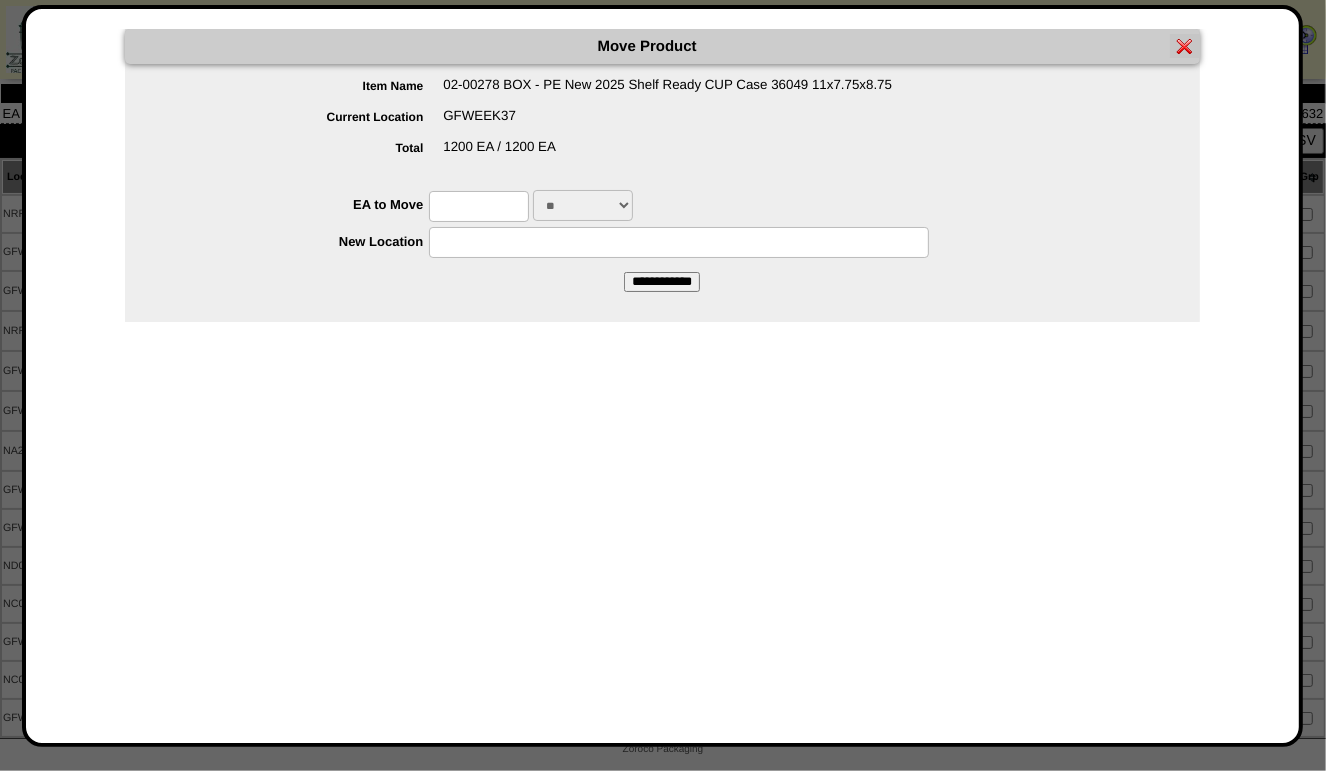 click at bounding box center [479, 206] 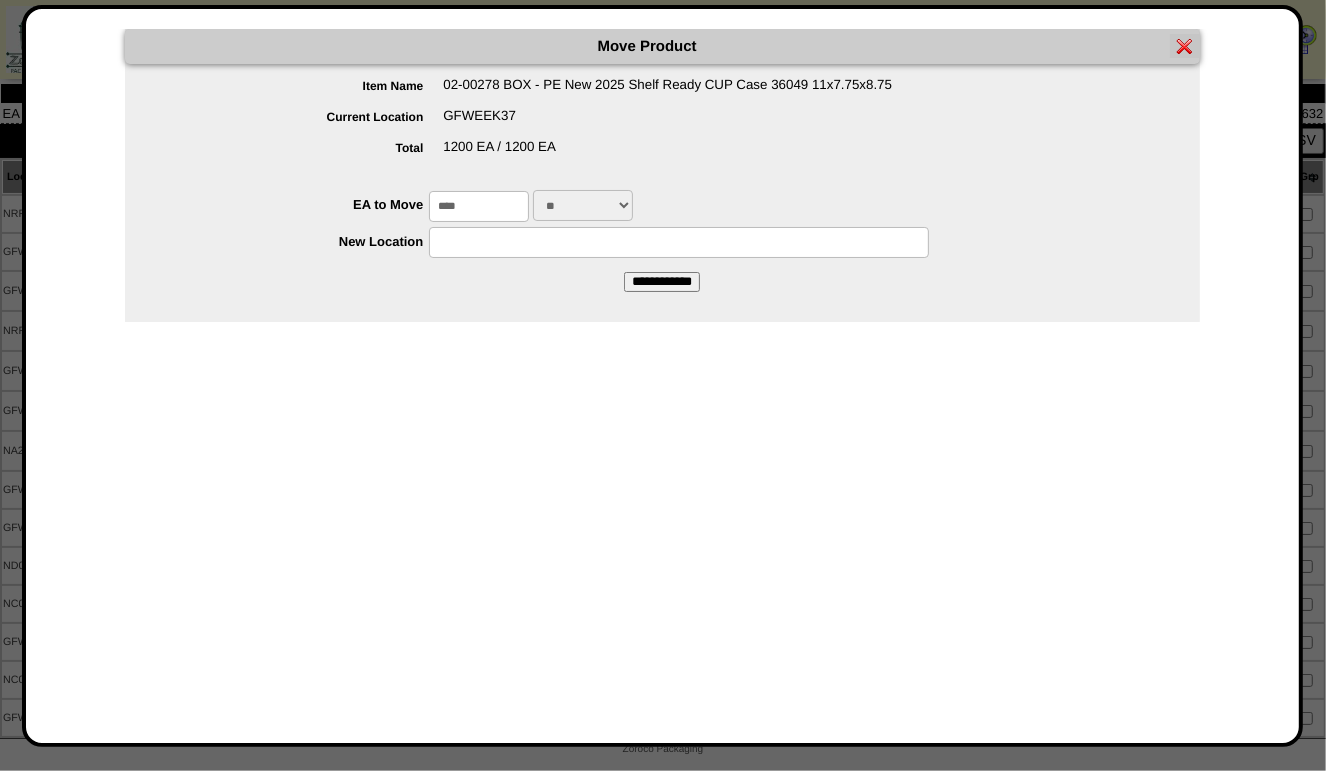 type on "****" 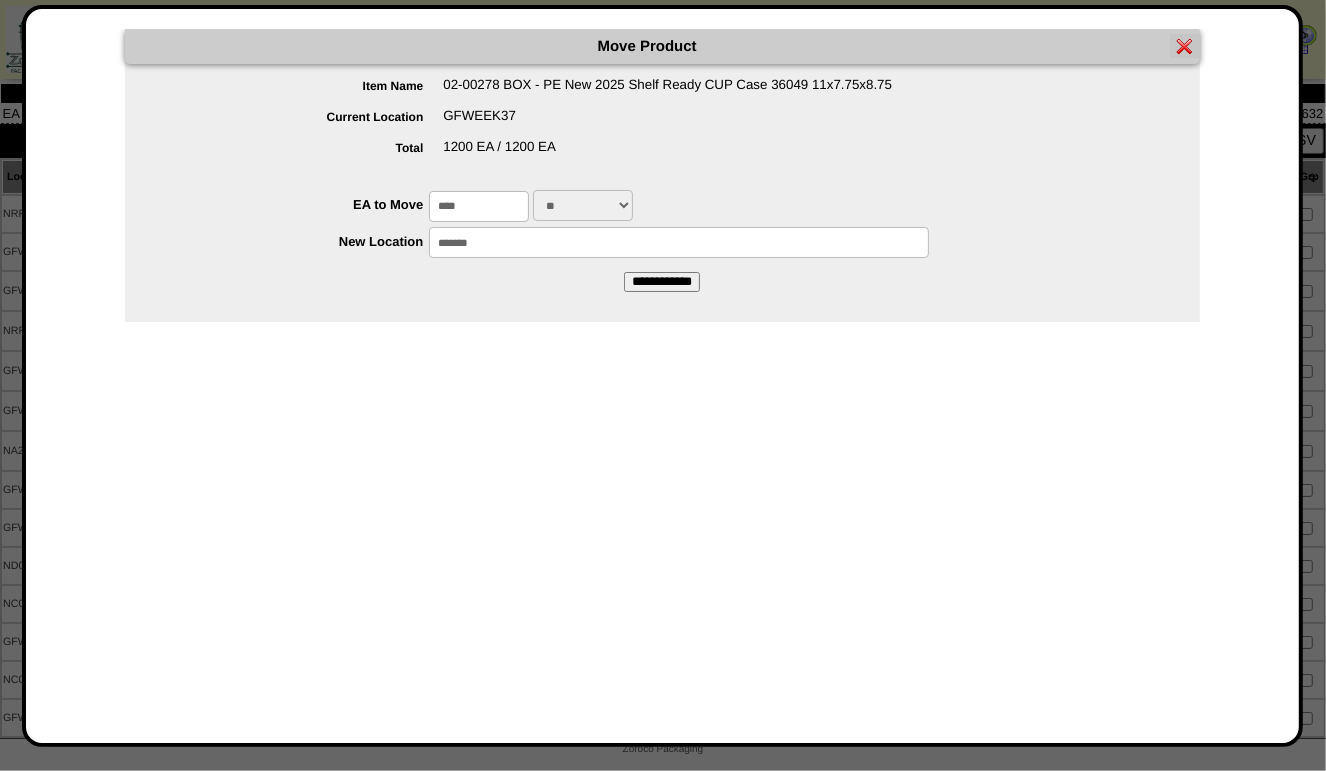 drag, startPoint x: 651, startPoint y: 278, endPoint x: 772, endPoint y: 134, distance: 188.08774 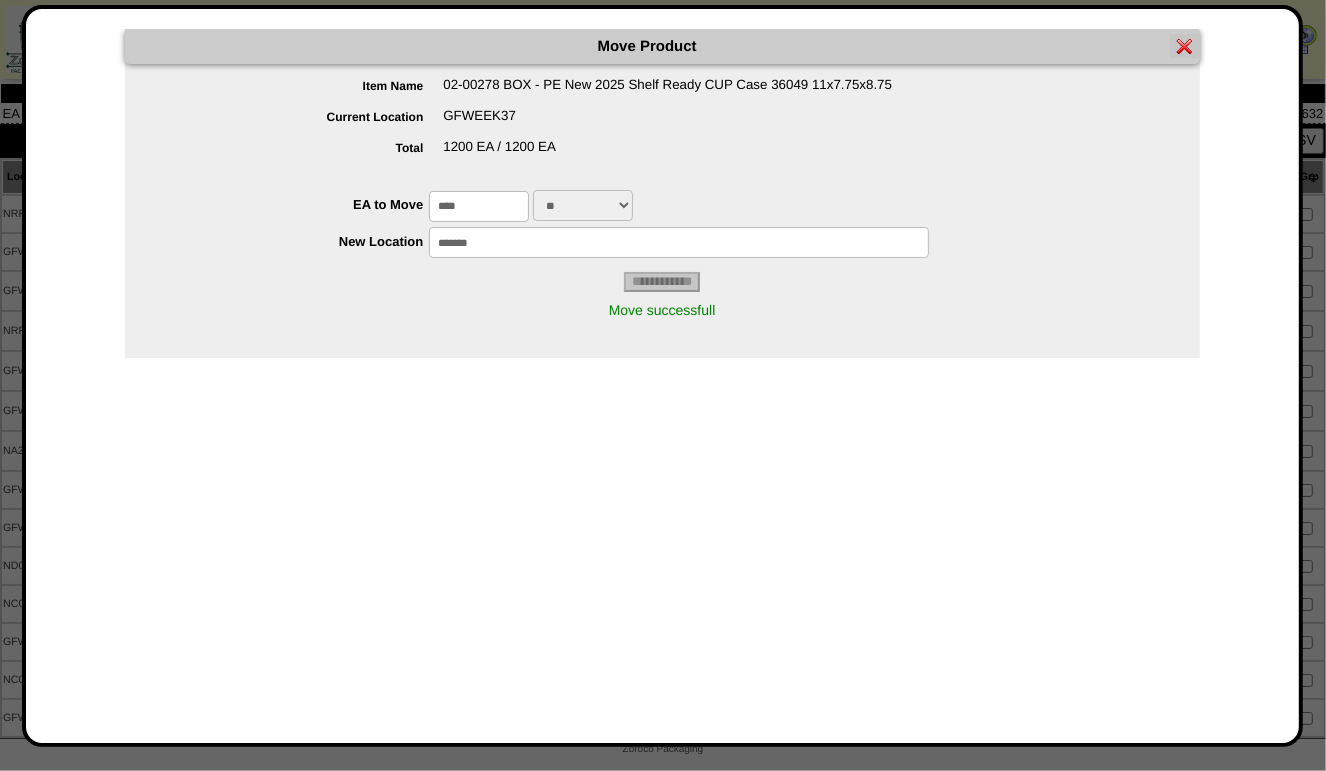 click at bounding box center [1185, 46] 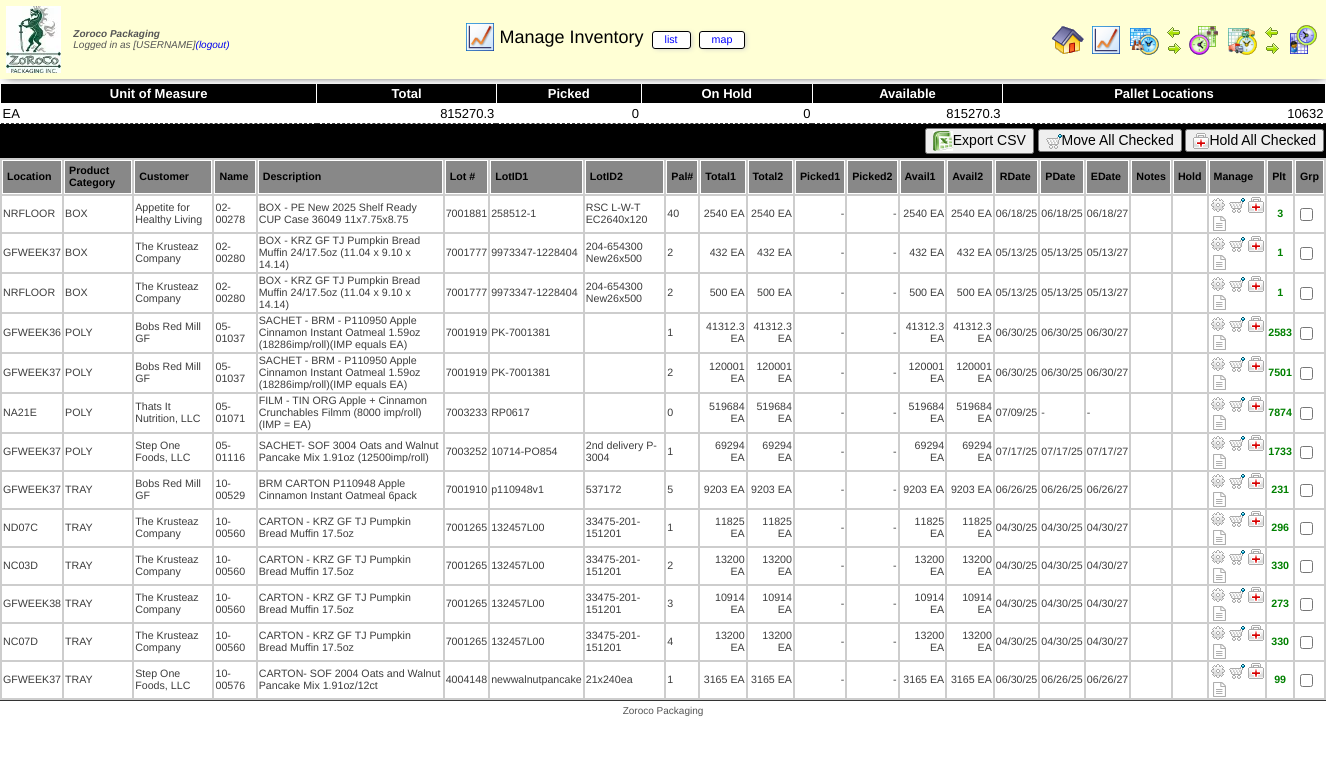 scroll, scrollTop: 0, scrollLeft: 0, axis: both 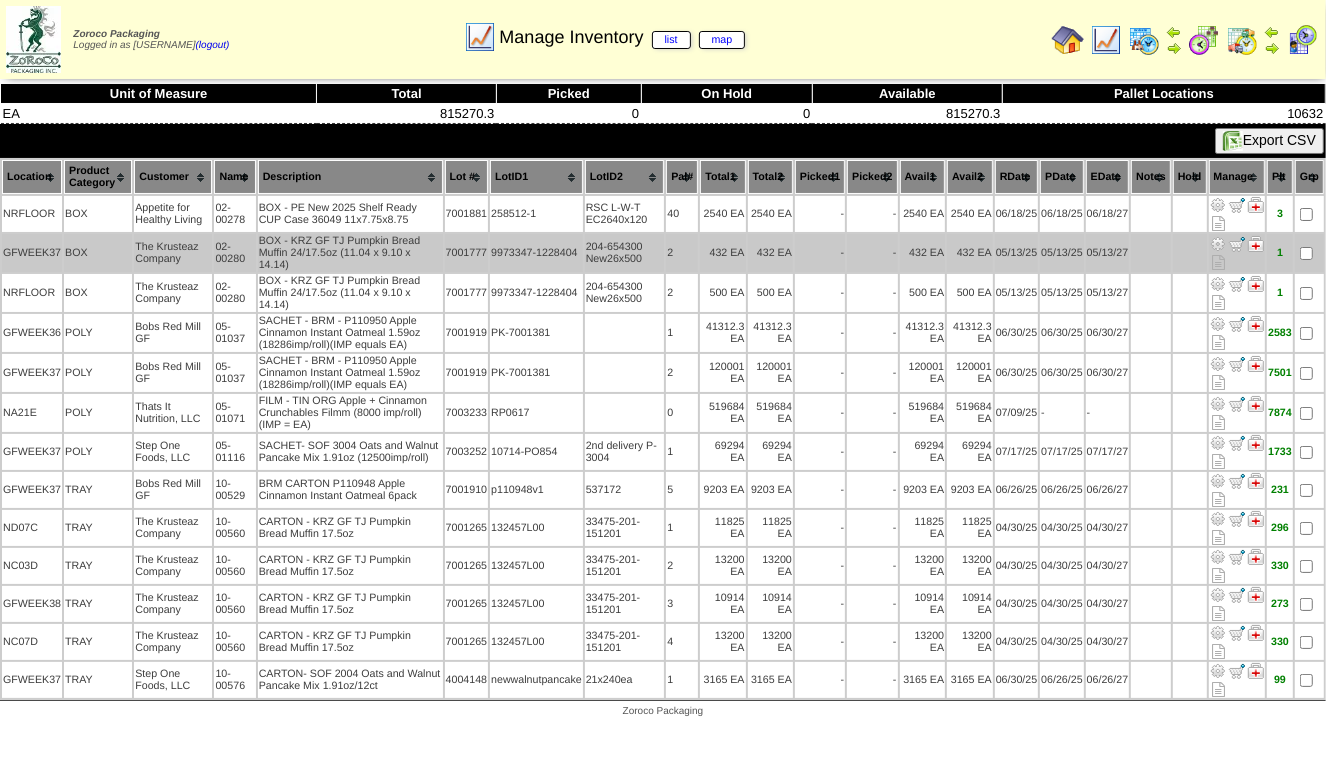 click at bounding box center [1218, 244] 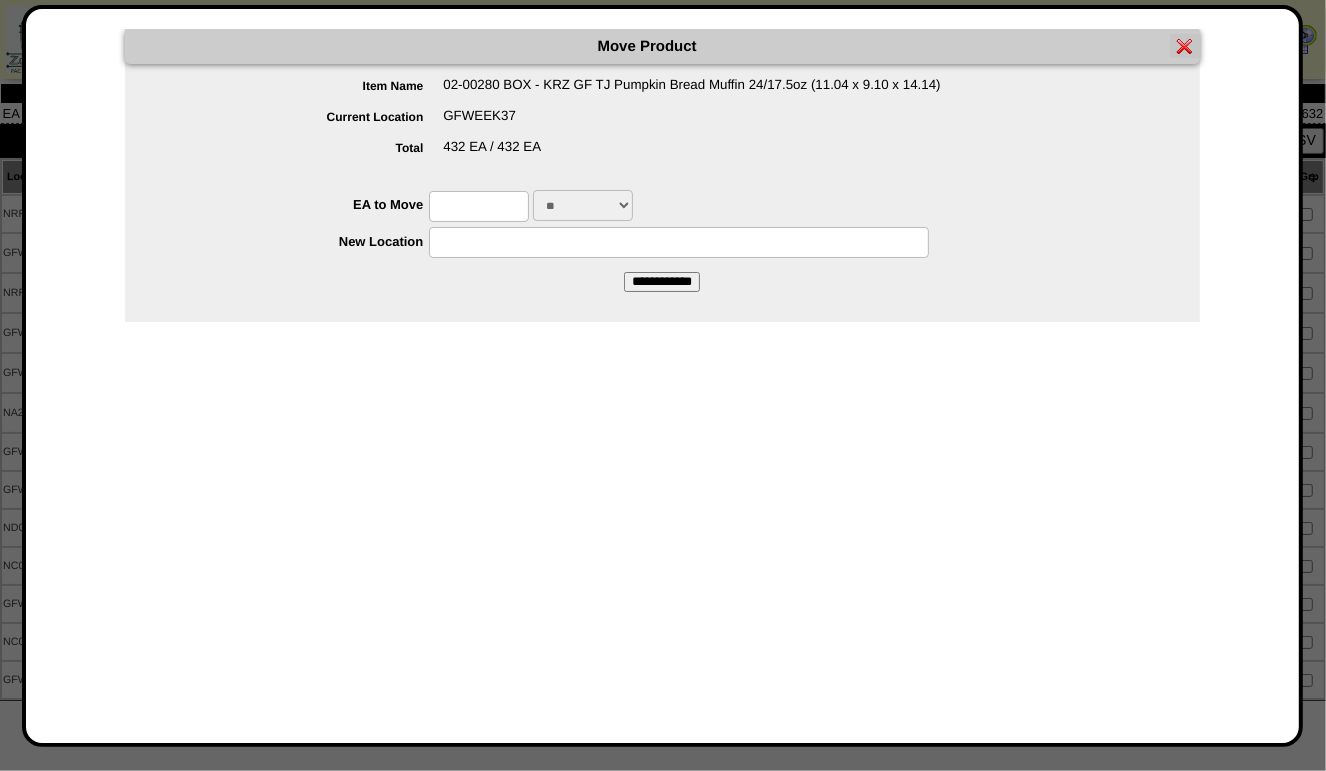click at bounding box center (479, 206) 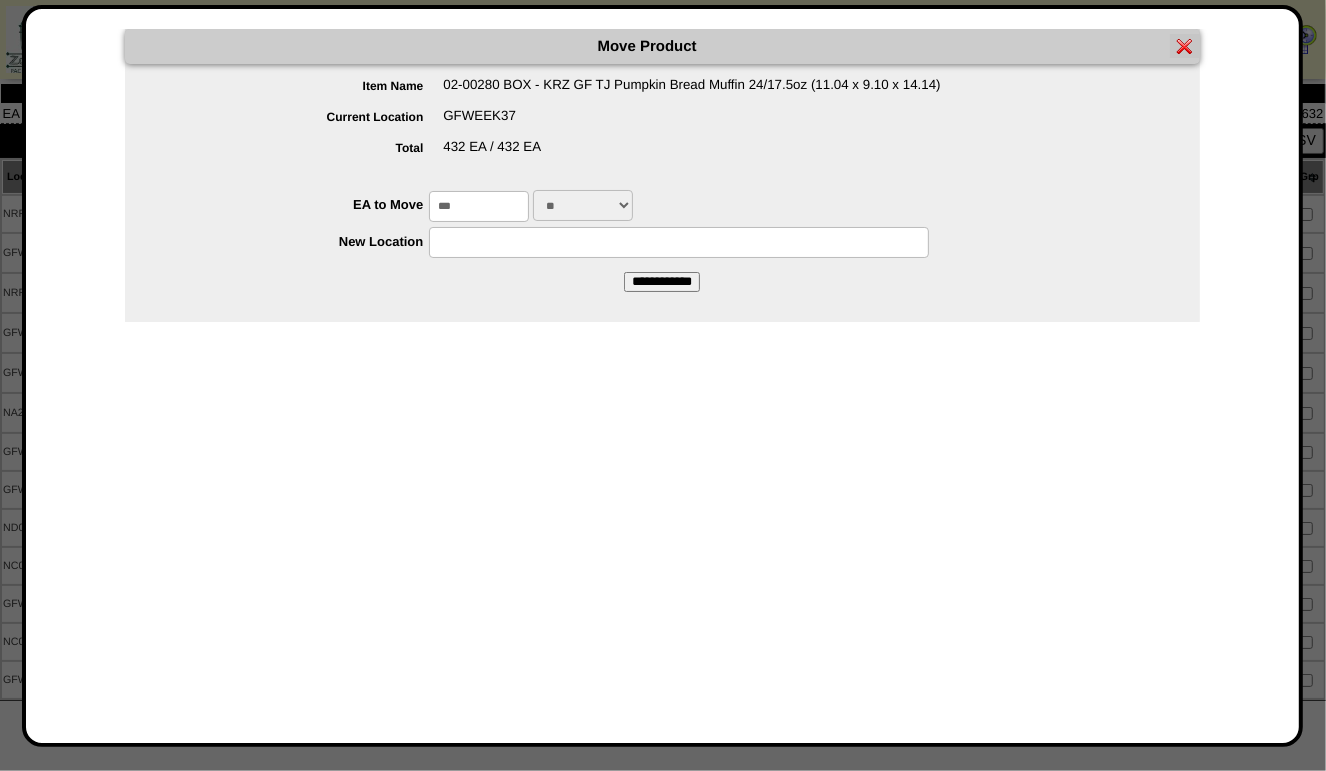 type on "***" 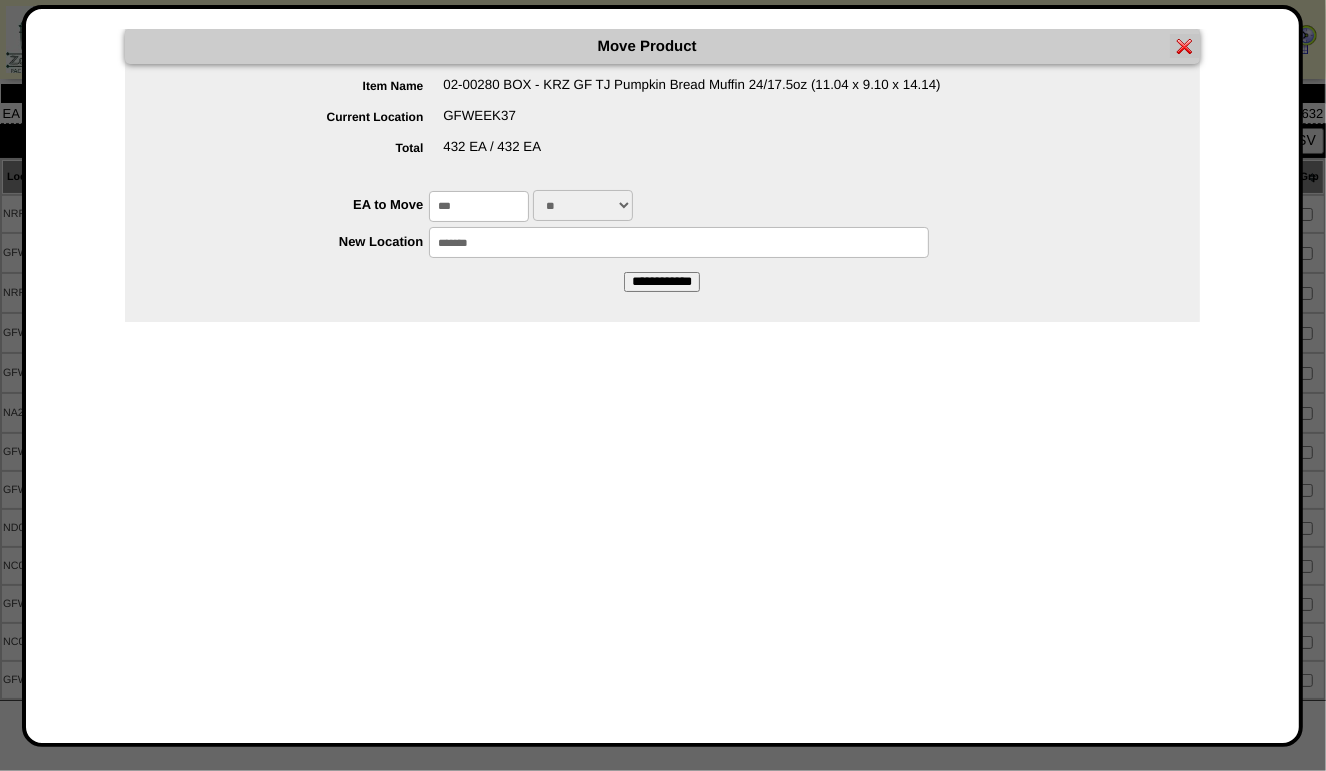 click on "**********" at bounding box center [662, 282] 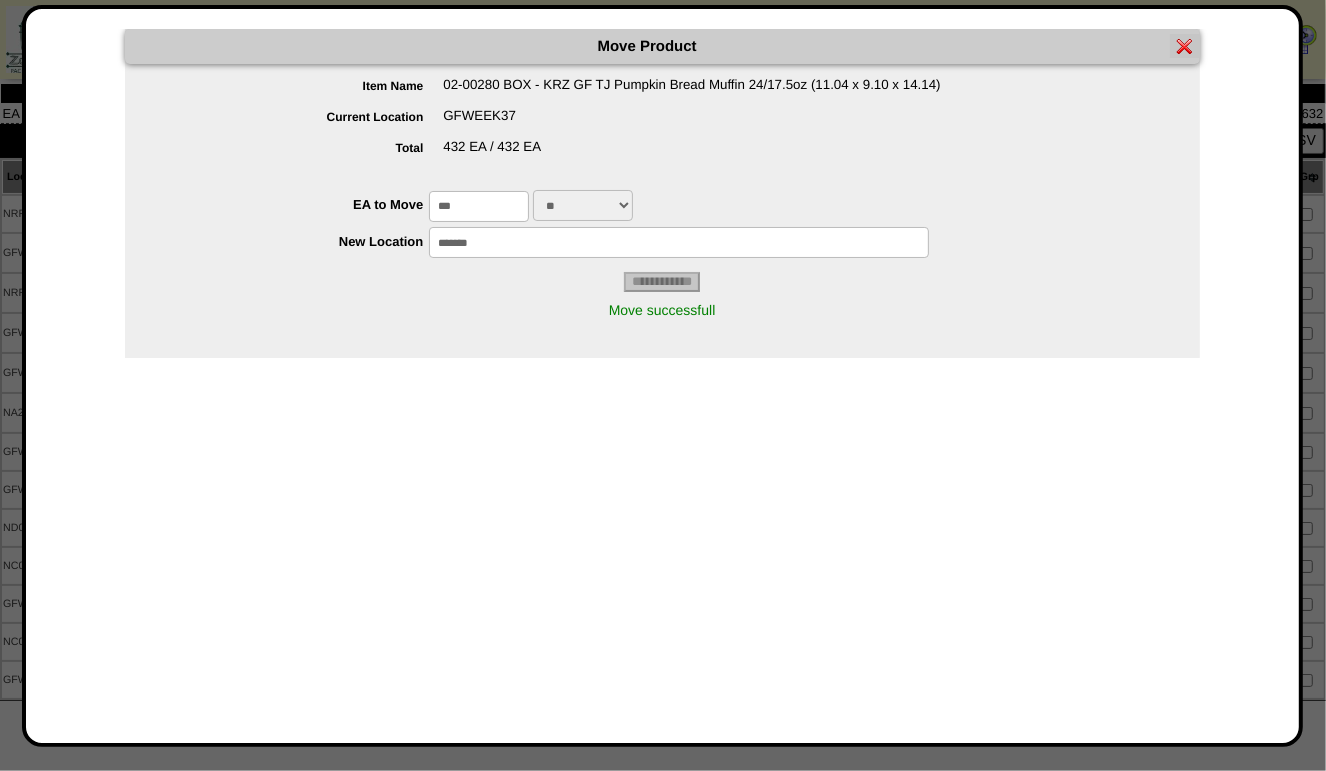 click at bounding box center [1185, 46] 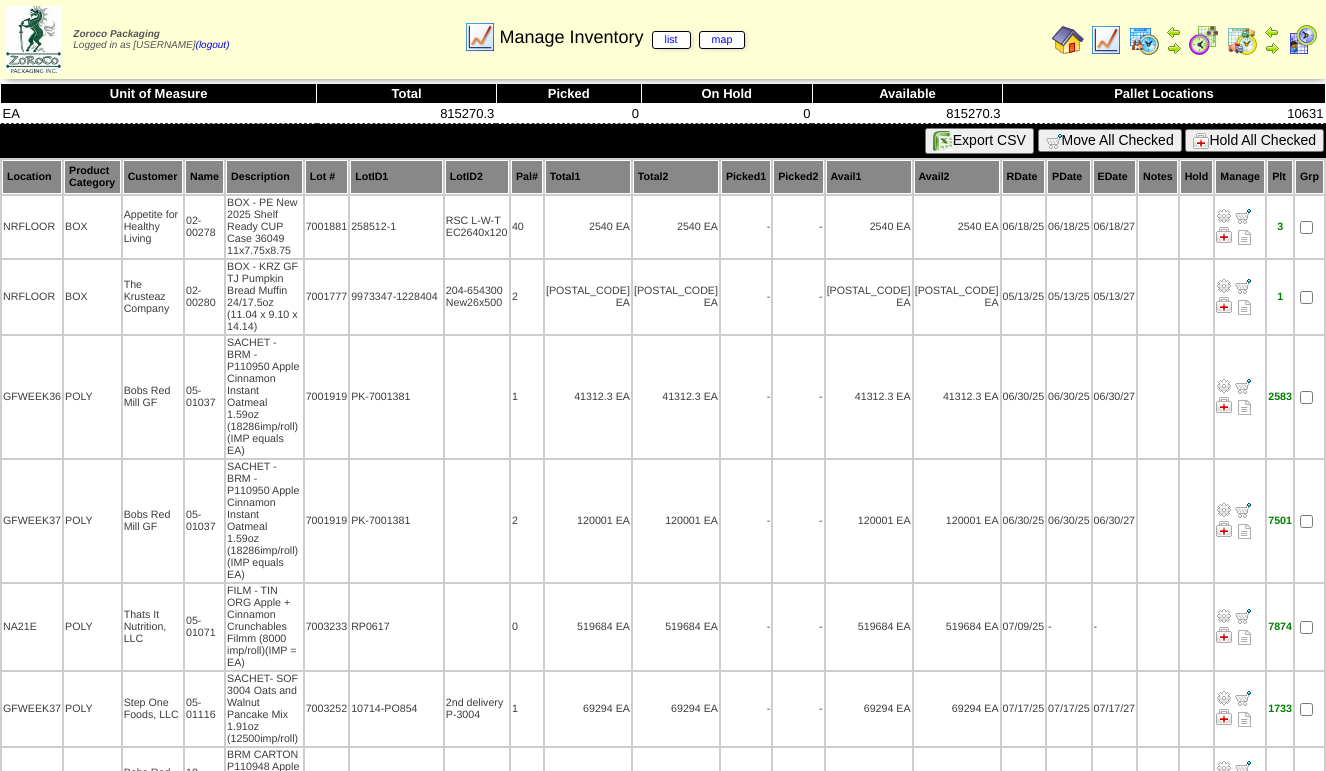 scroll, scrollTop: 0, scrollLeft: 0, axis: both 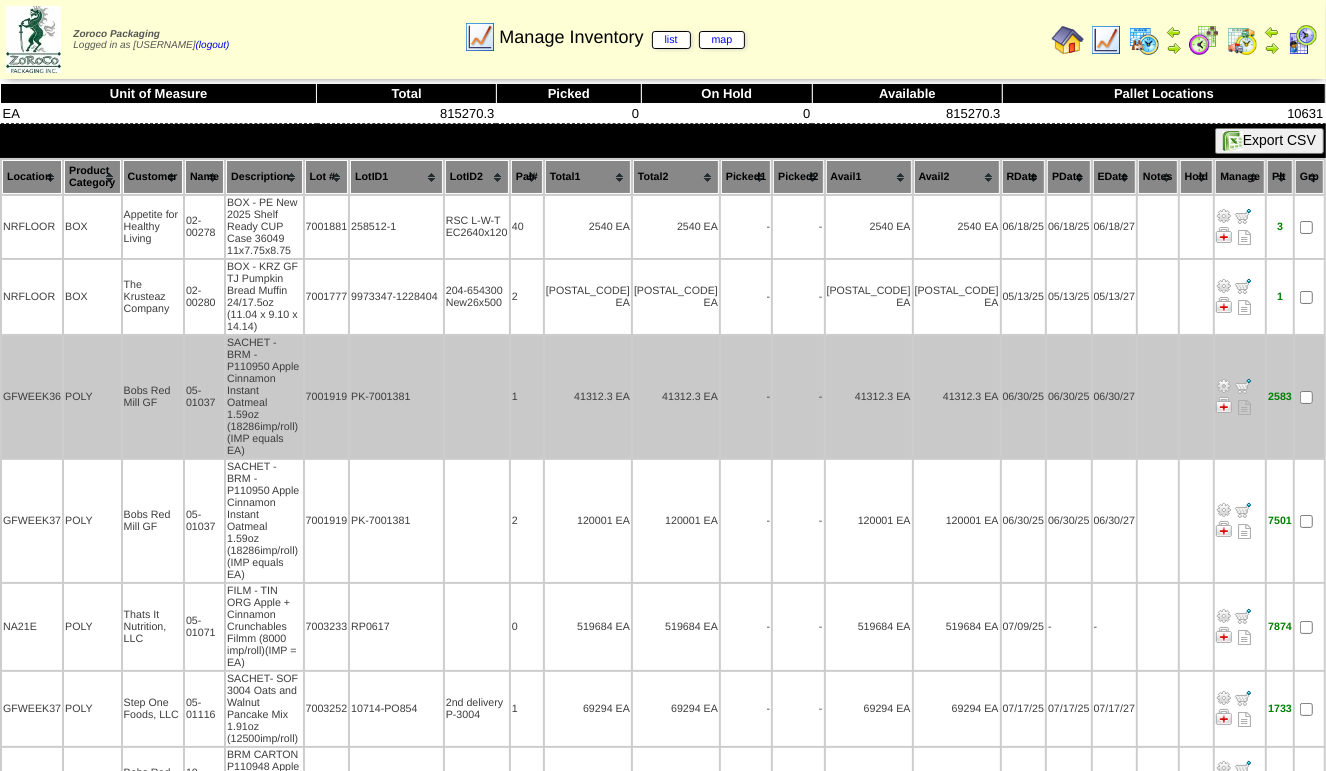 click at bounding box center [1224, 386] 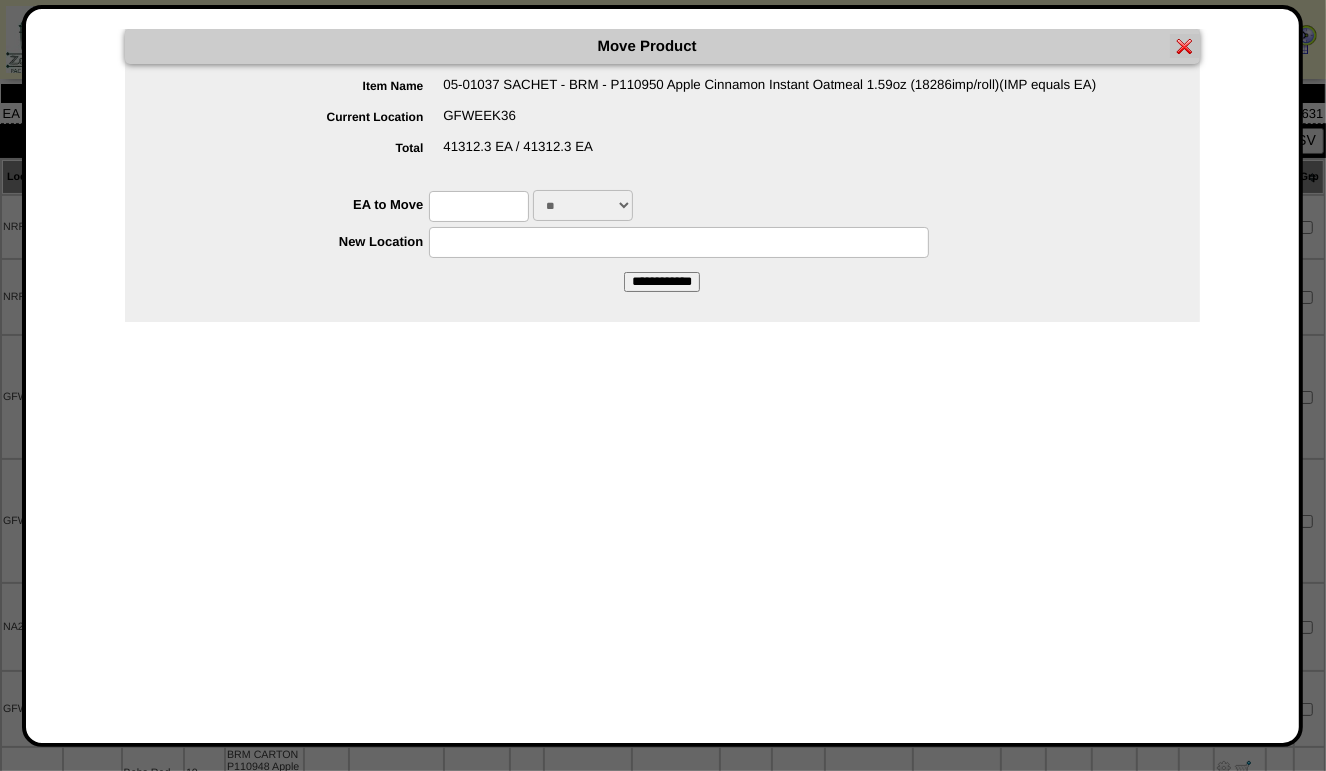 click at bounding box center [479, 206] 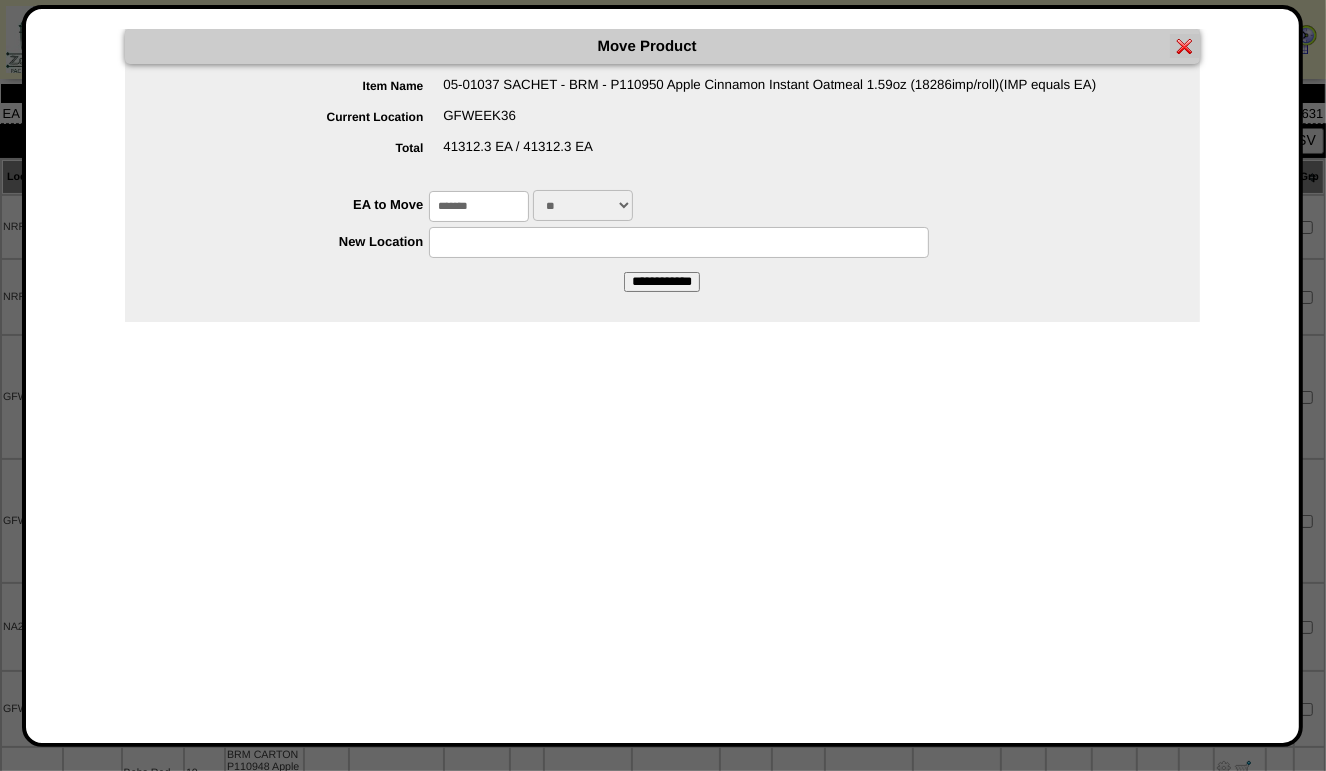 type on "*******" 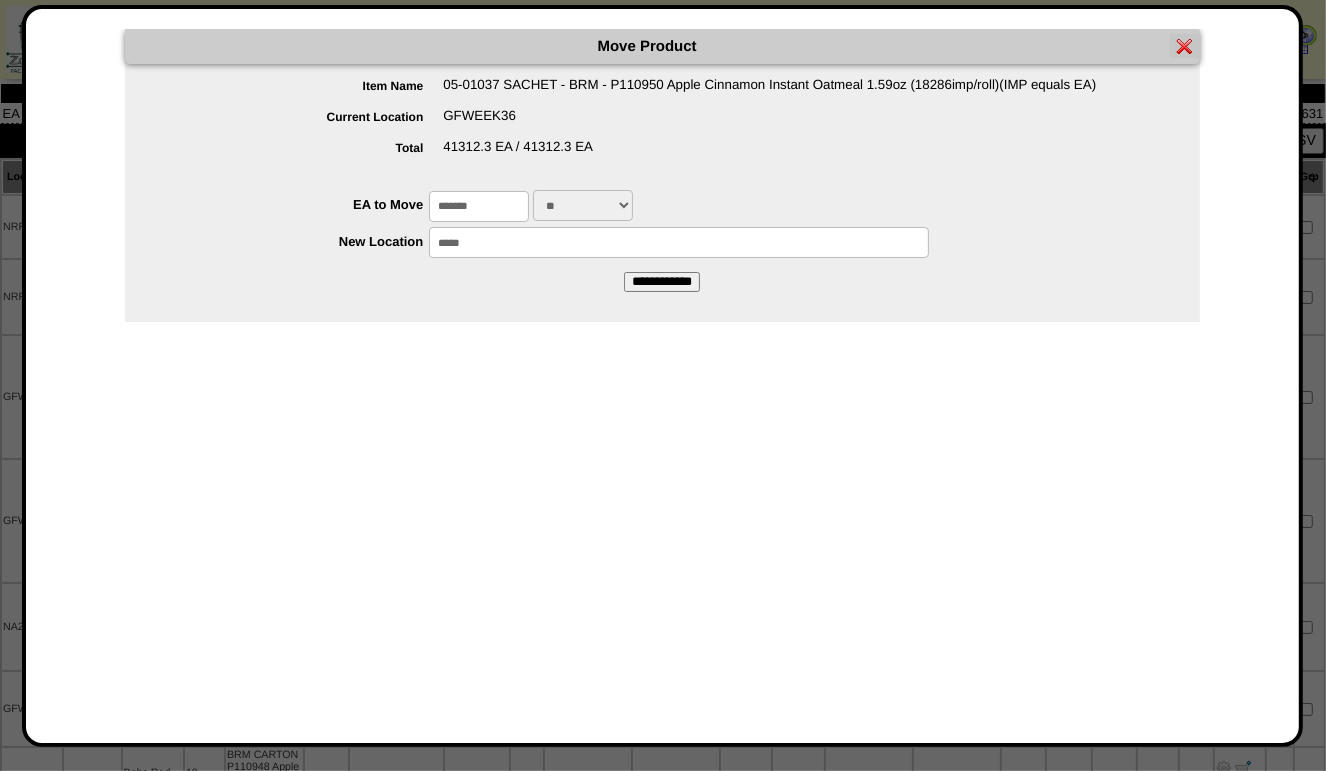 type on "*****" 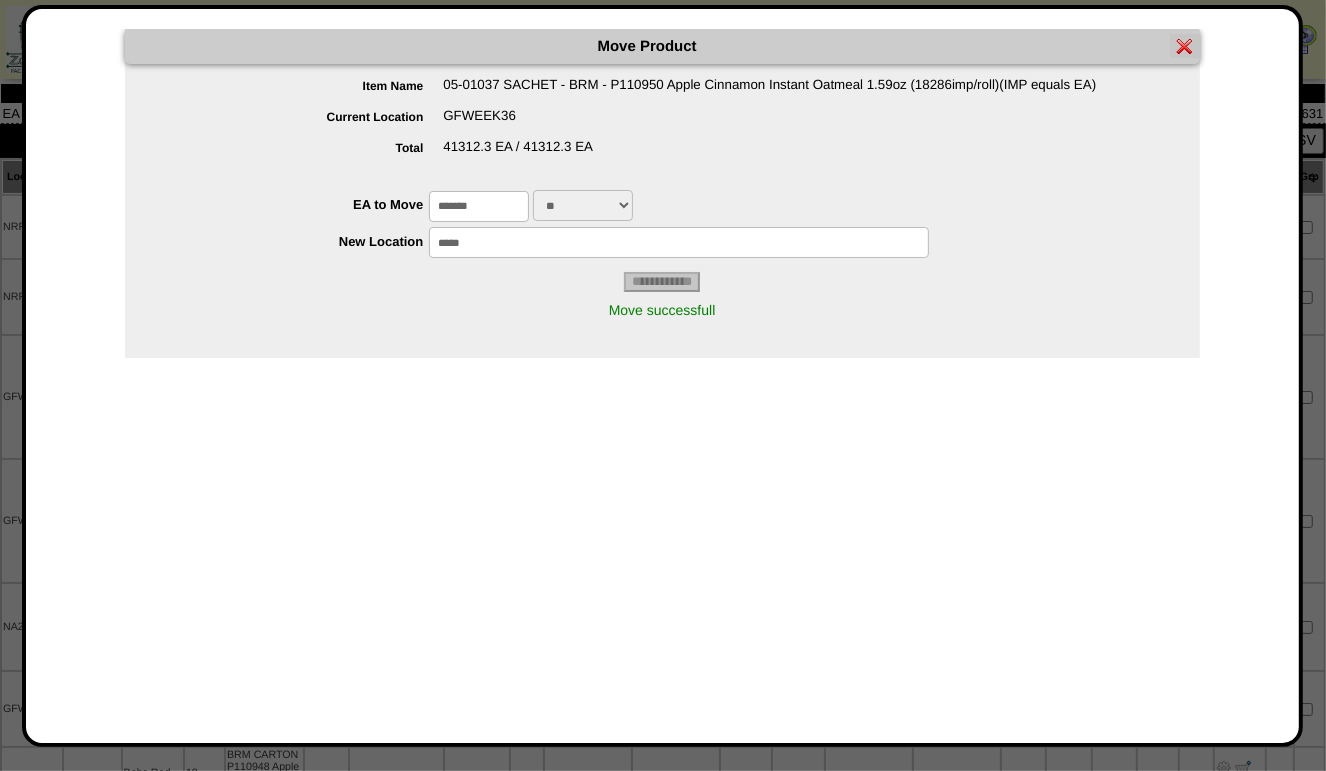 click at bounding box center [1185, 46] 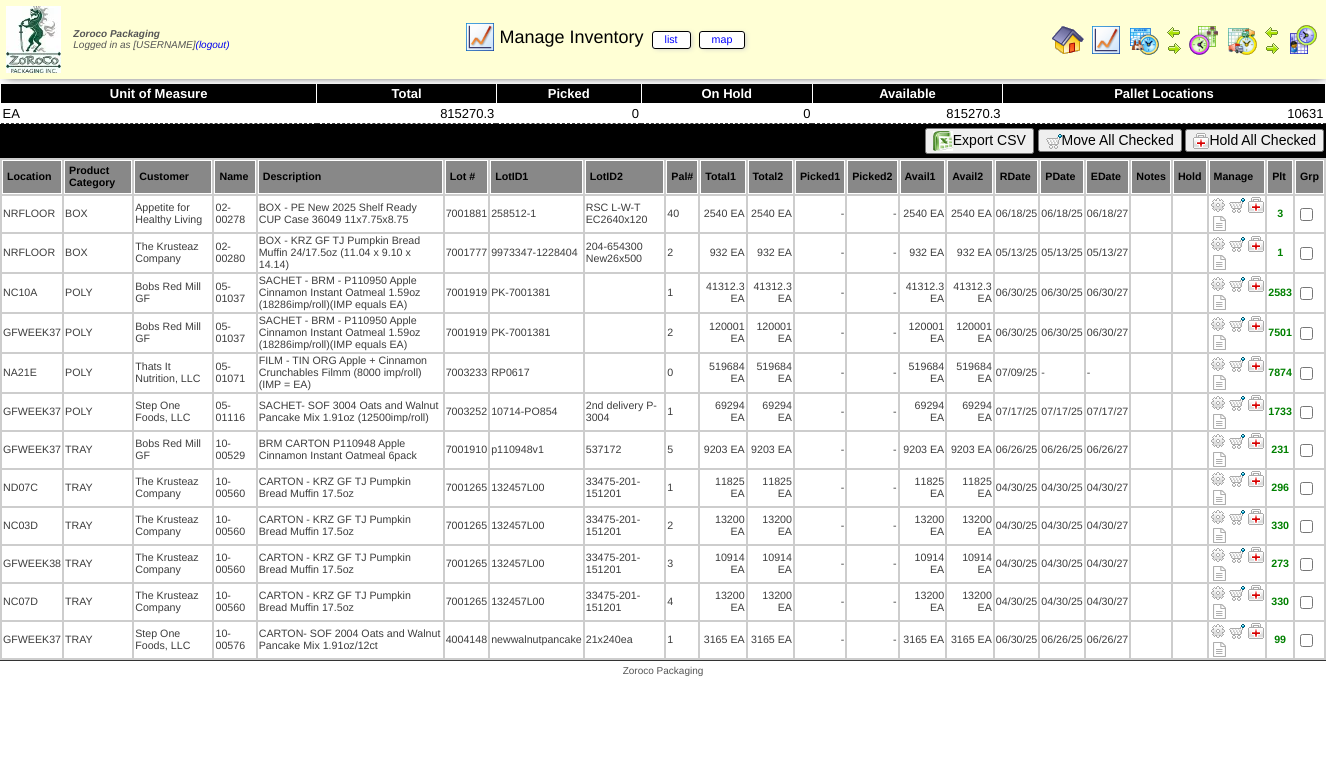 scroll, scrollTop: 0, scrollLeft: 0, axis: both 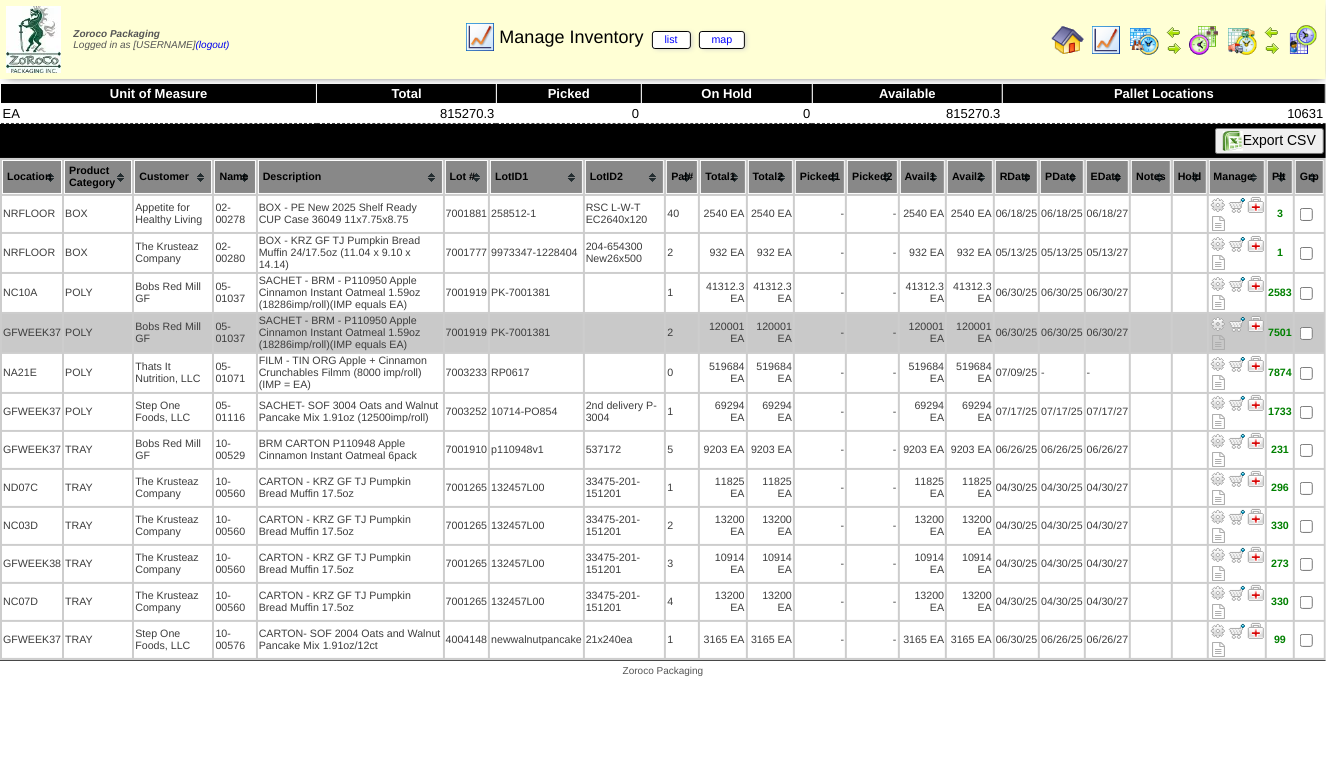 click at bounding box center [1218, 324] 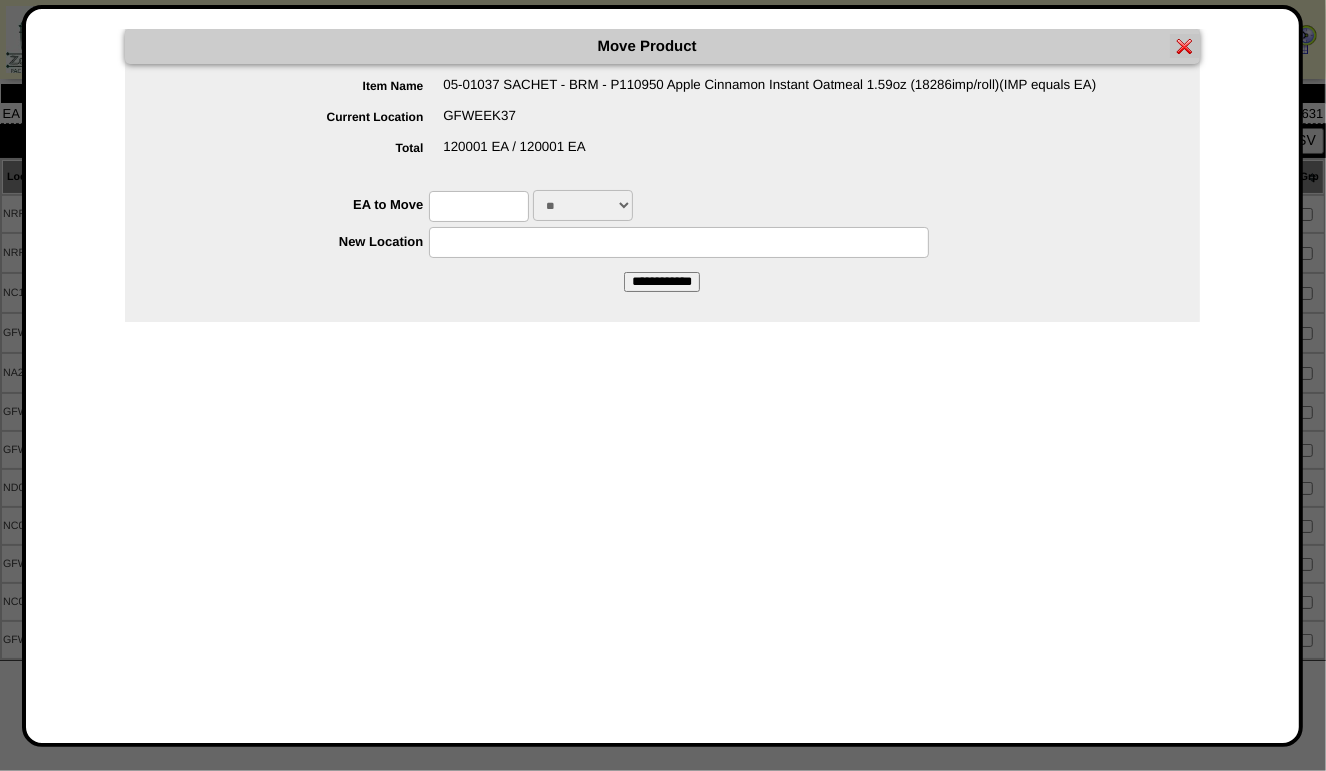 click at bounding box center [479, 206] 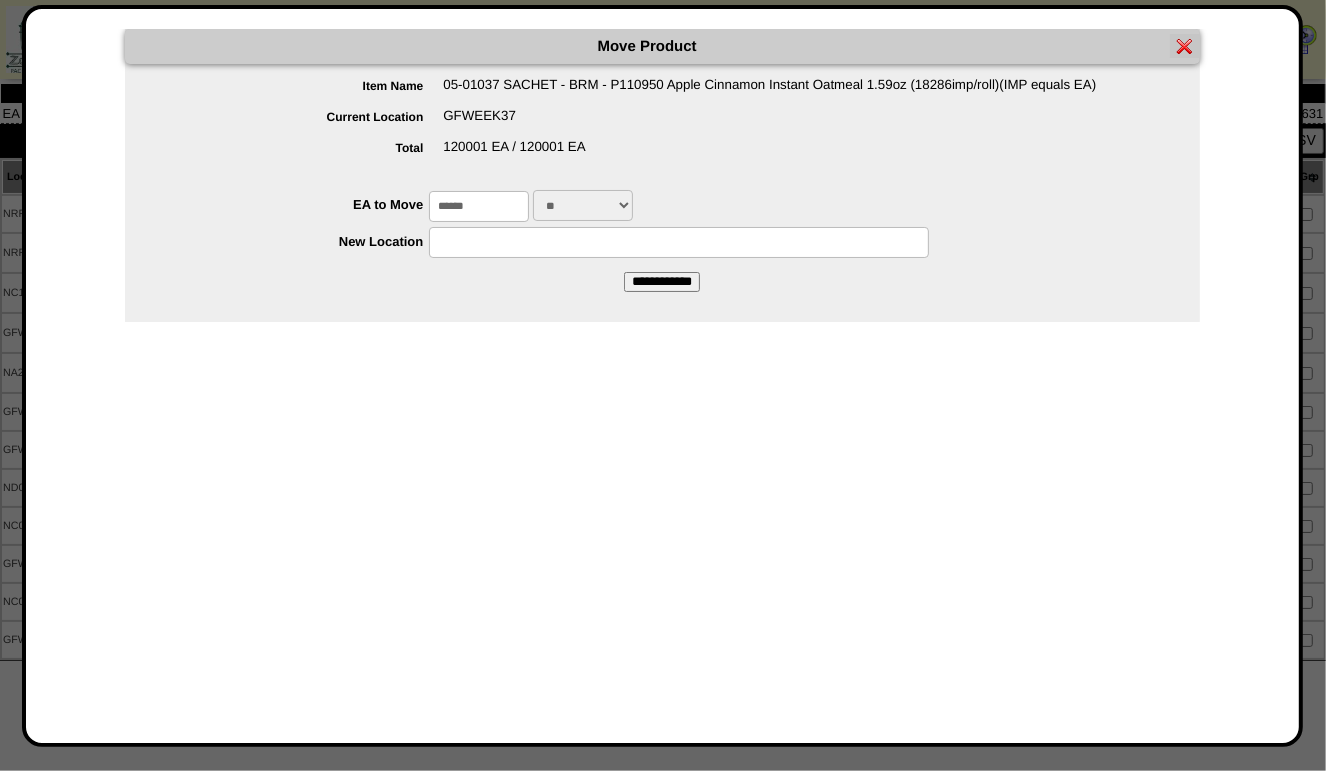 type on "******" 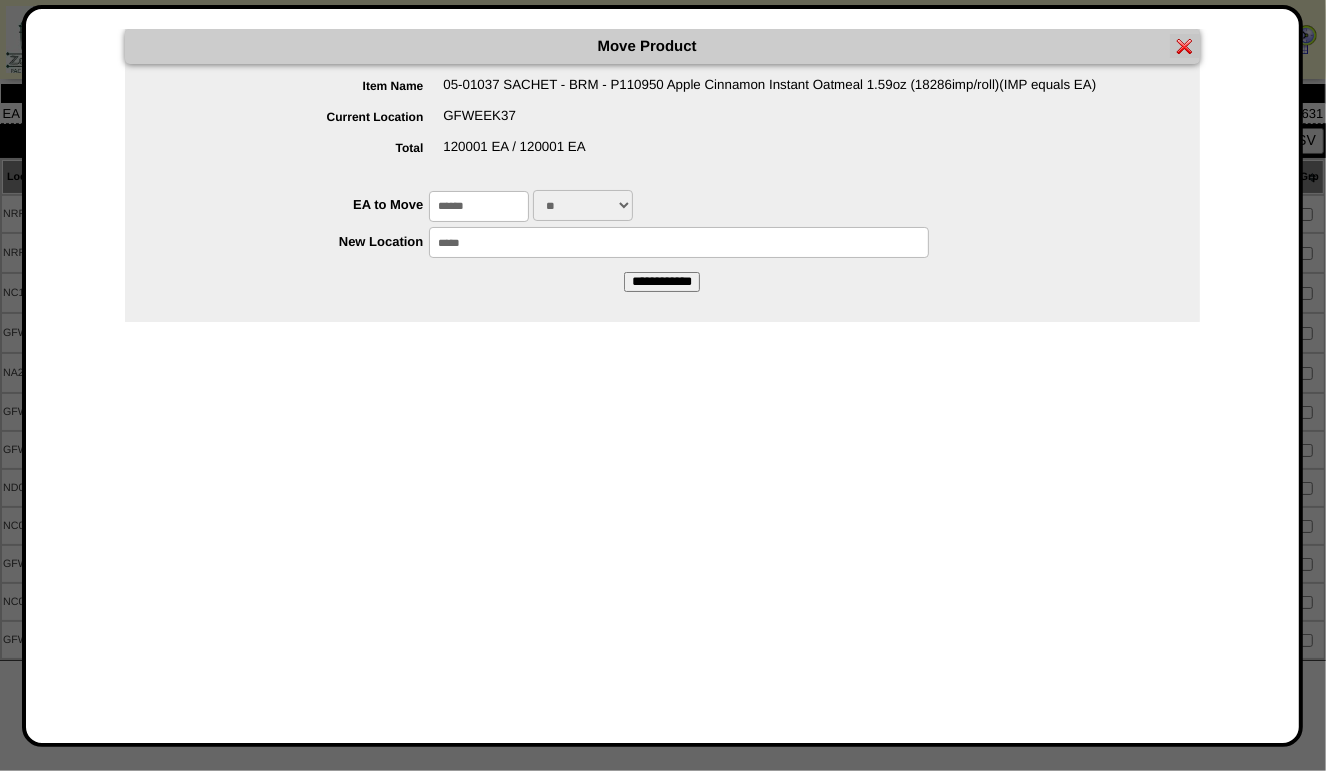 click on "**********" at bounding box center (662, 282) 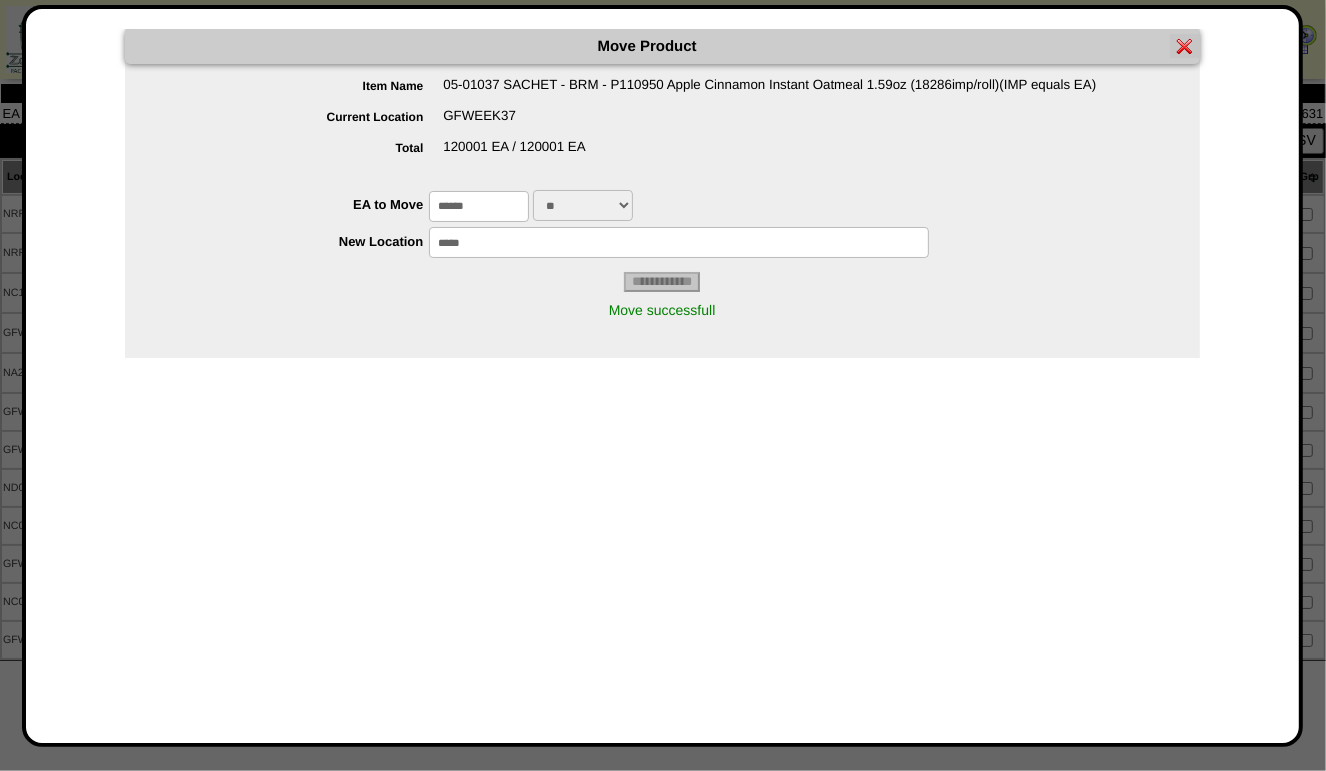 click at bounding box center (1185, 46) 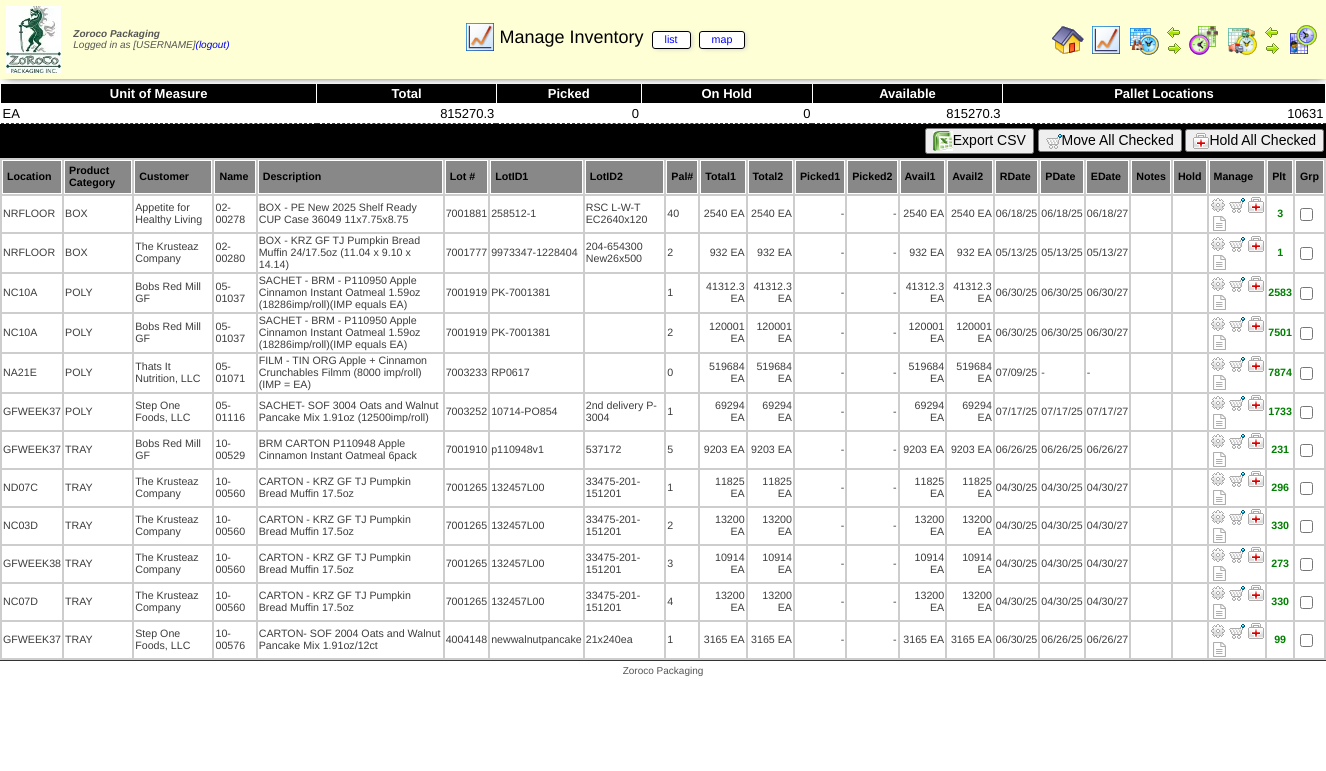 scroll, scrollTop: 0, scrollLeft: 0, axis: both 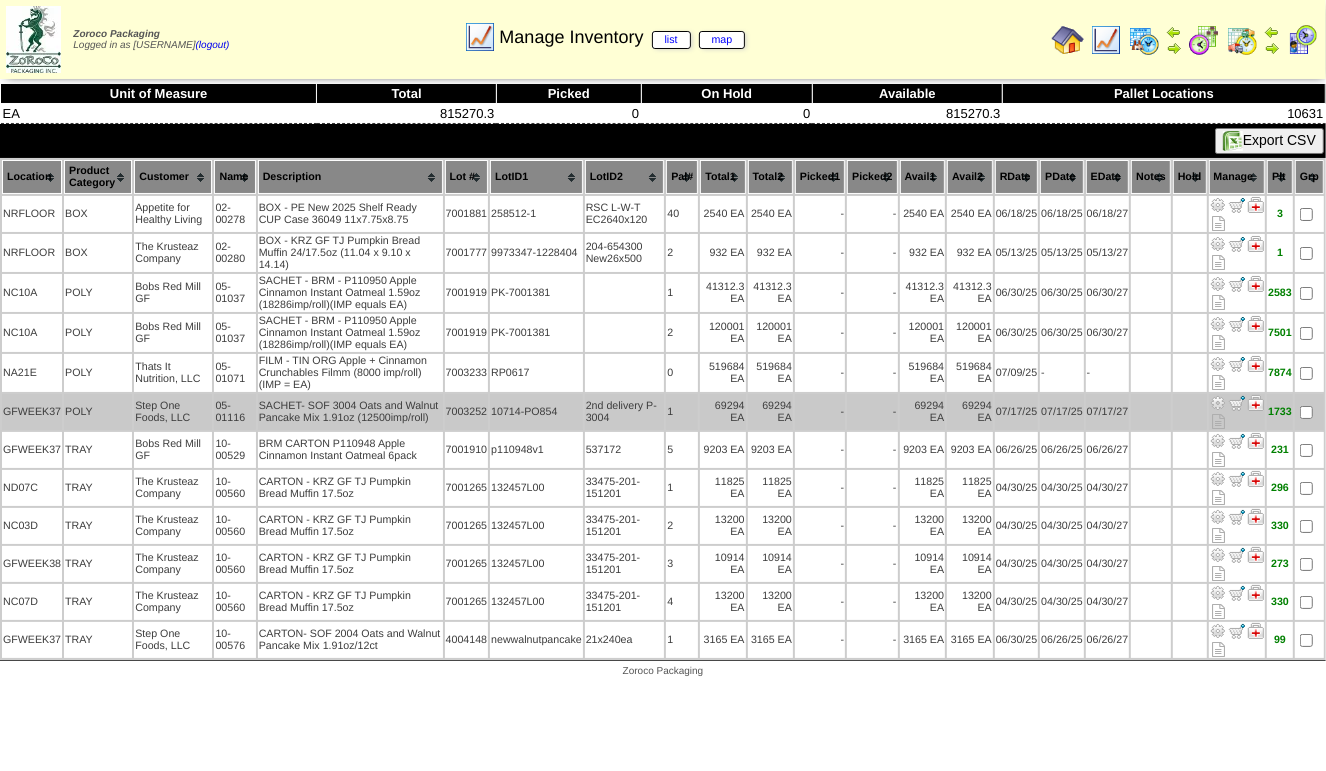 click at bounding box center (1218, 403) 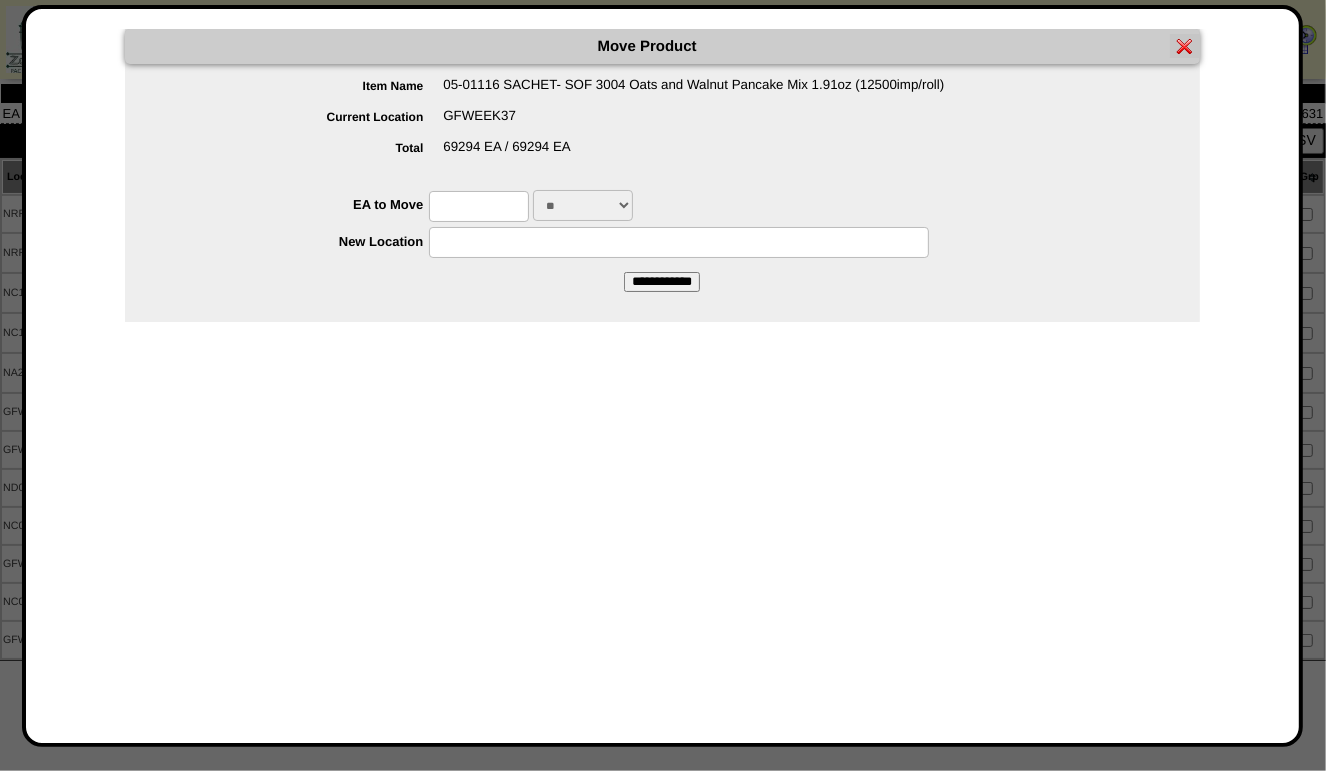 click at bounding box center (479, 206) 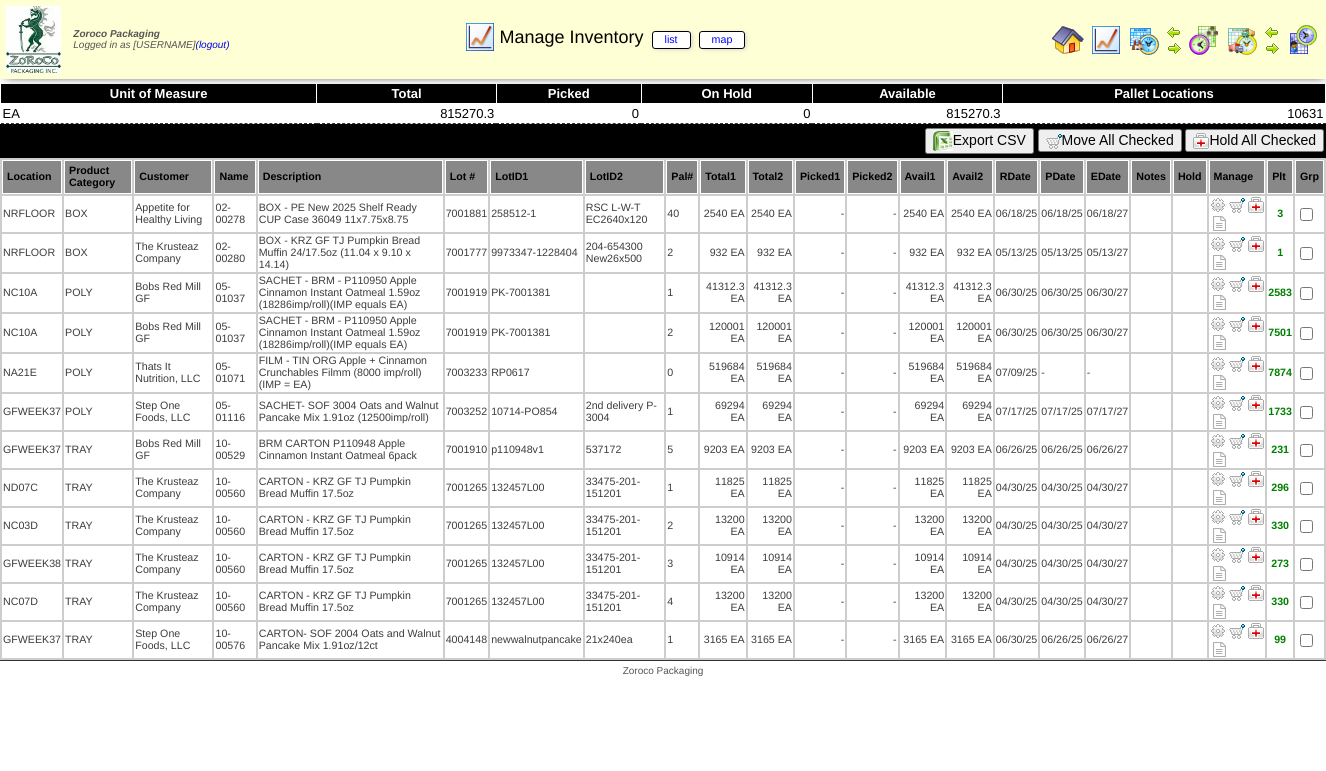 scroll, scrollTop: 0, scrollLeft: 0, axis: both 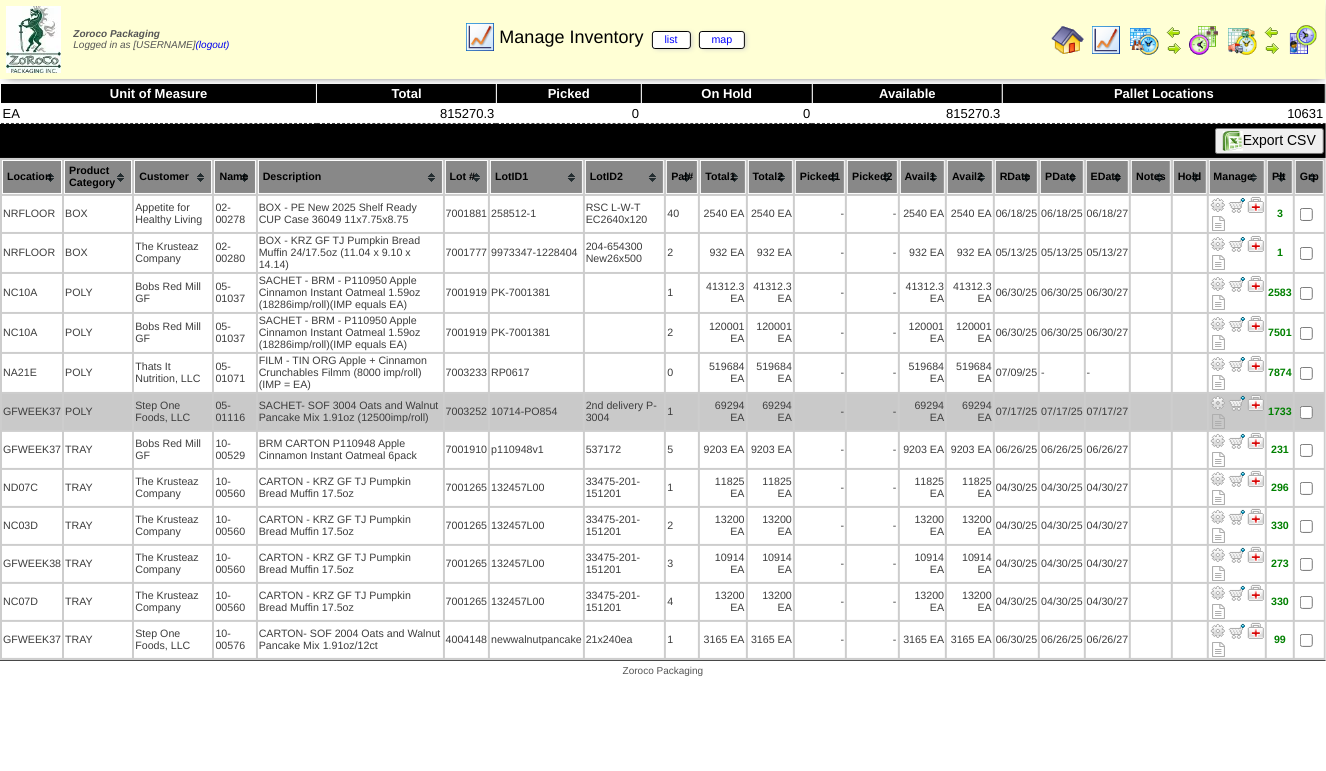 click at bounding box center (1218, 403) 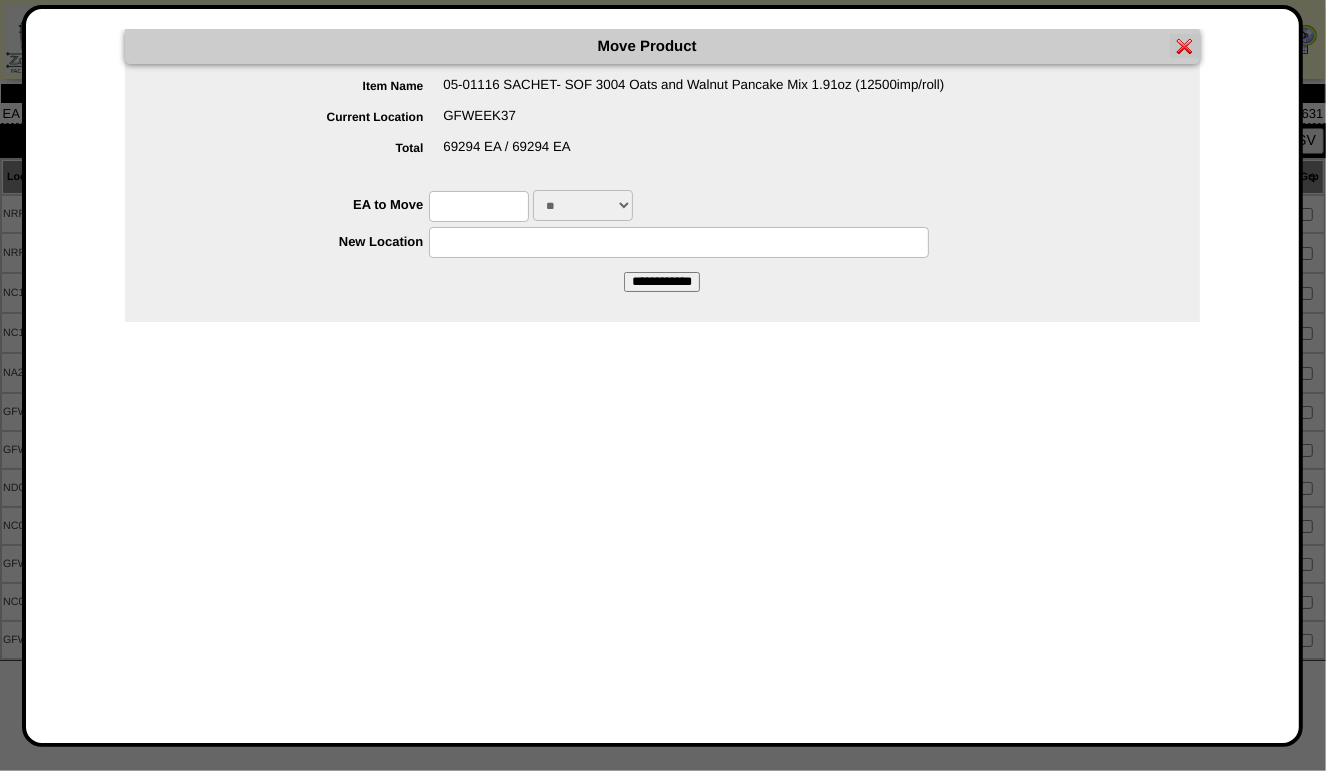click at bounding box center [479, 206] 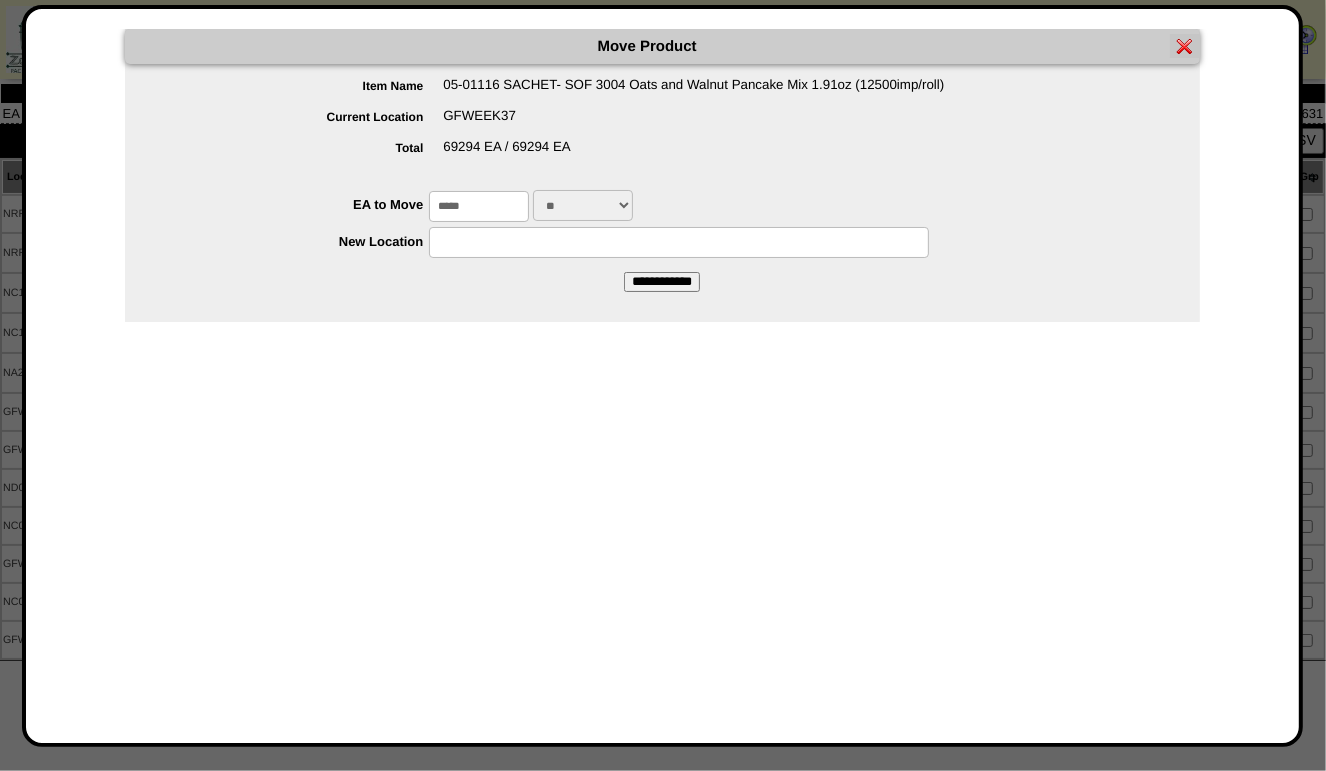 type on "*****" 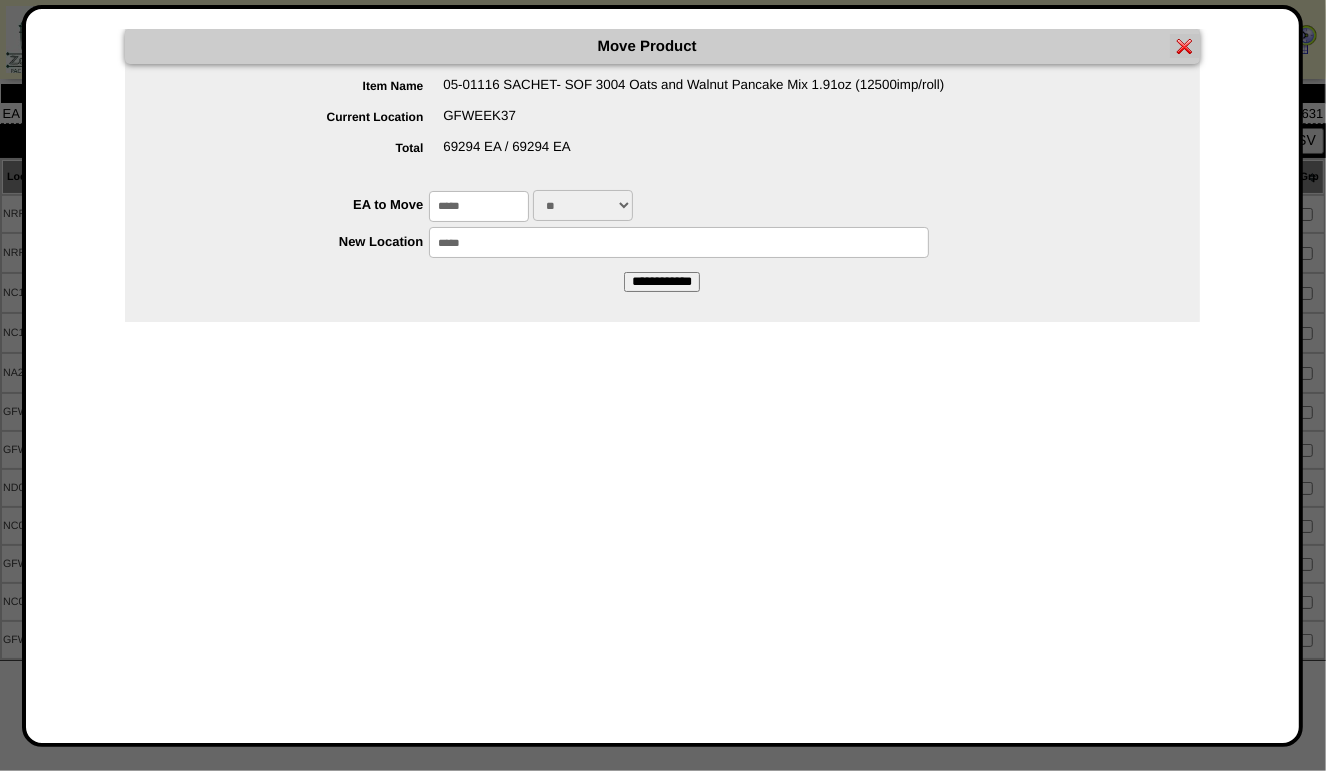 type on "*****" 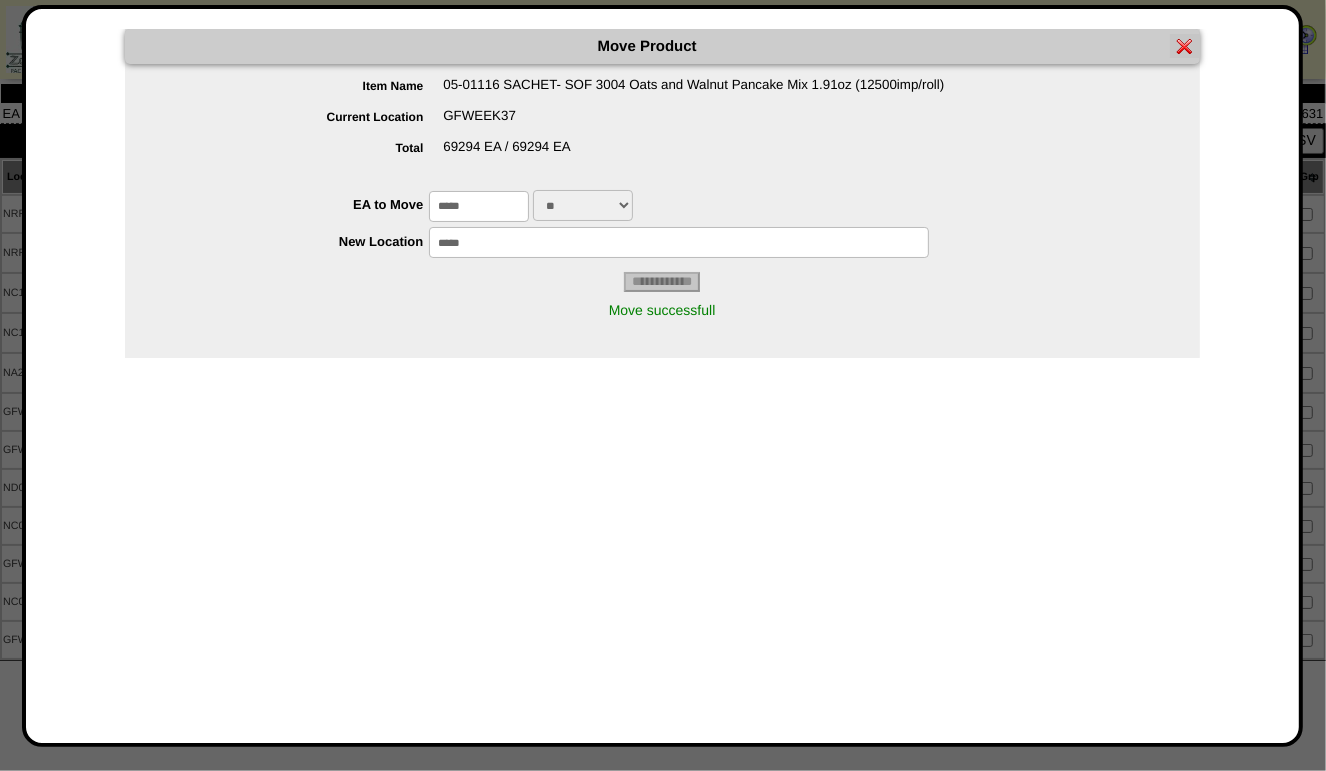 click at bounding box center (1185, 46) 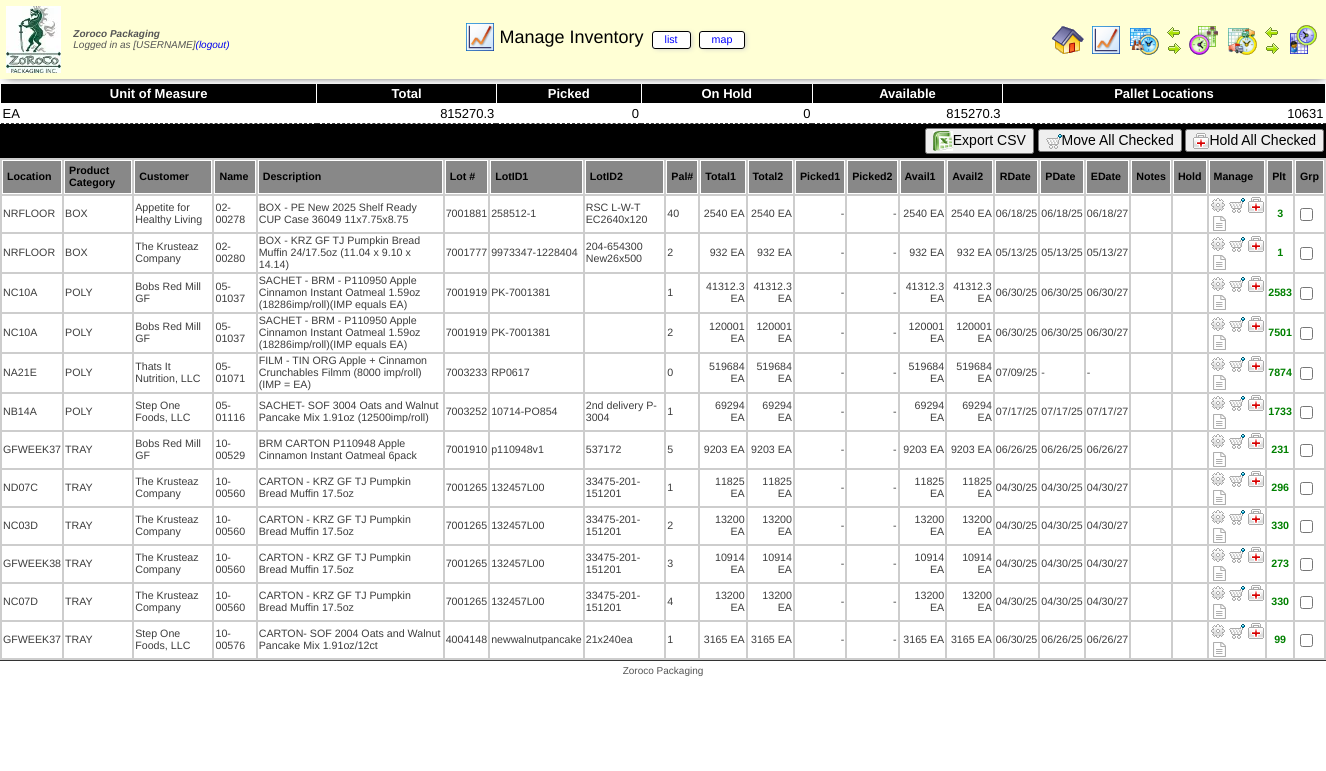 scroll, scrollTop: 0, scrollLeft: 0, axis: both 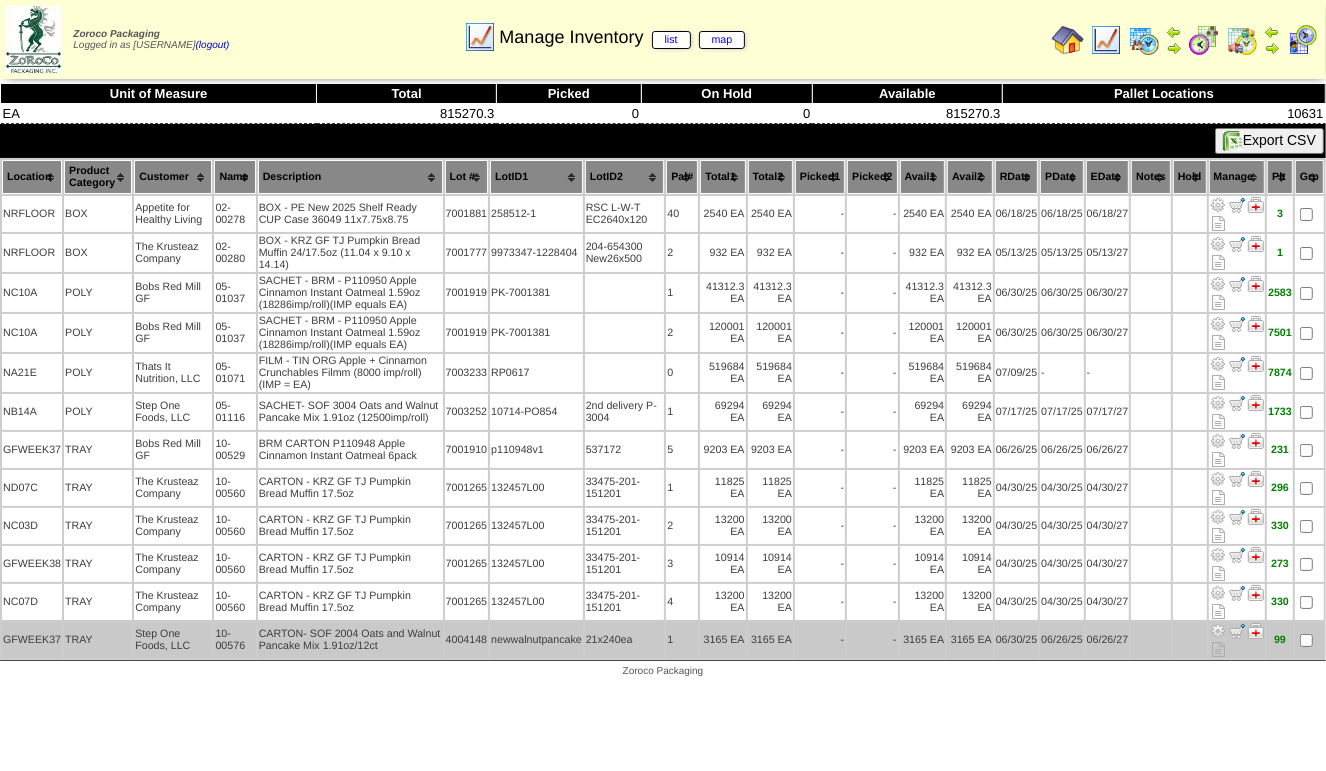 click at bounding box center (1218, 631) 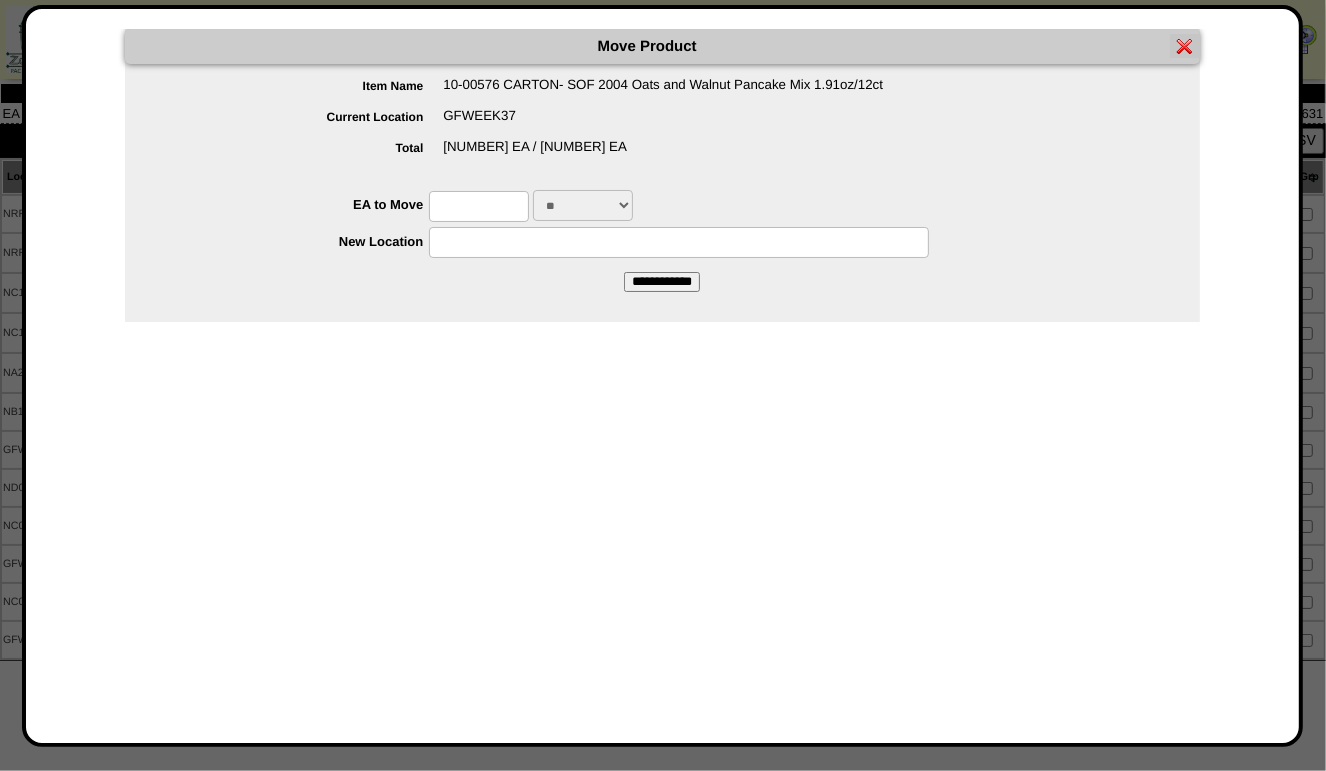 click at bounding box center (479, 206) 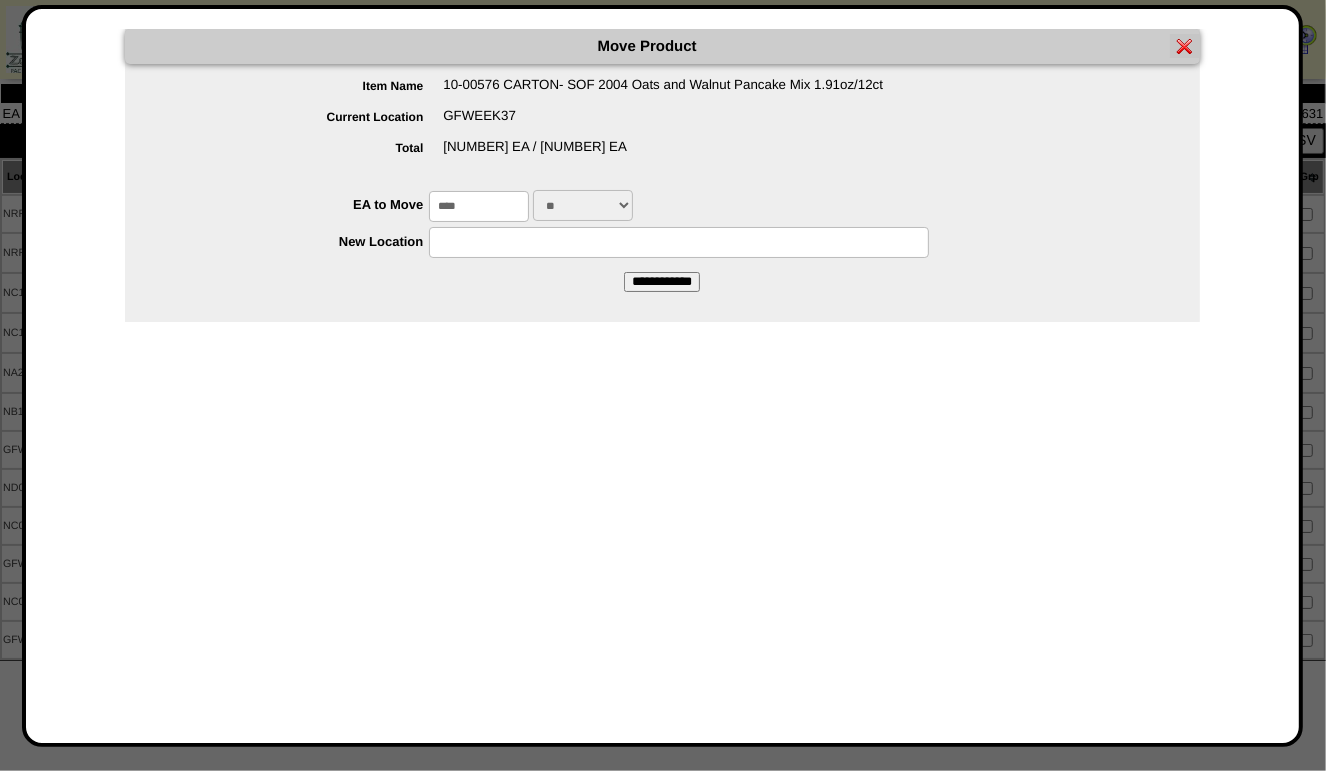 type on "****" 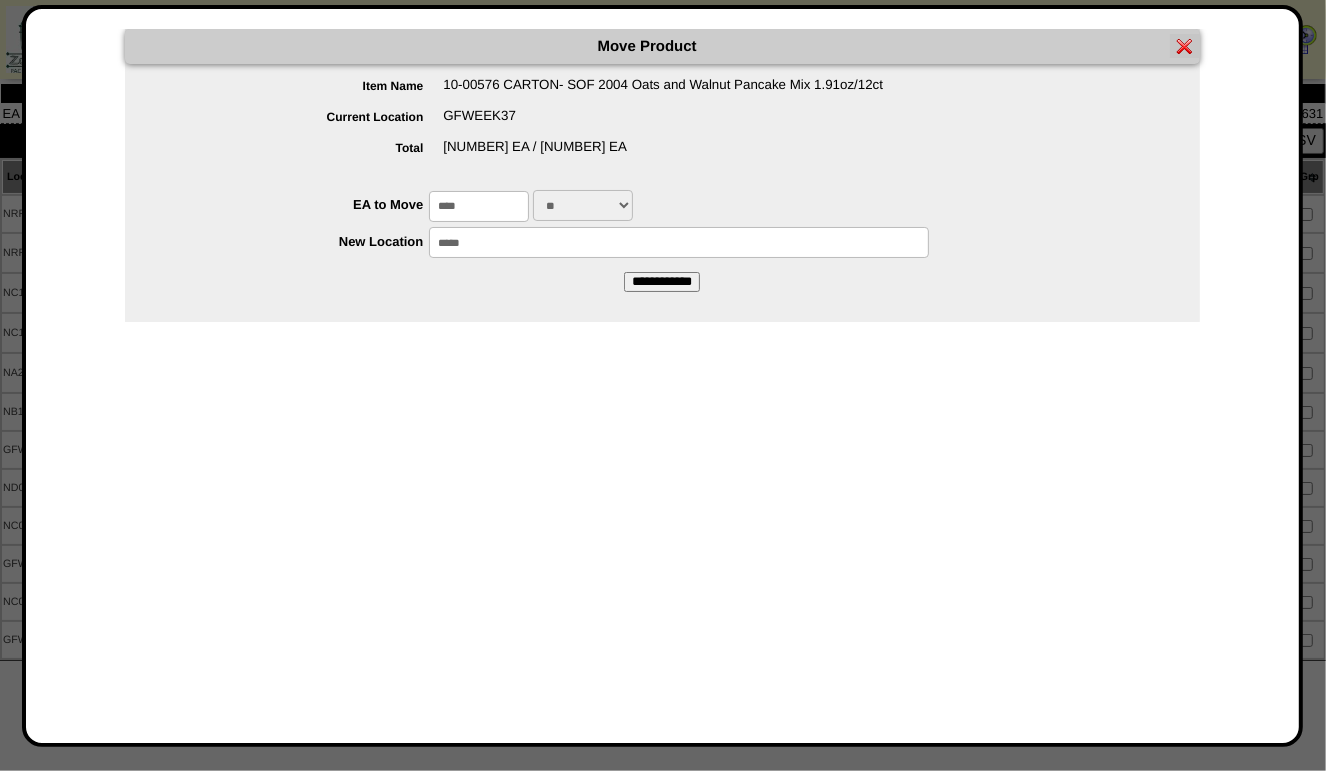 click on "**********" at bounding box center (662, 282) 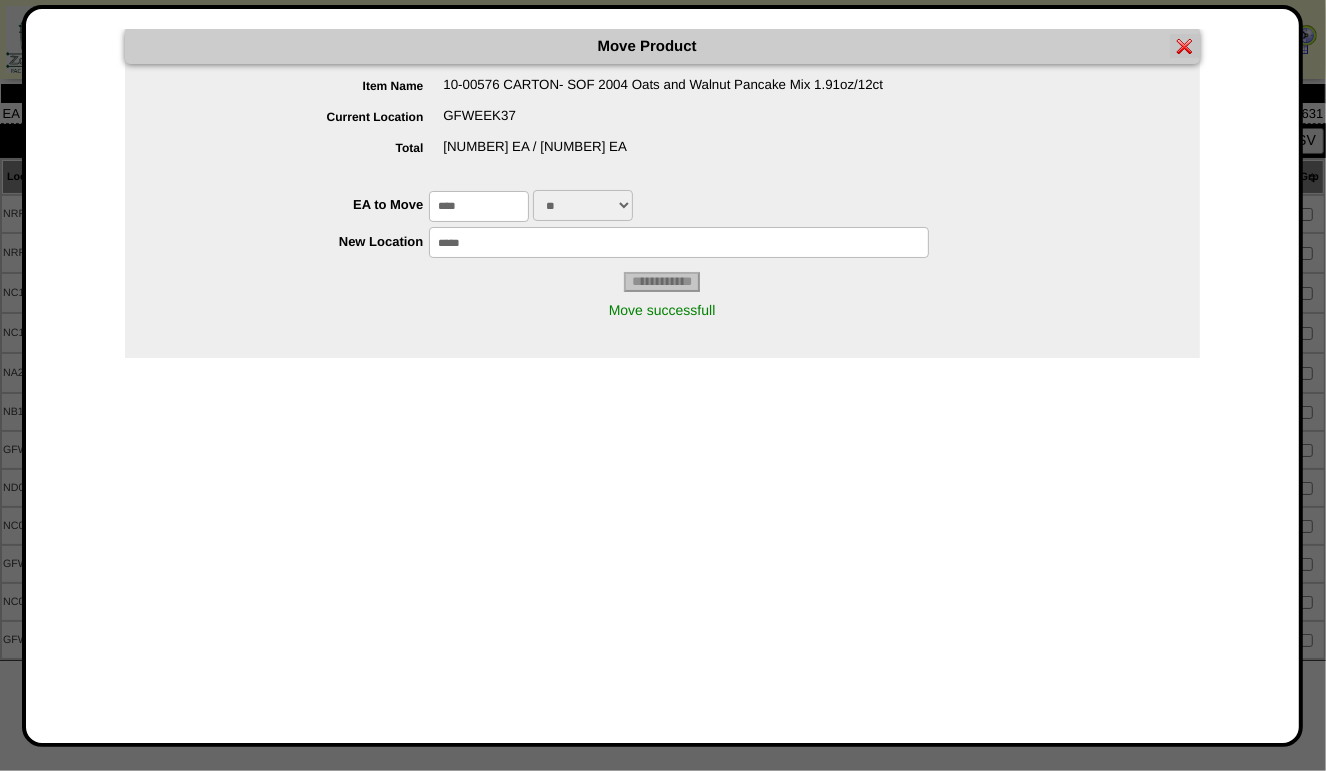 click at bounding box center (1185, 46) 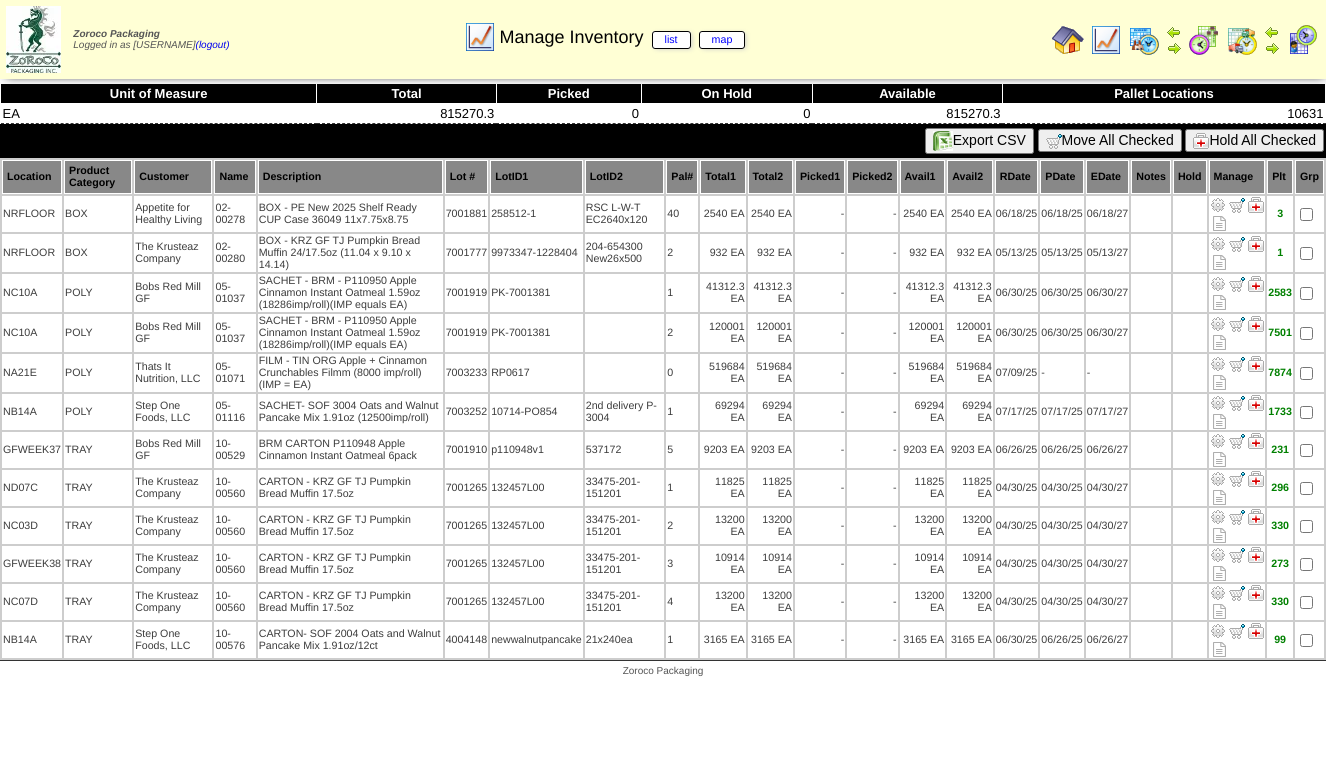 scroll, scrollTop: 0, scrollLeft: 0, axis: both 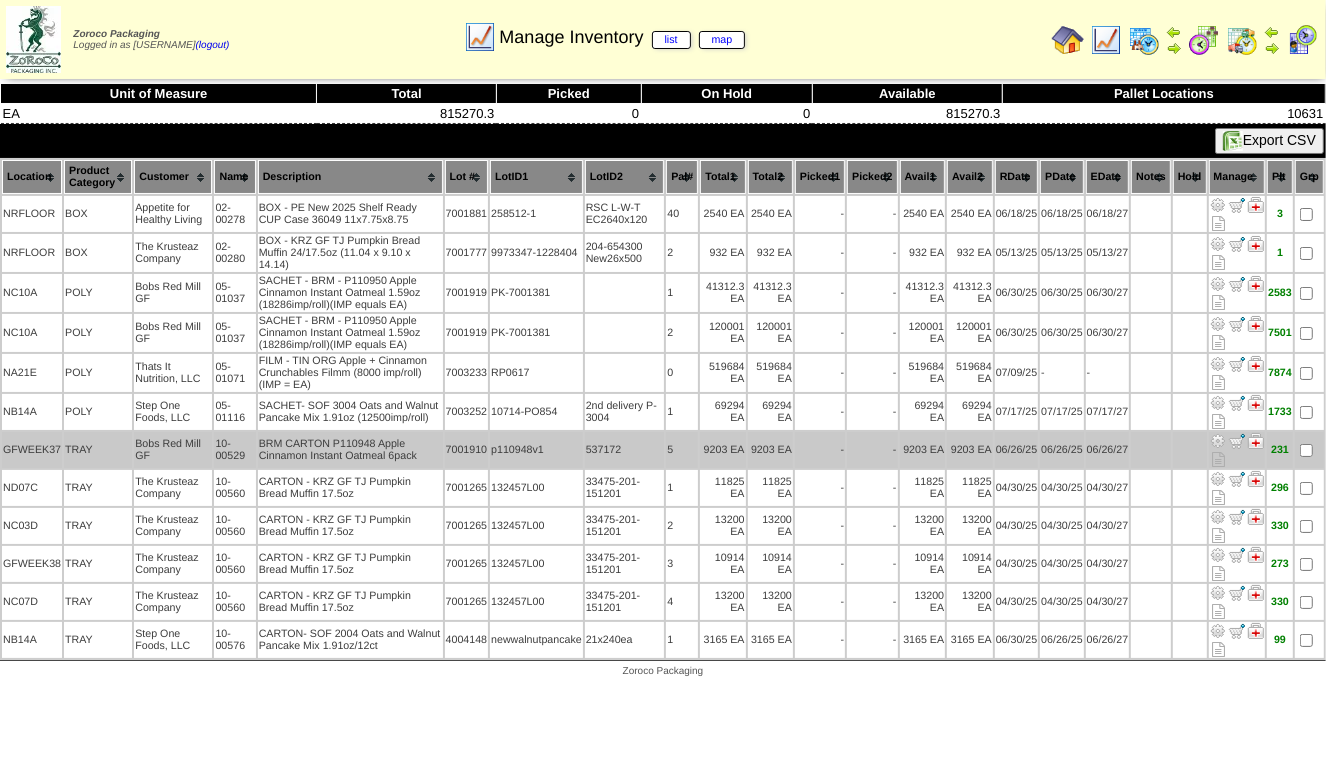 click at bounding box center [1218, 441] 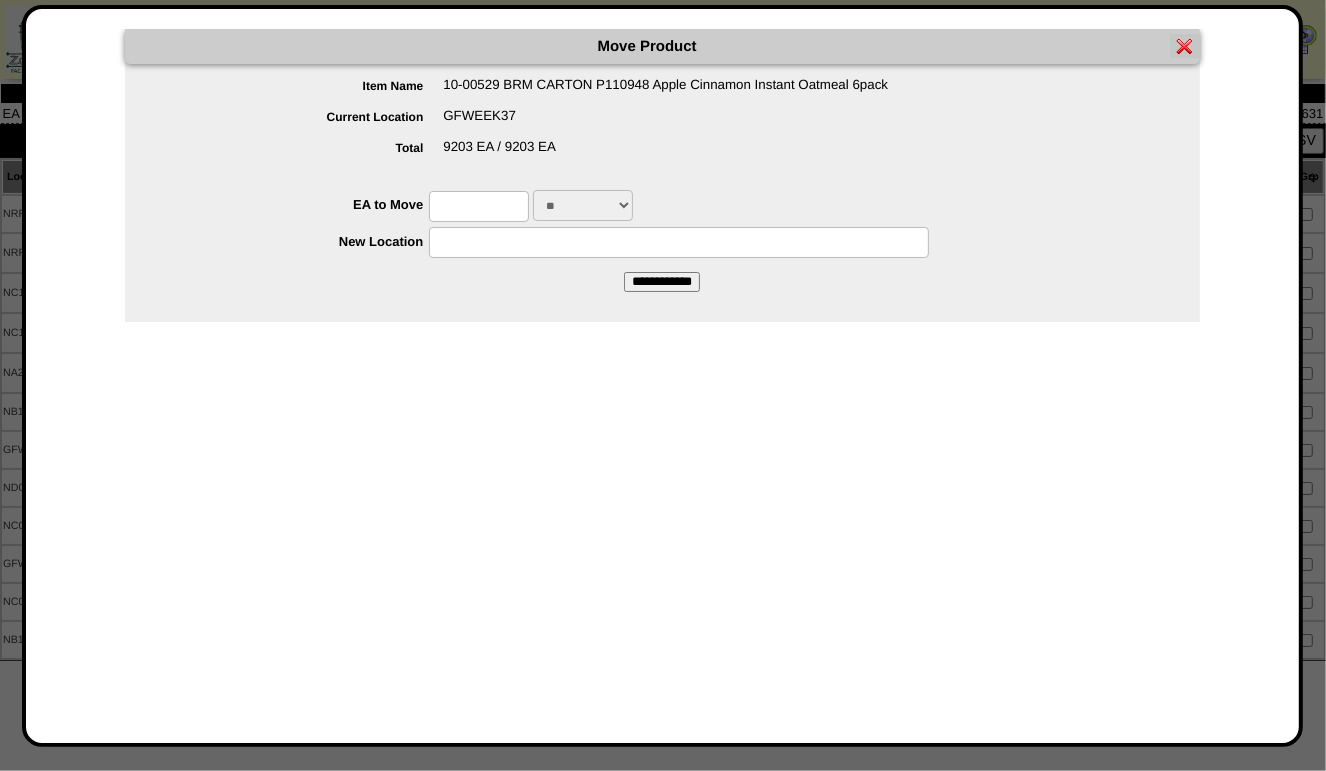 click at bounding box center (479, 206) 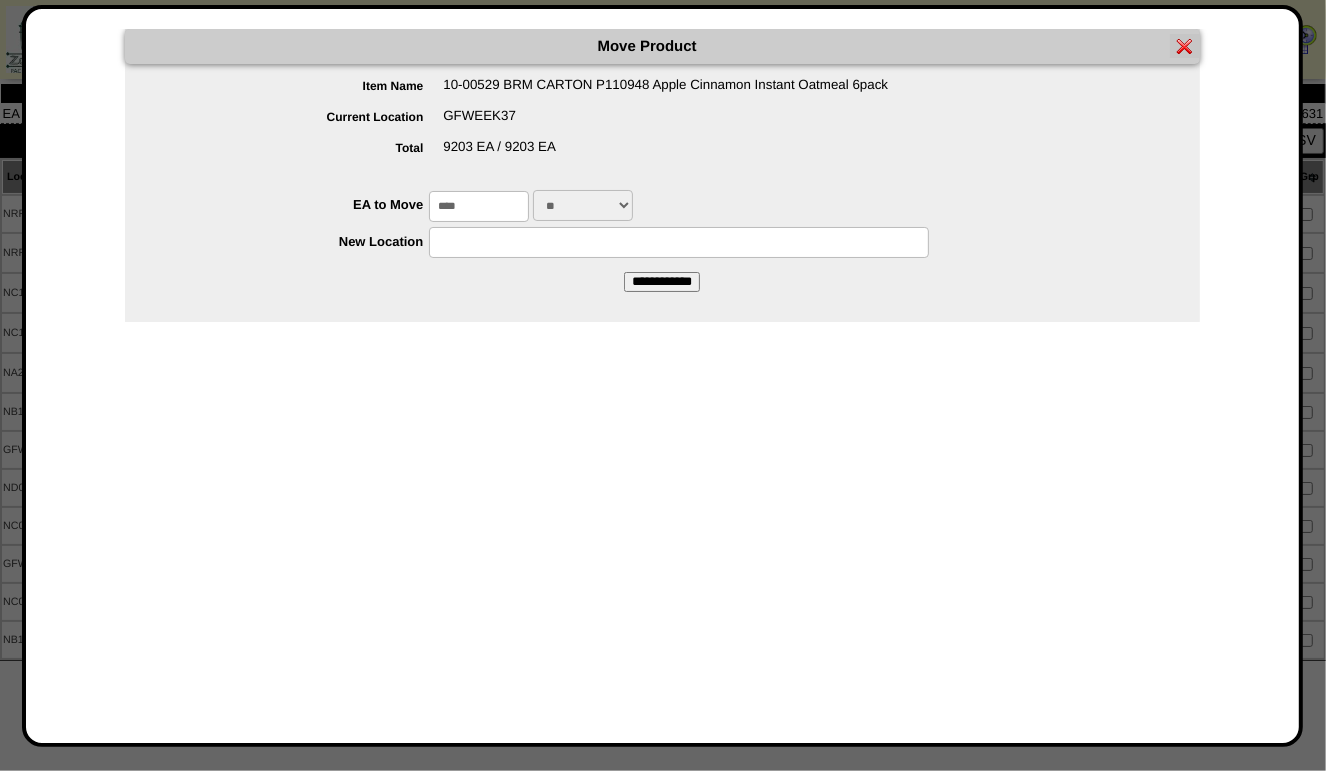 type on "****" 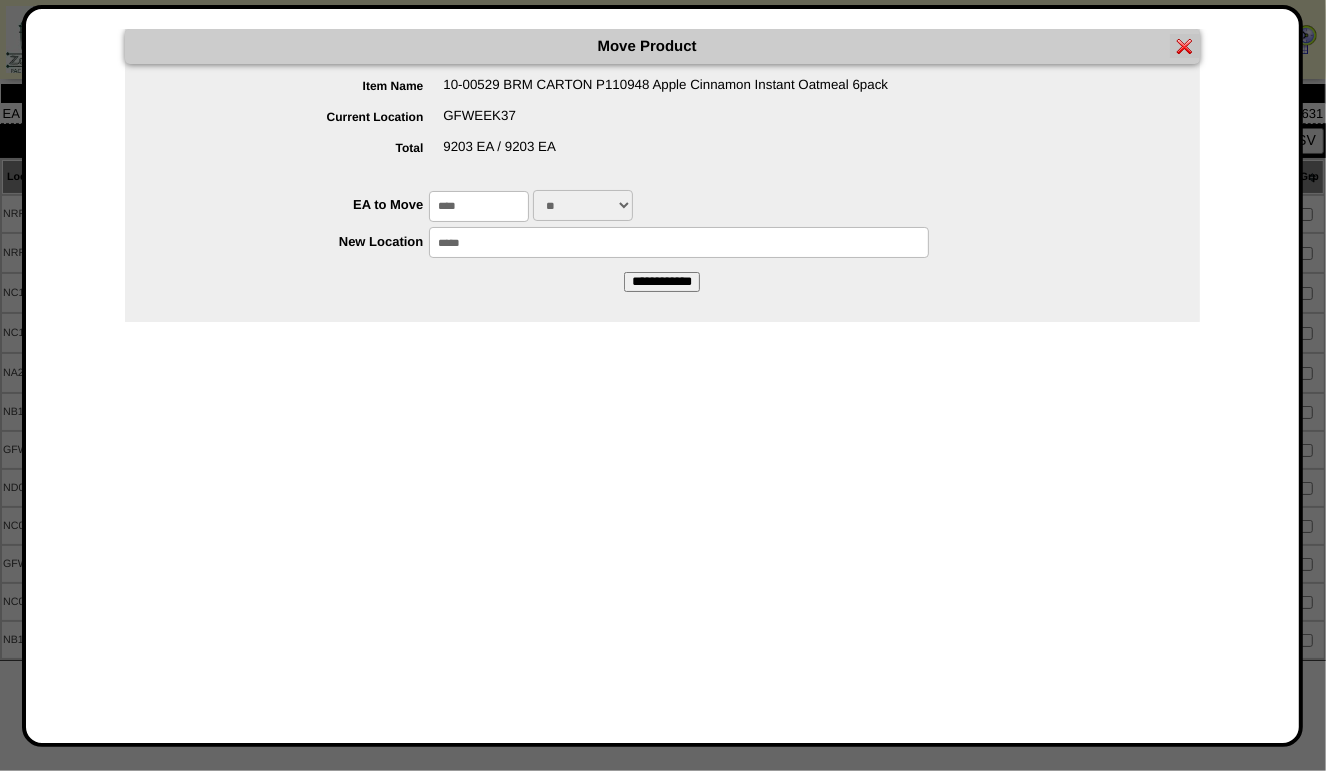 type on "*****" 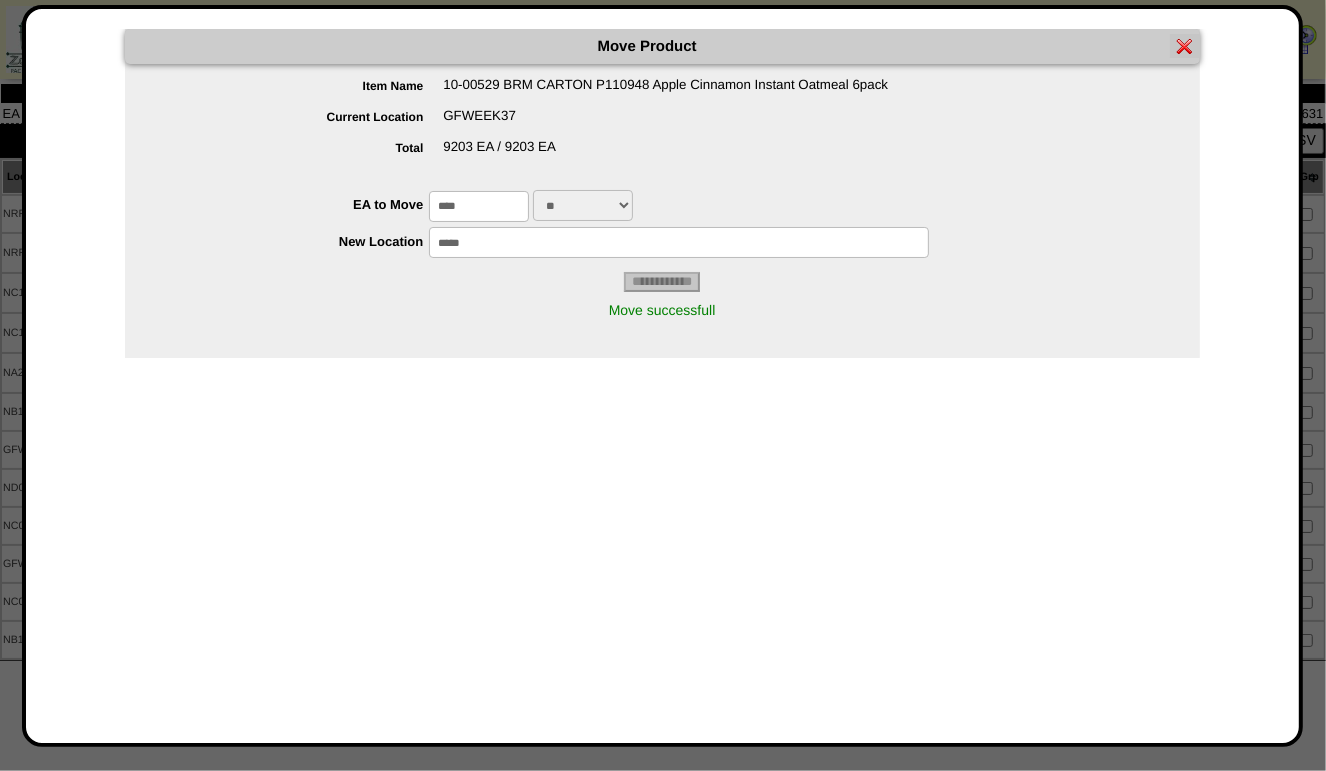 click at bounding box center [1185, 46] 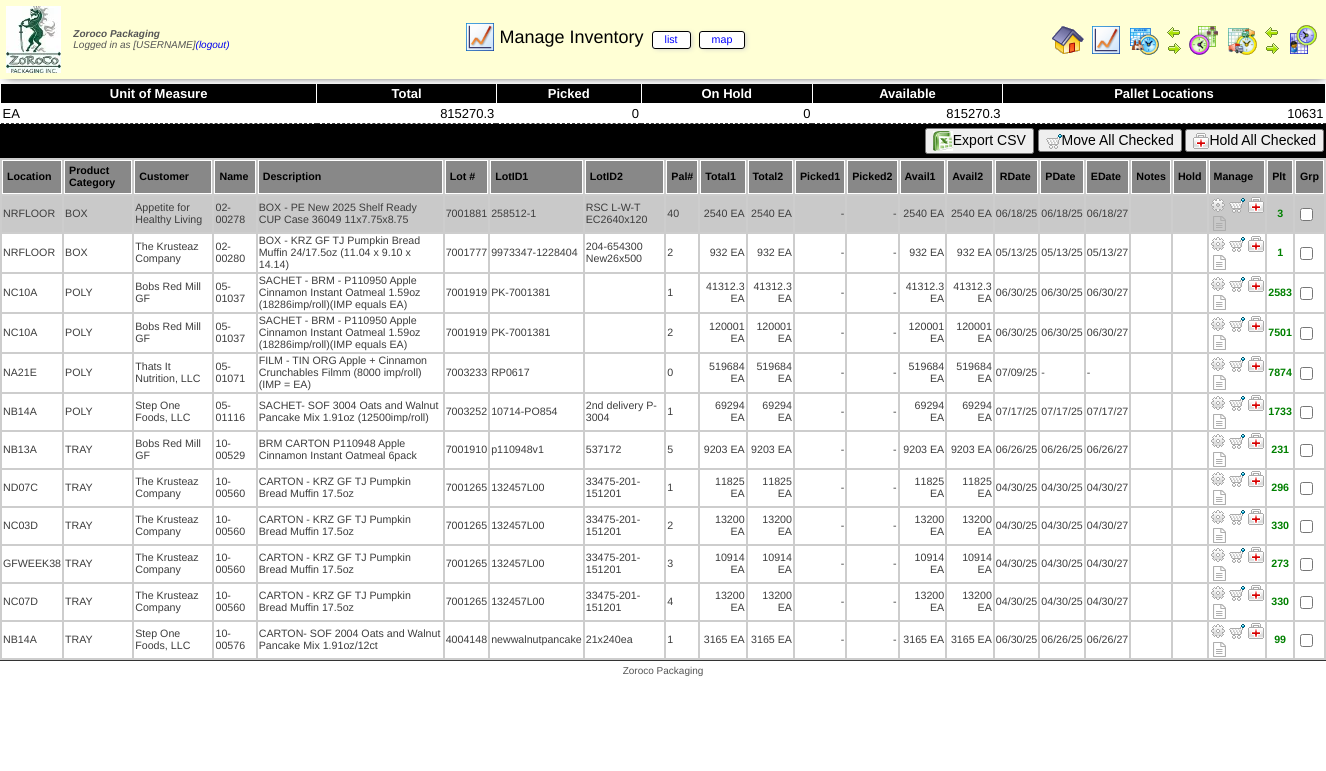 scroll, scrollTop: 0, scrollLeft: 0, axis: both 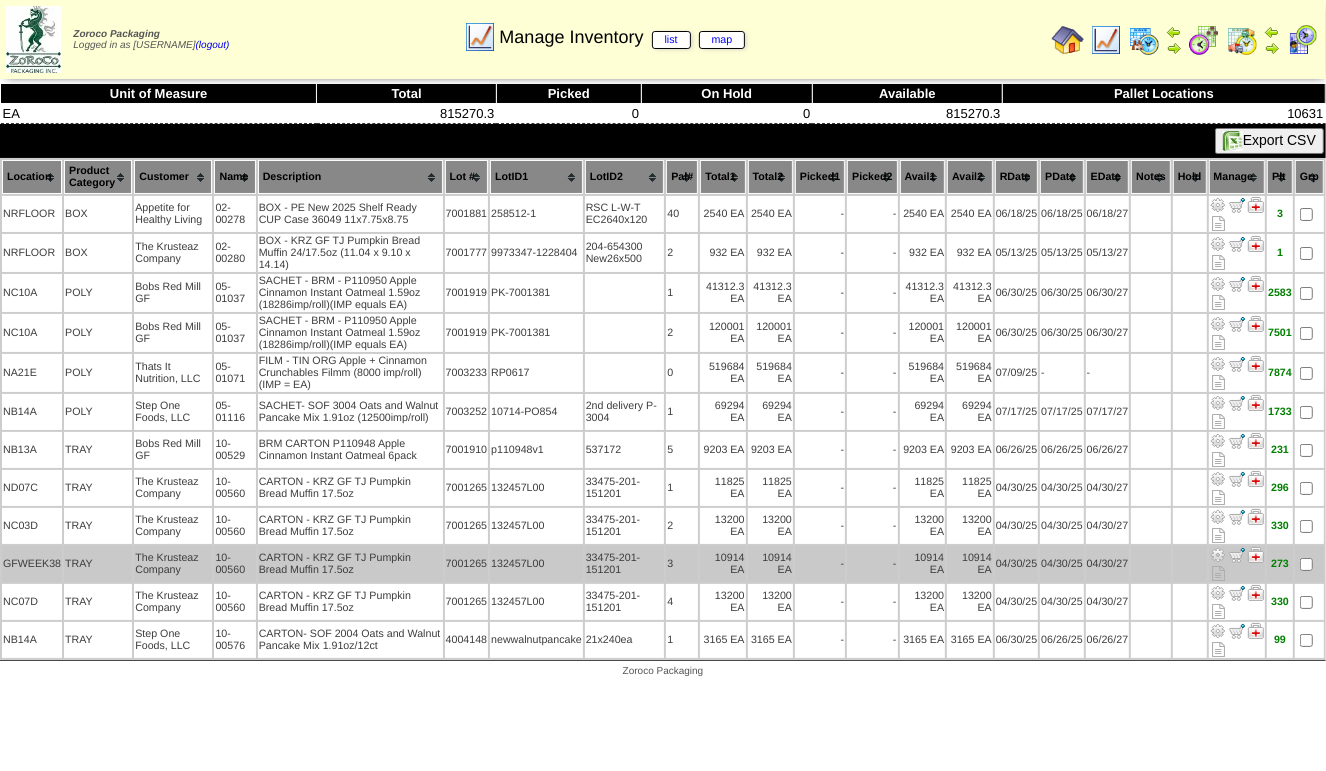 click at bounding box center (1218, 555) 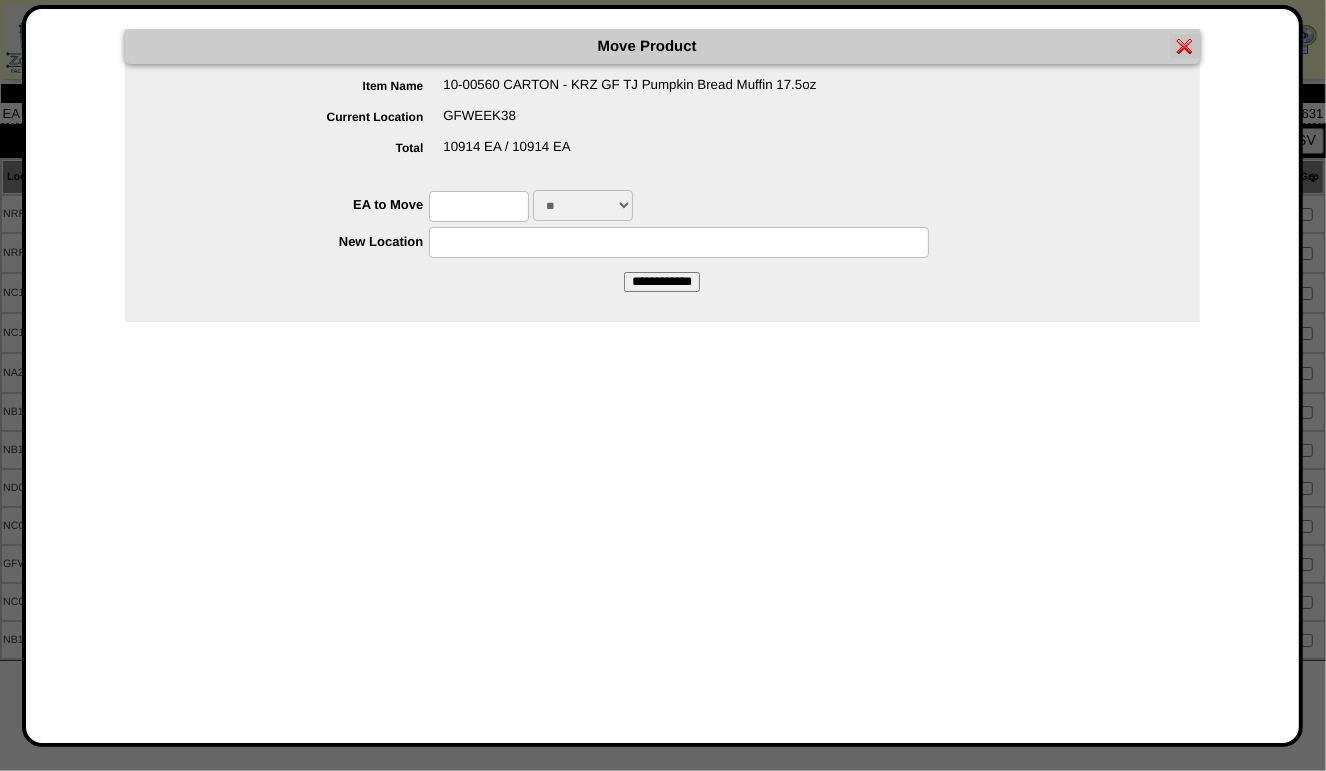 click at bounding box center [479, 206] 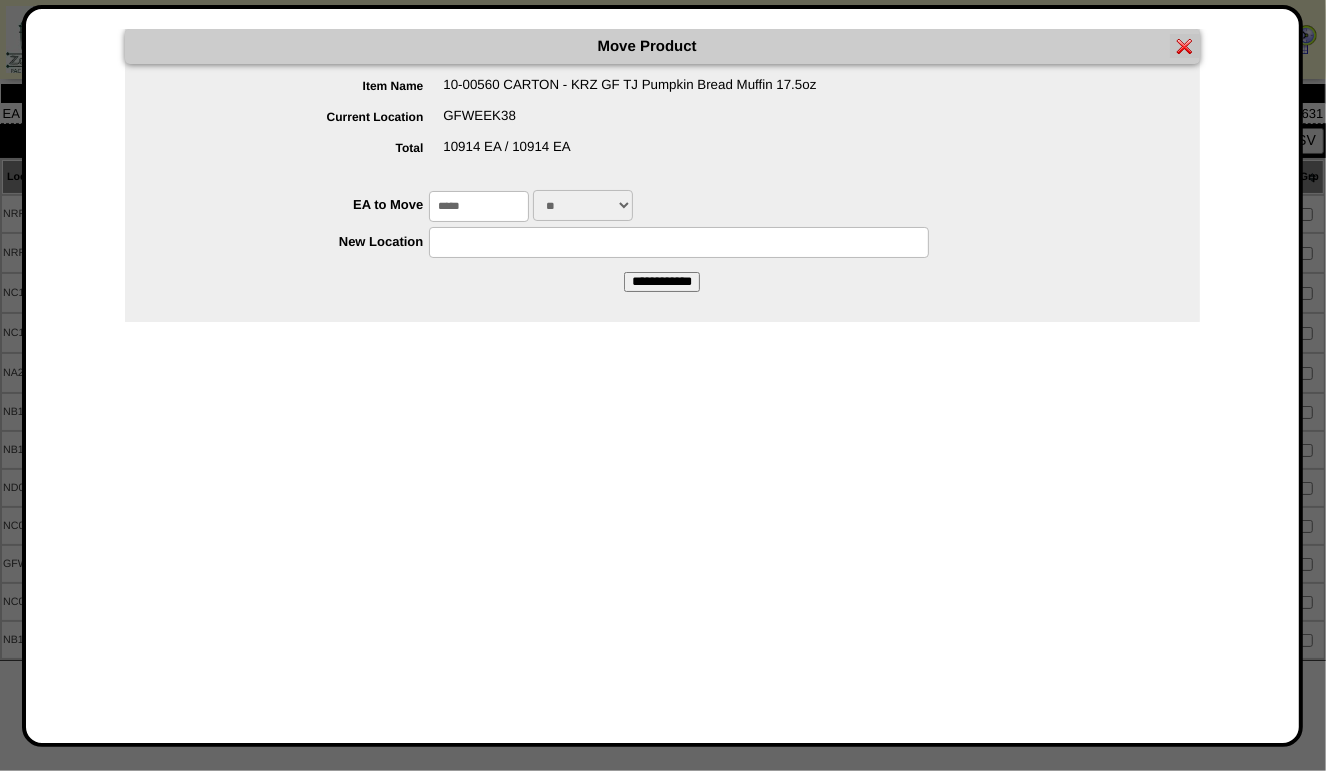 type on "*****" 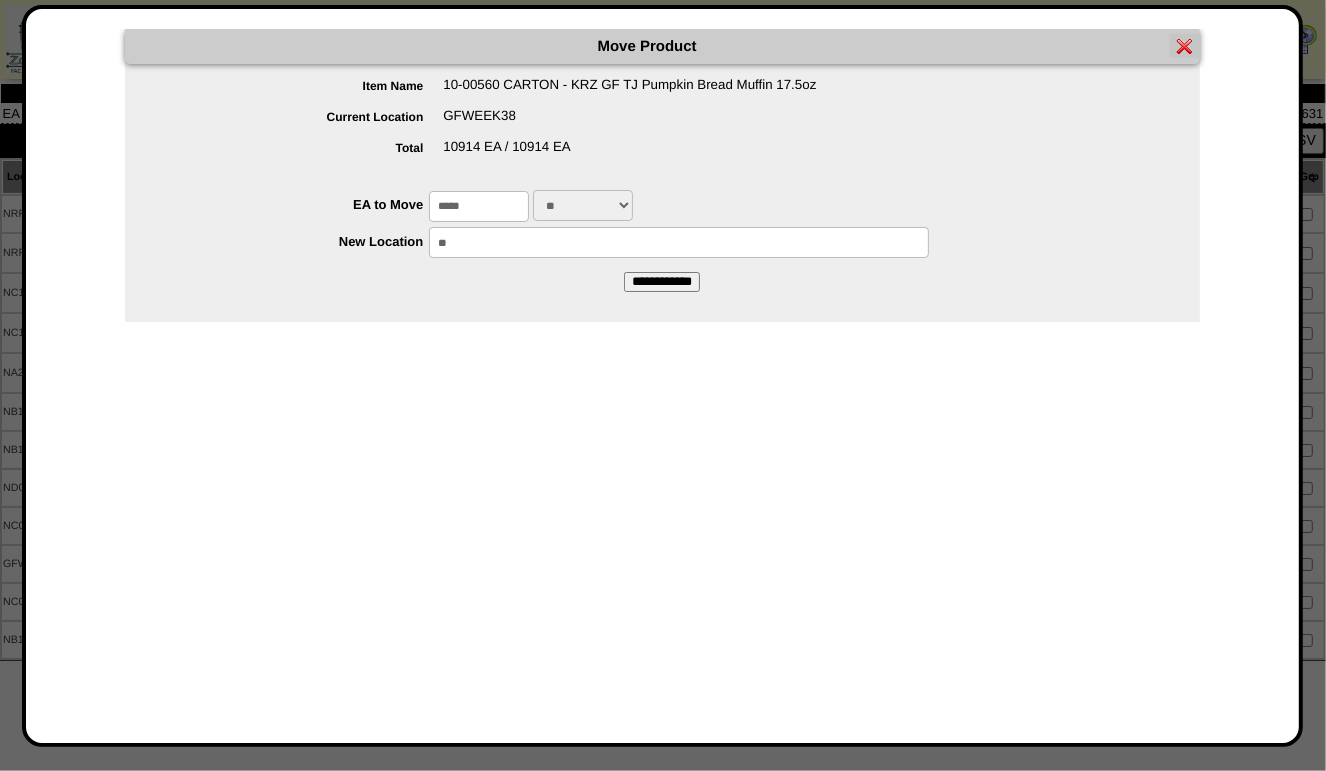 type on "*******" 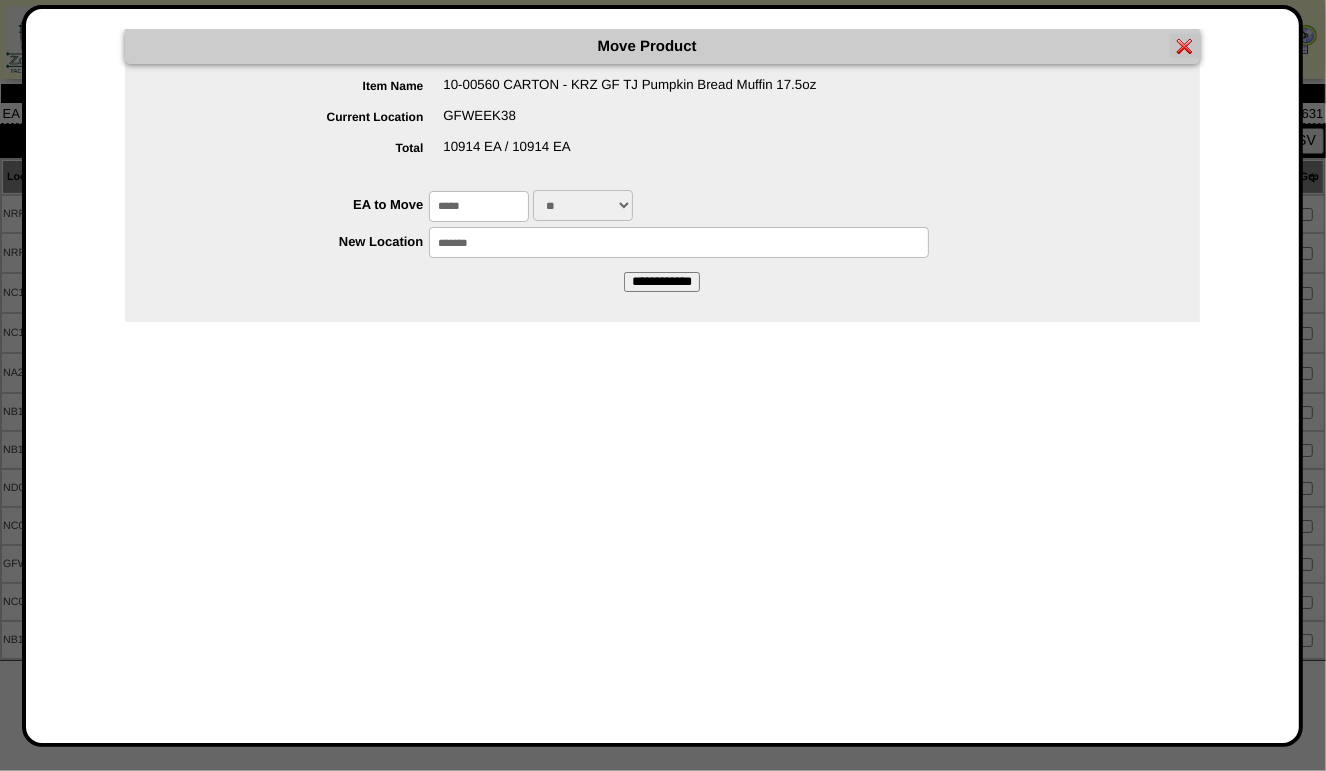 click on "**********" at bounding box center (662, 282) 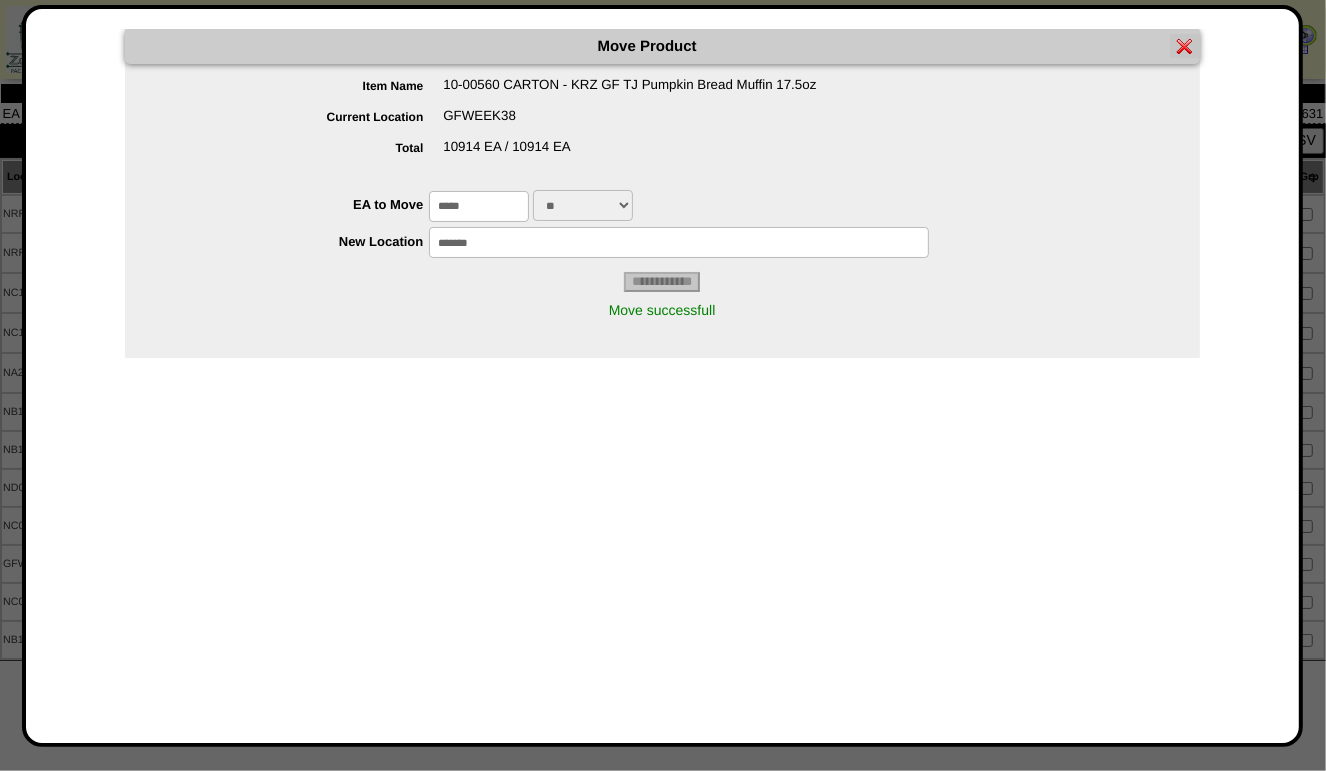 click at bounding box center [1185, 46] 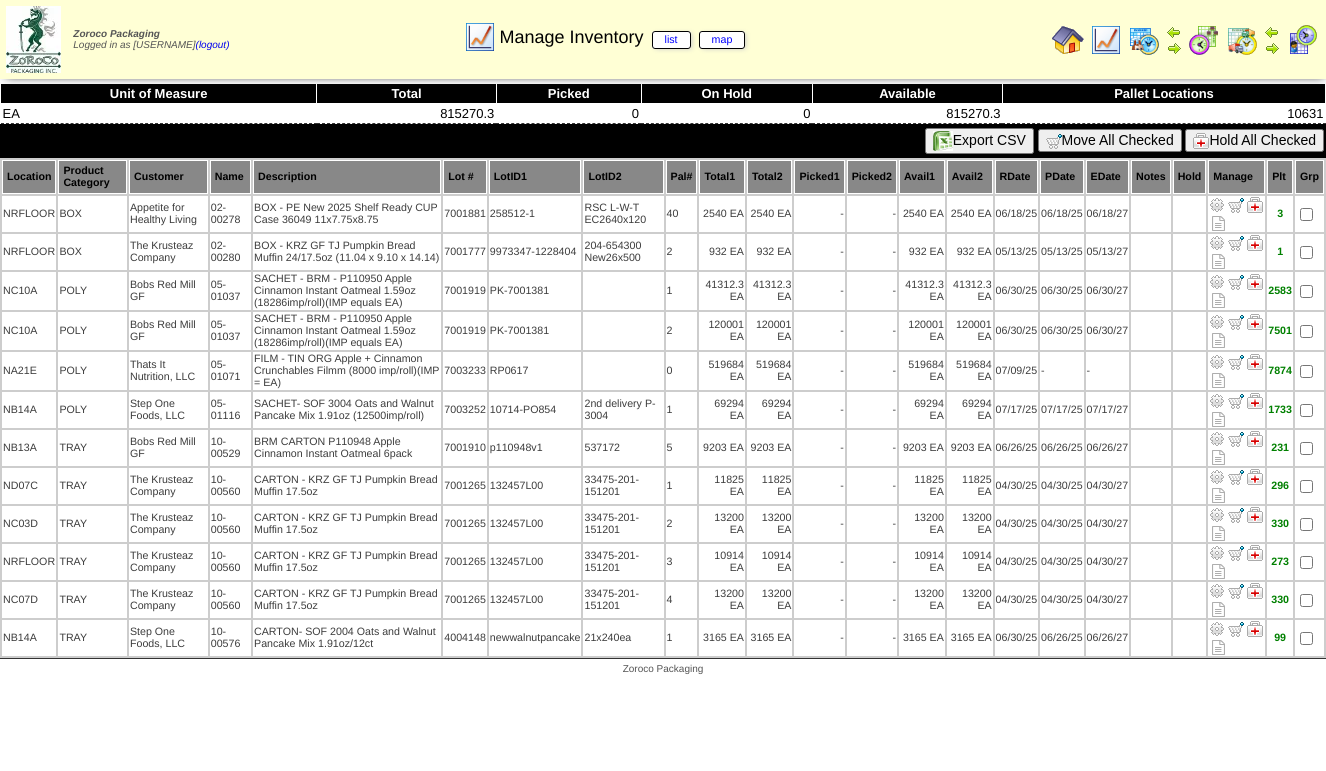 scroll, scrollTop: 0, scrollLeft: 0, axis: both 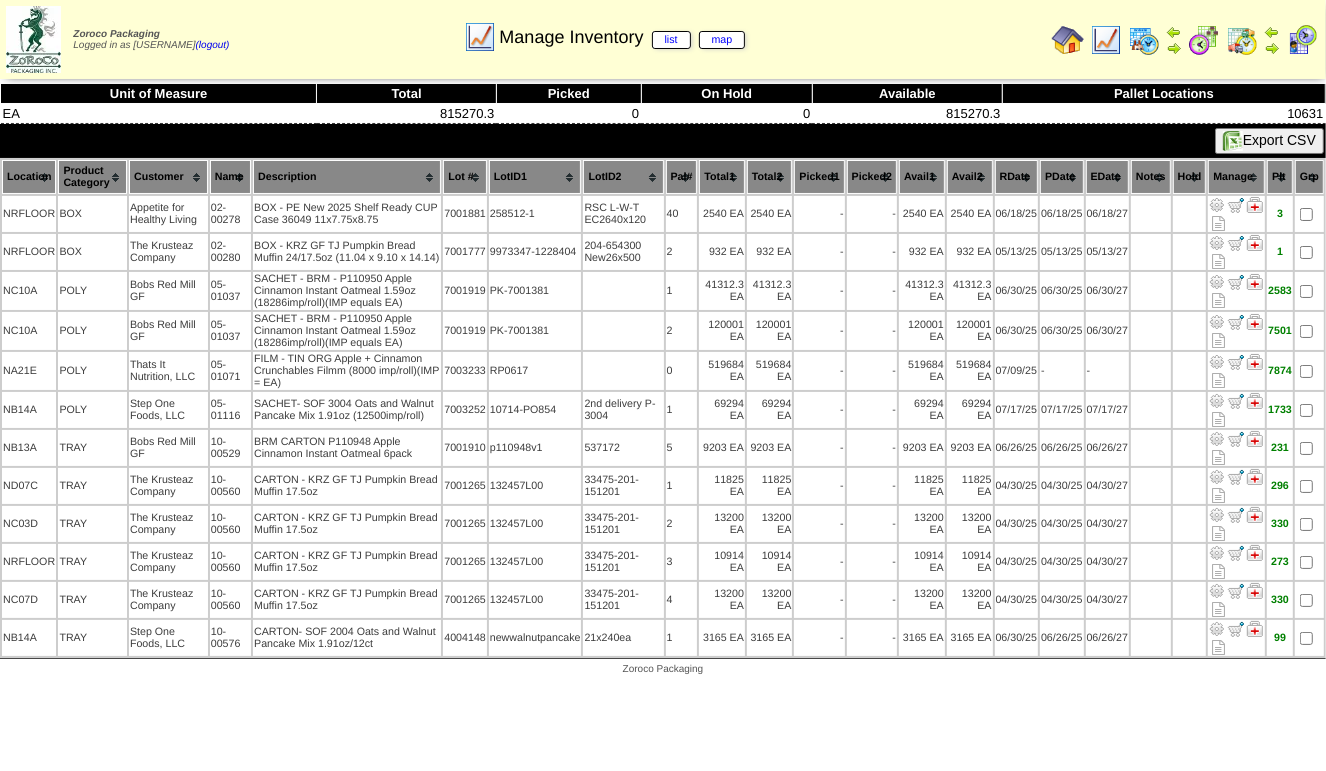 click at bounding box center (1106, 40) 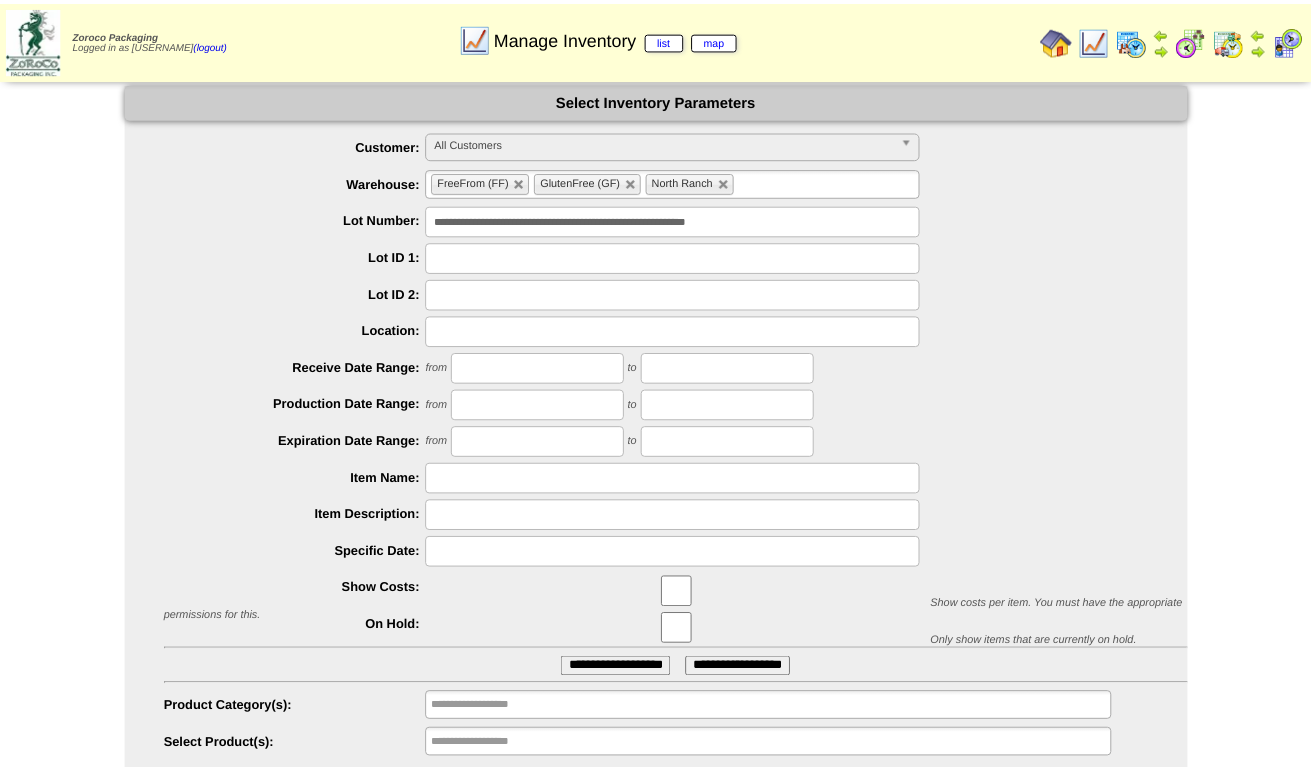 scroll, scrollTop: 0, scrollLeft: 0, axis: both 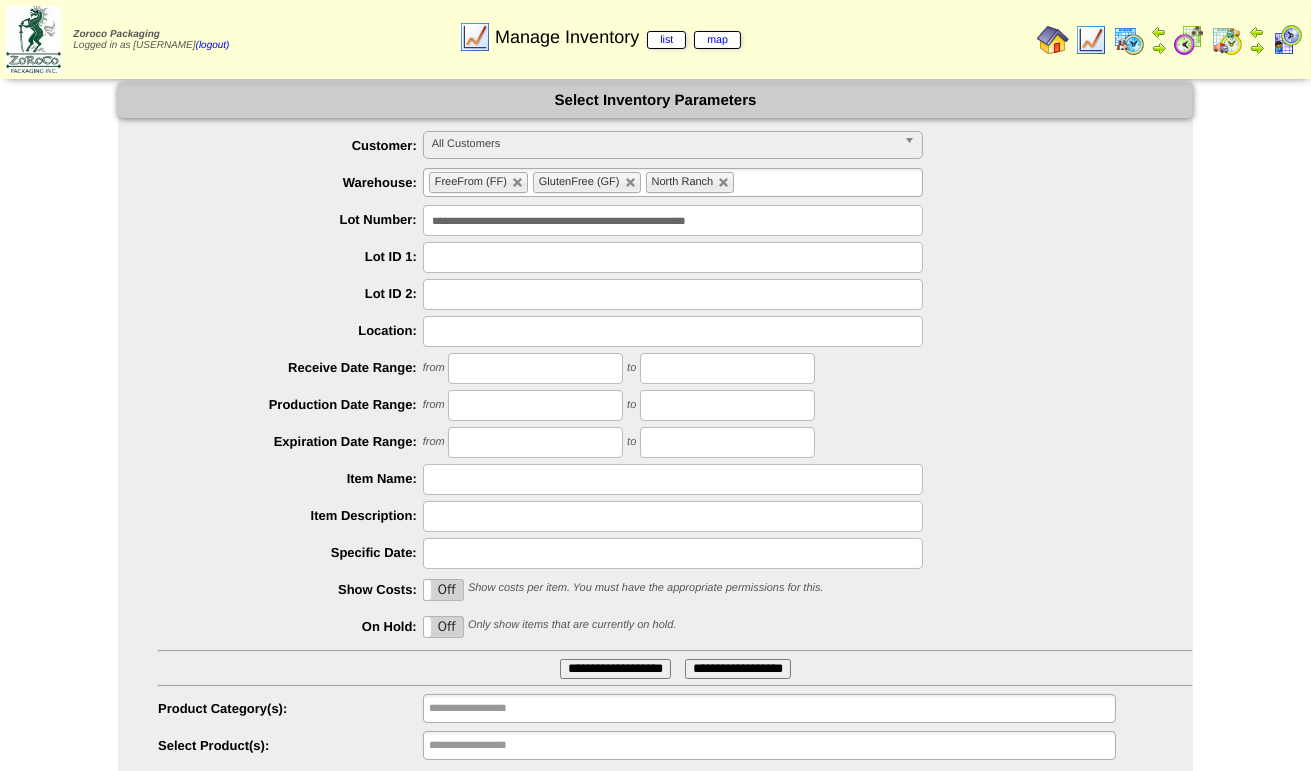 drag, startPoint x: 837, startPoint y: 221, endPoint x: 273, endPoint y: 212, distance: 564.0718 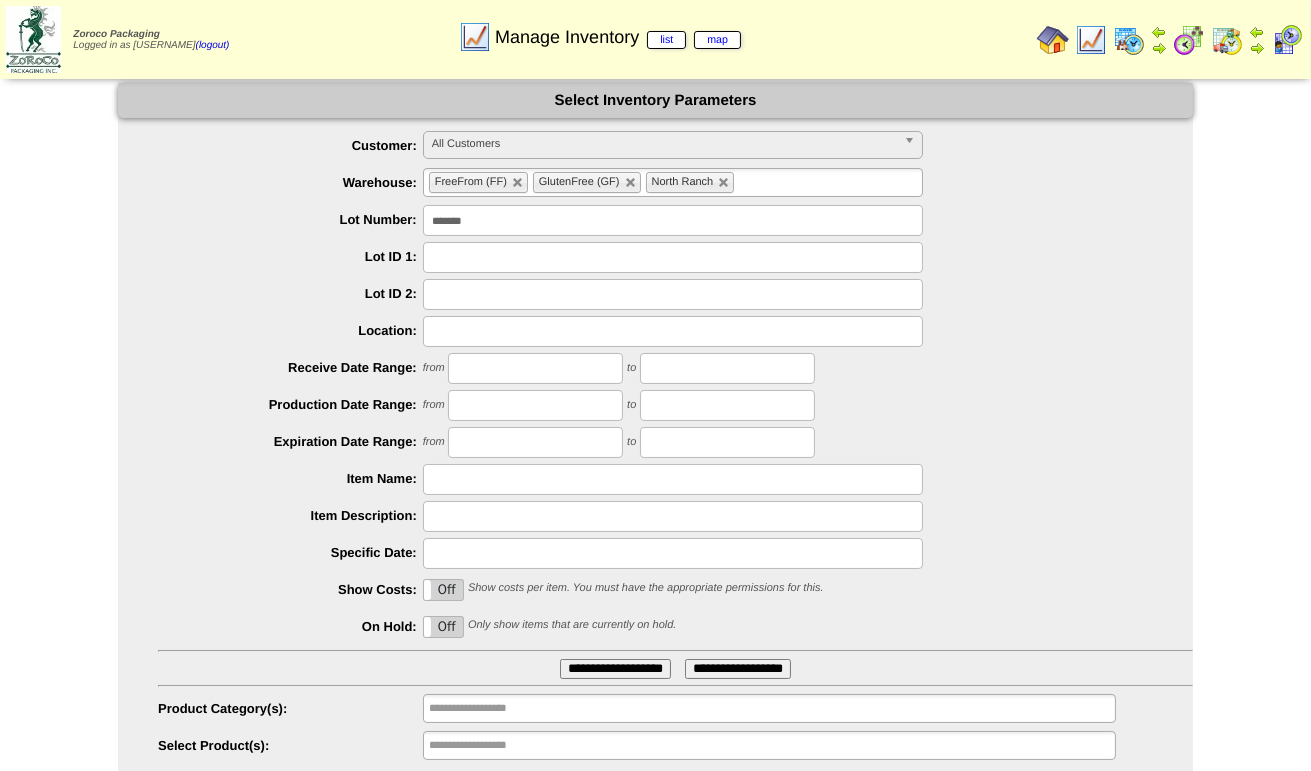 type on "*******" 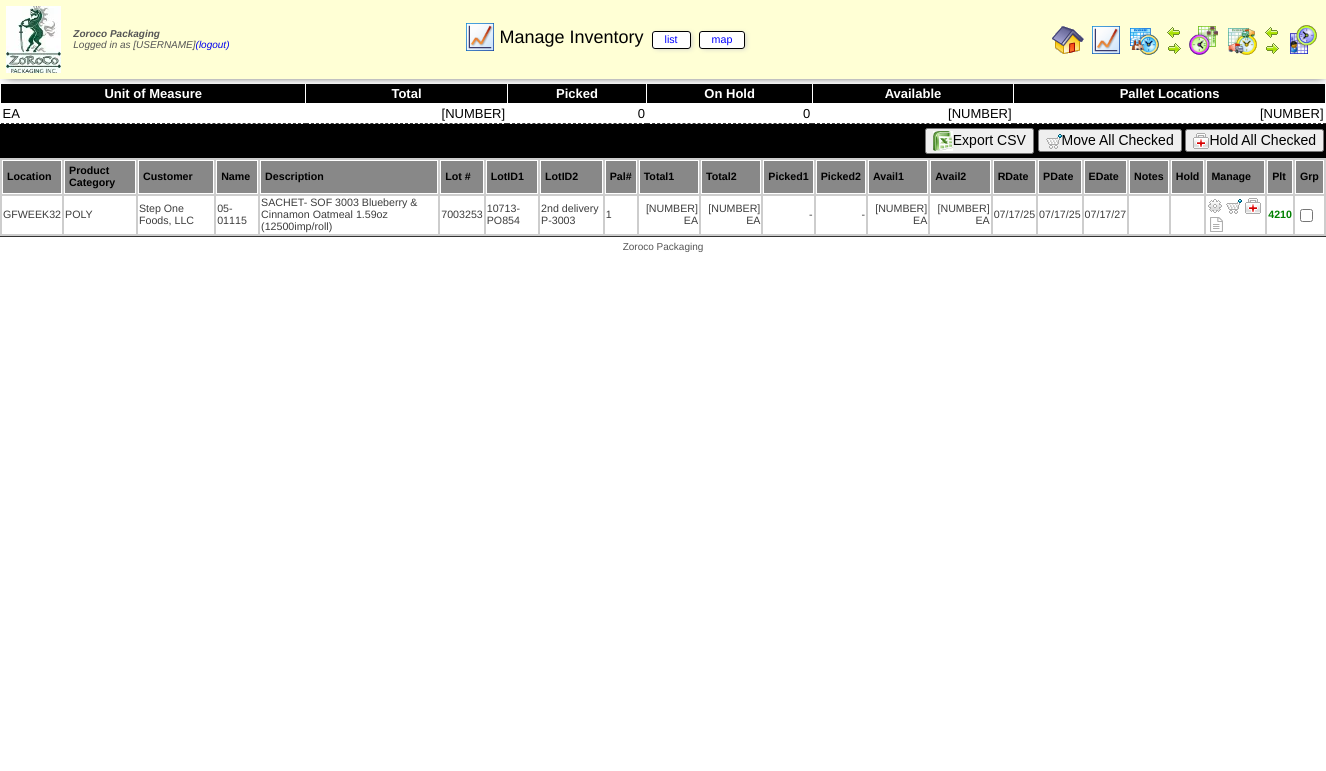 scroll, scrollTop: 0, scrollLeft: 0, axis: both 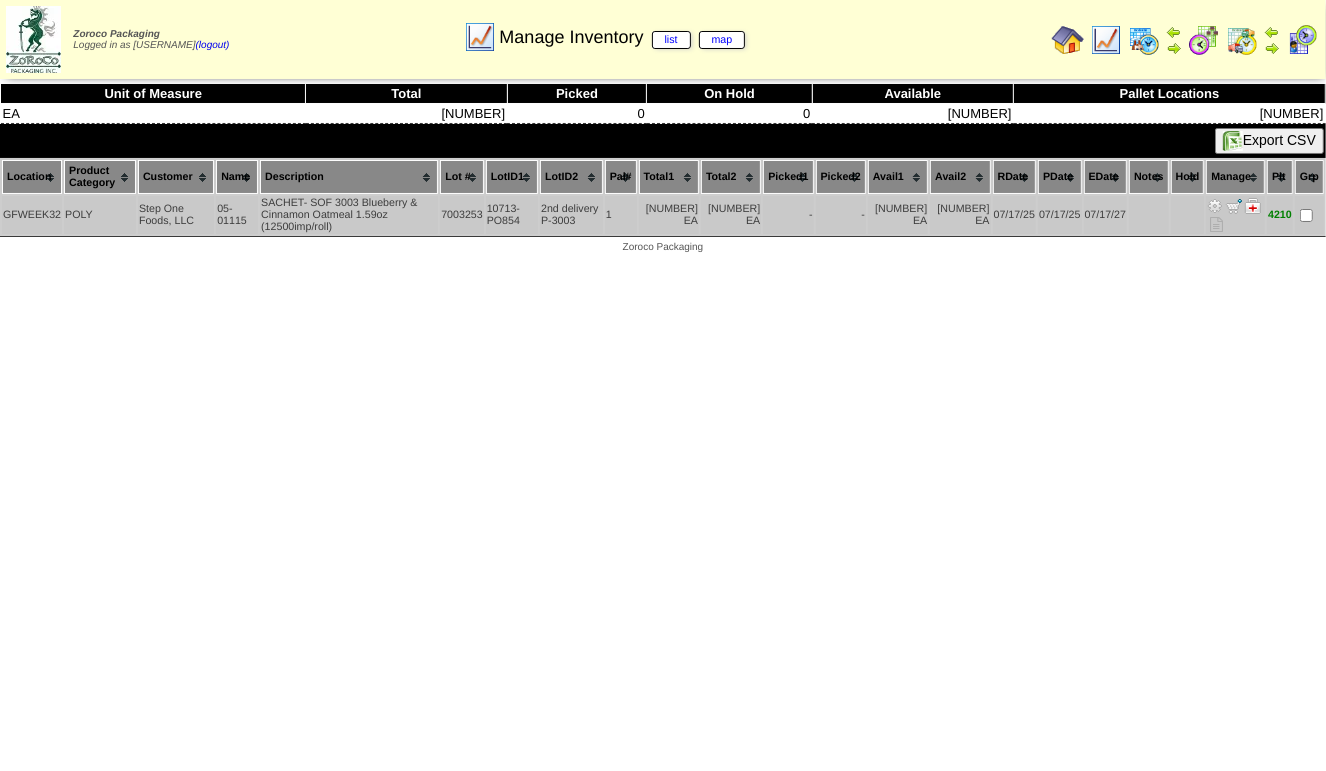 click at bounding box center [1215, 206] 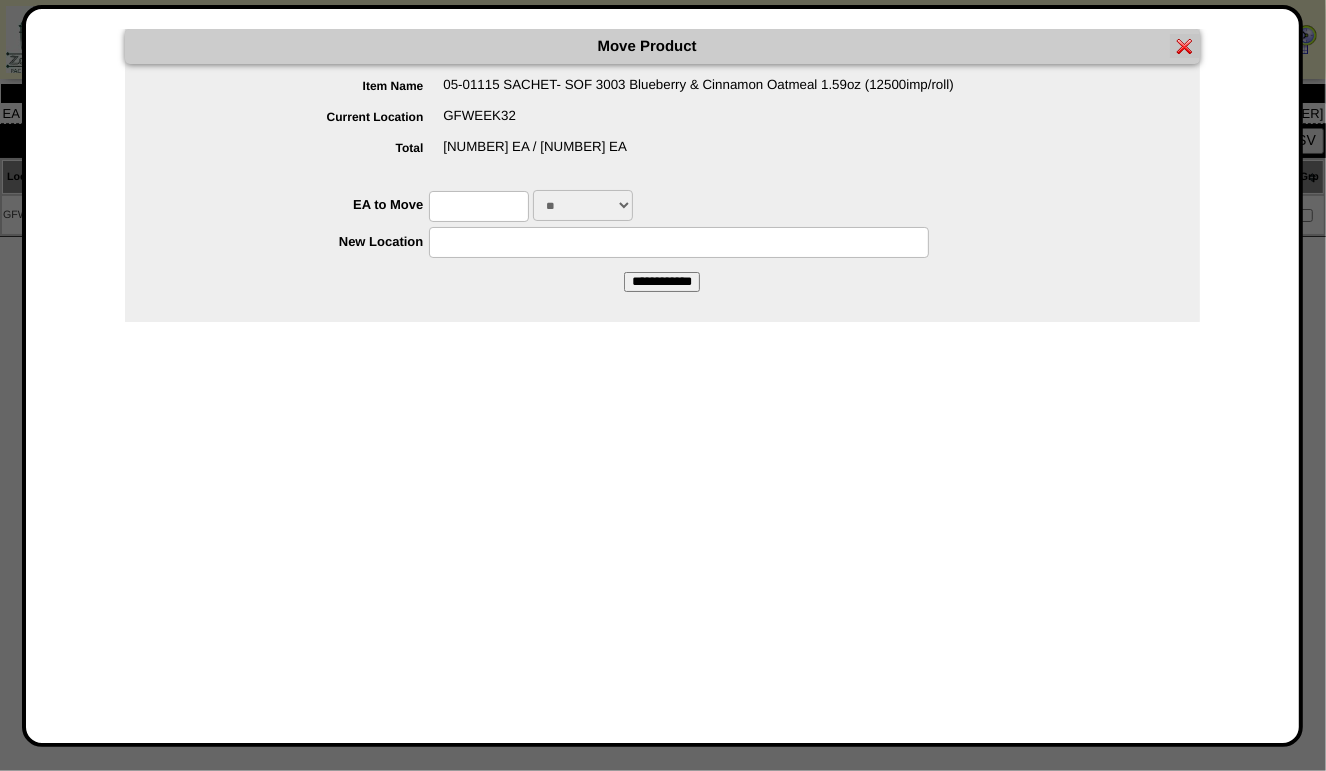 click at bounding box center [479, 206] 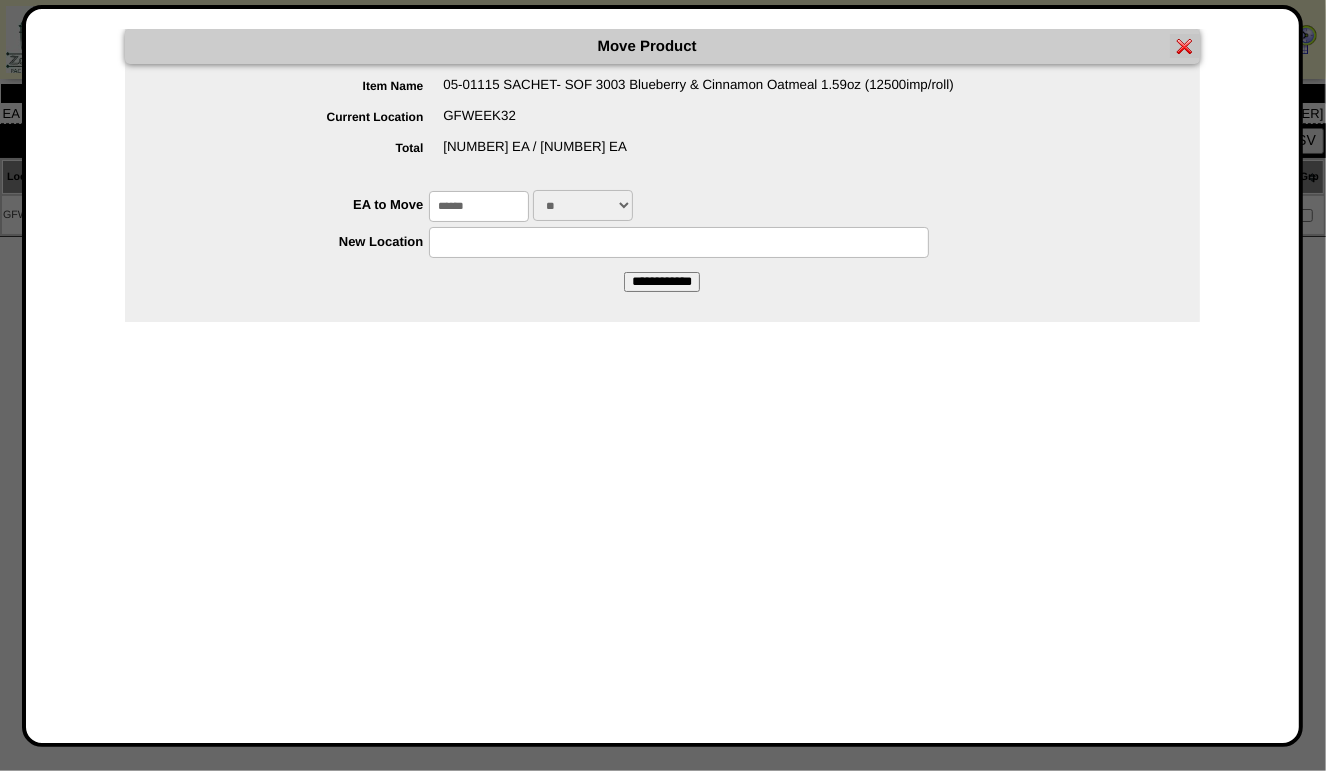 type on "******" 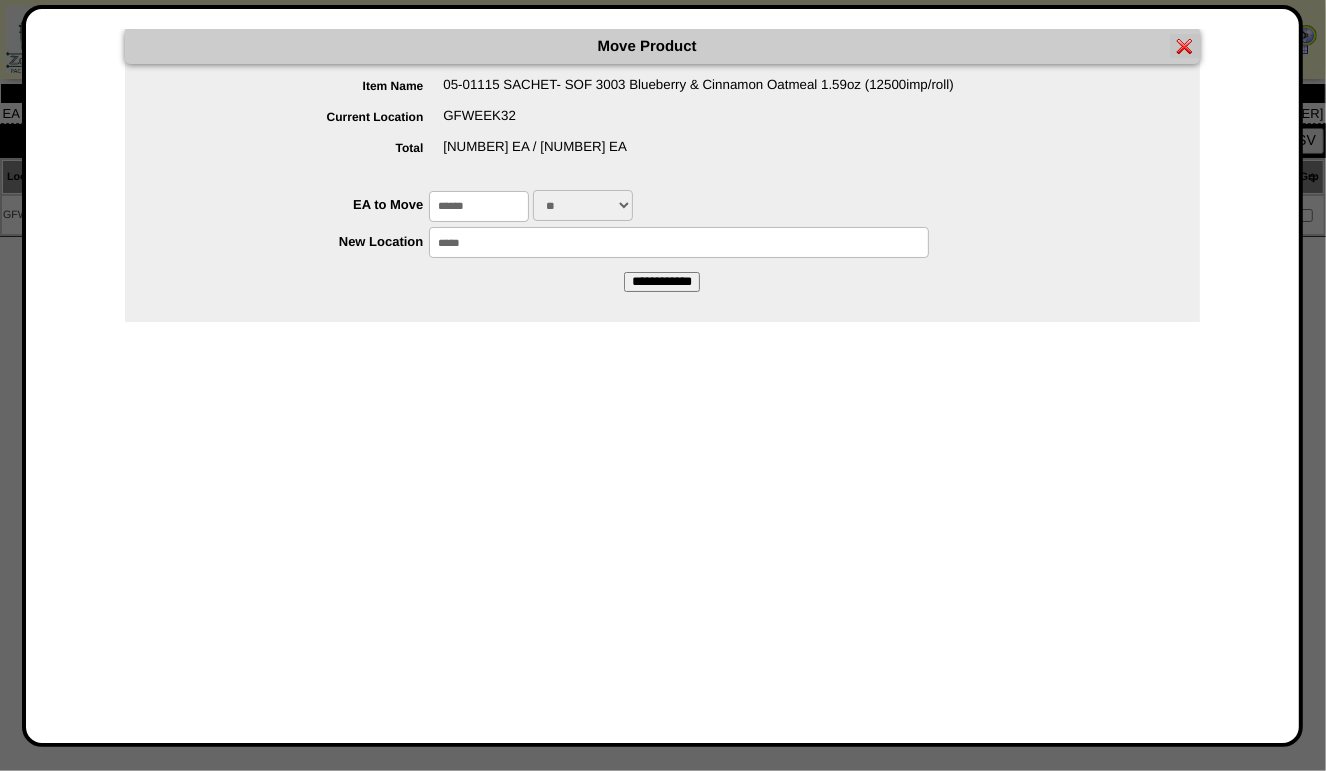 type on "*****" 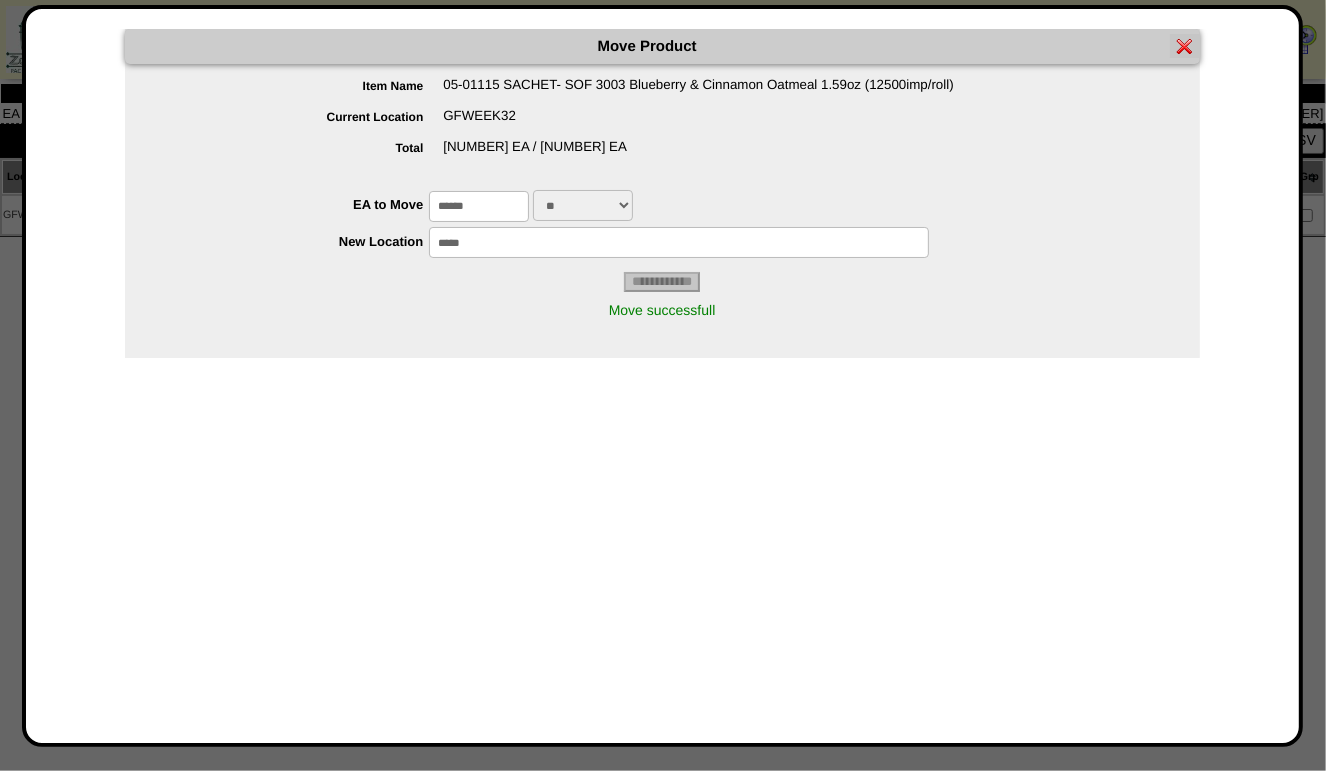 click at bounding box center [1185, 46] 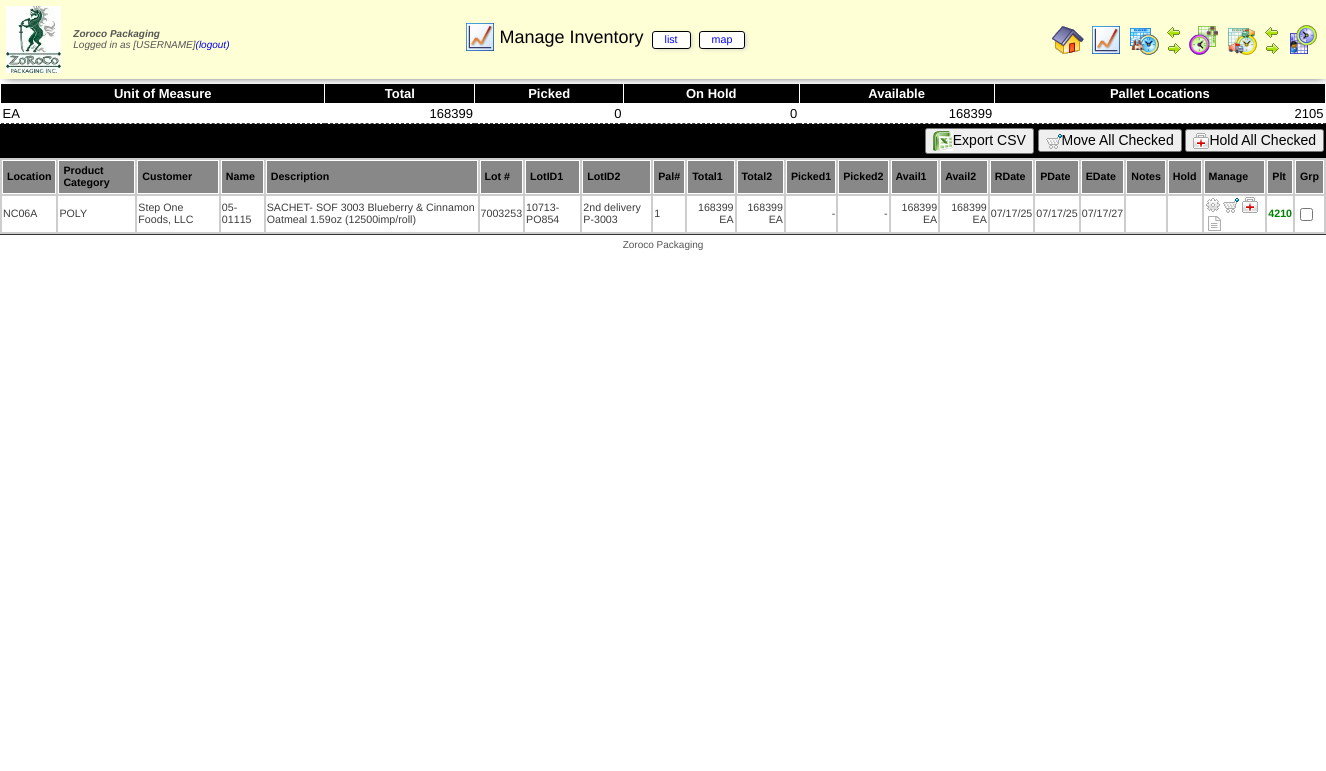 scroll, scrollTop: 0, scrollLeft: 0, axis: both 